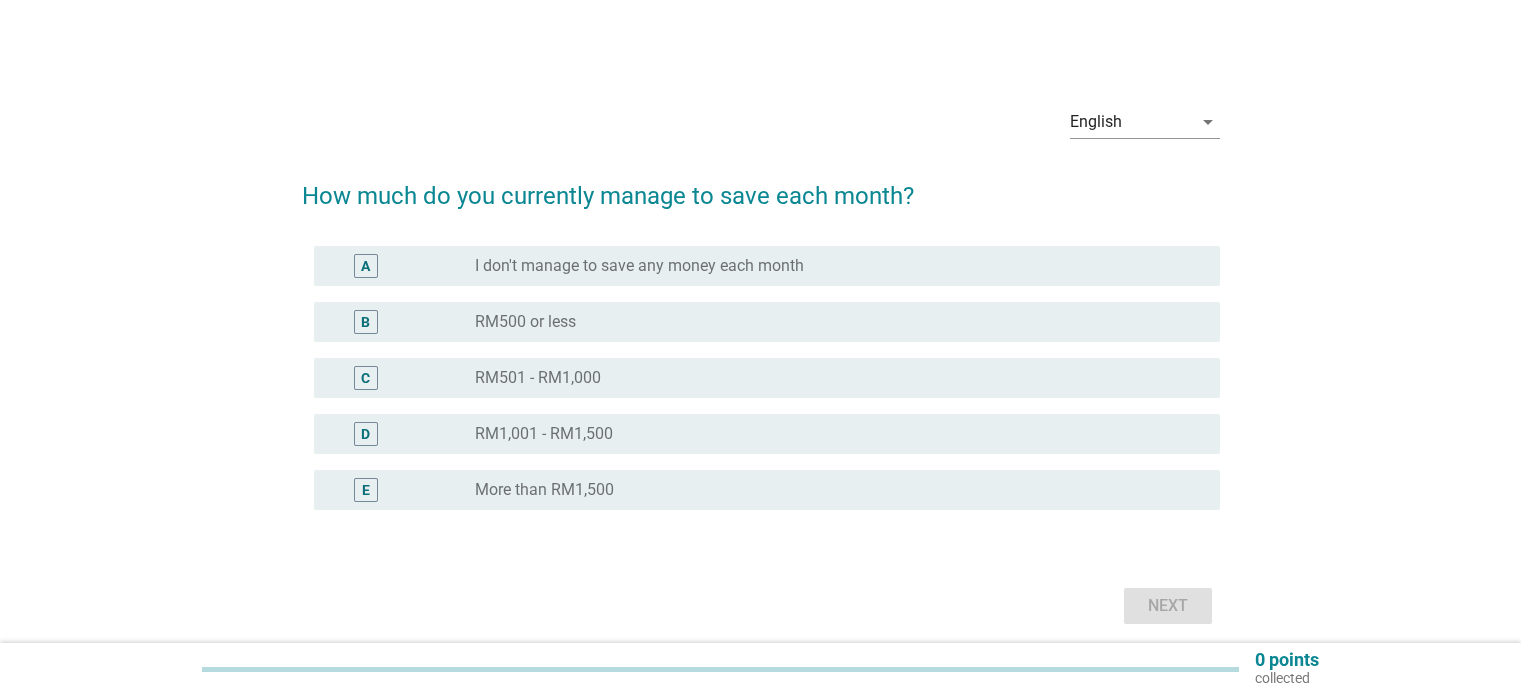 scroll, scrollTop: 0, scrollLeft: 0, axis: both 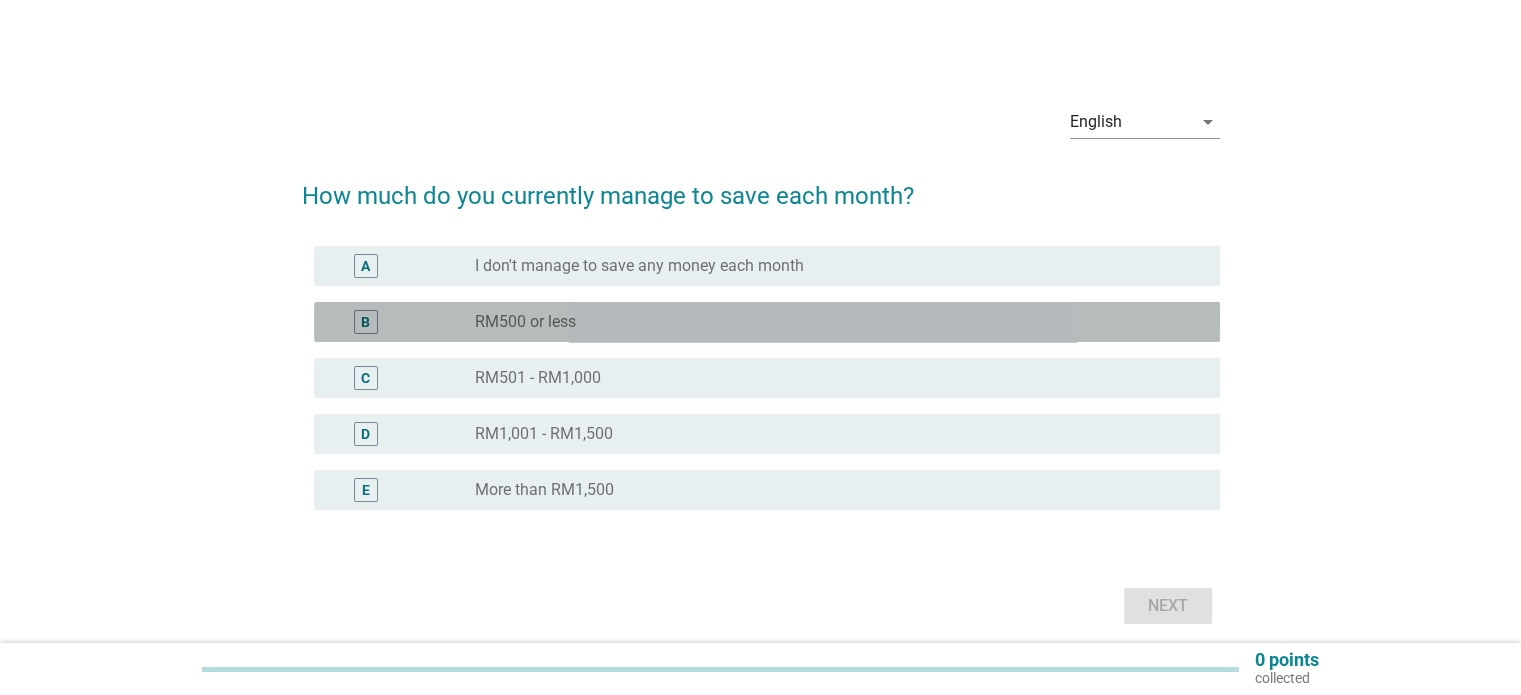 click on "radio_button_unchecked RM500 or less" at bounding box center (831, 322) 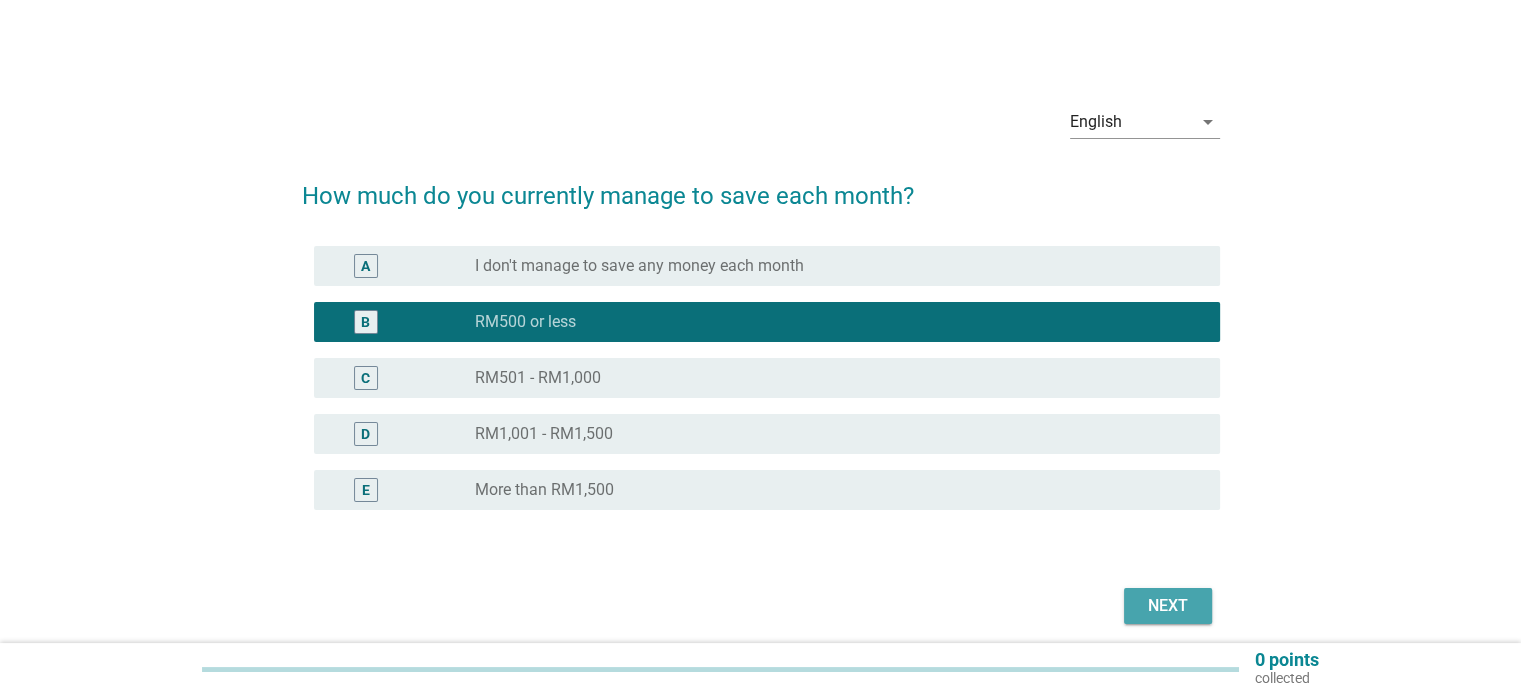 click on "Next" at bounding box center (1168, 606) 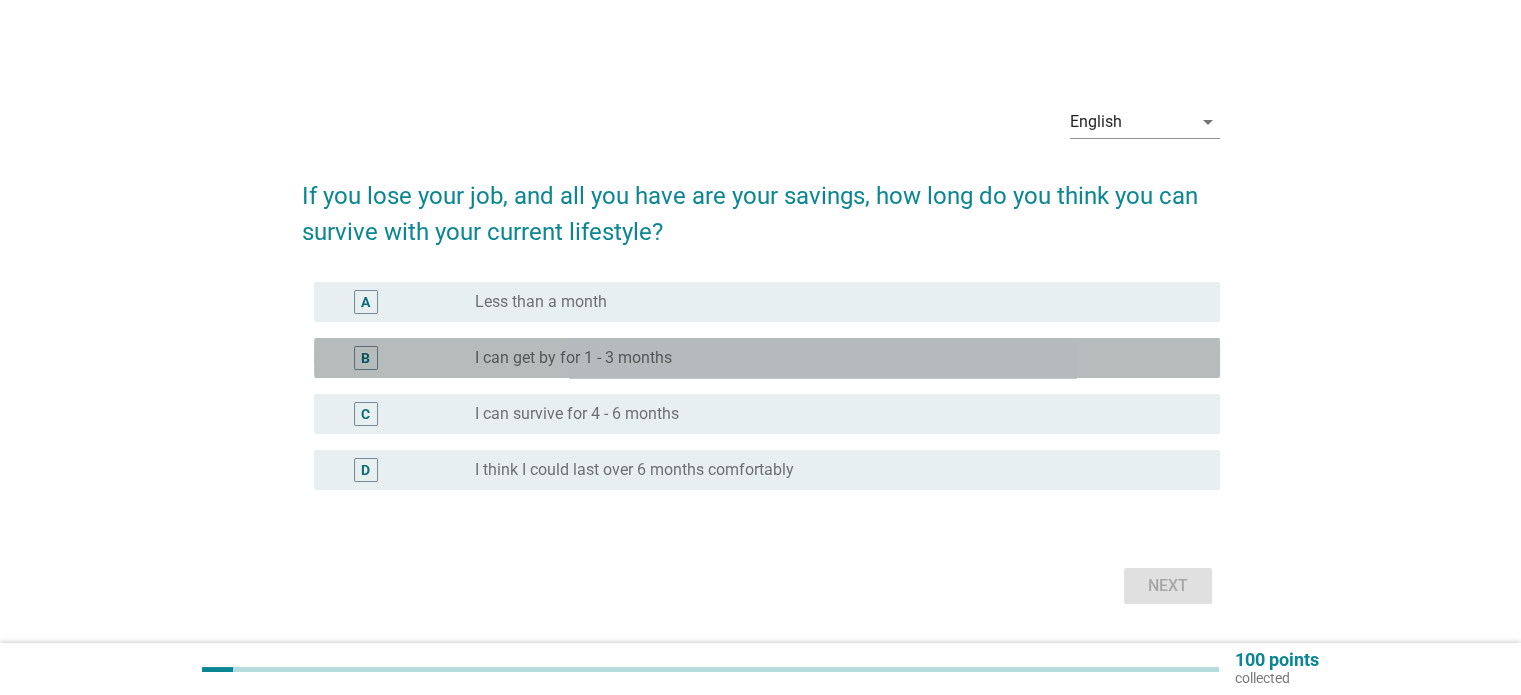 click on "radio_button_unchecked I can get by for 1 - 3 months" at bounding box center (839, 358) 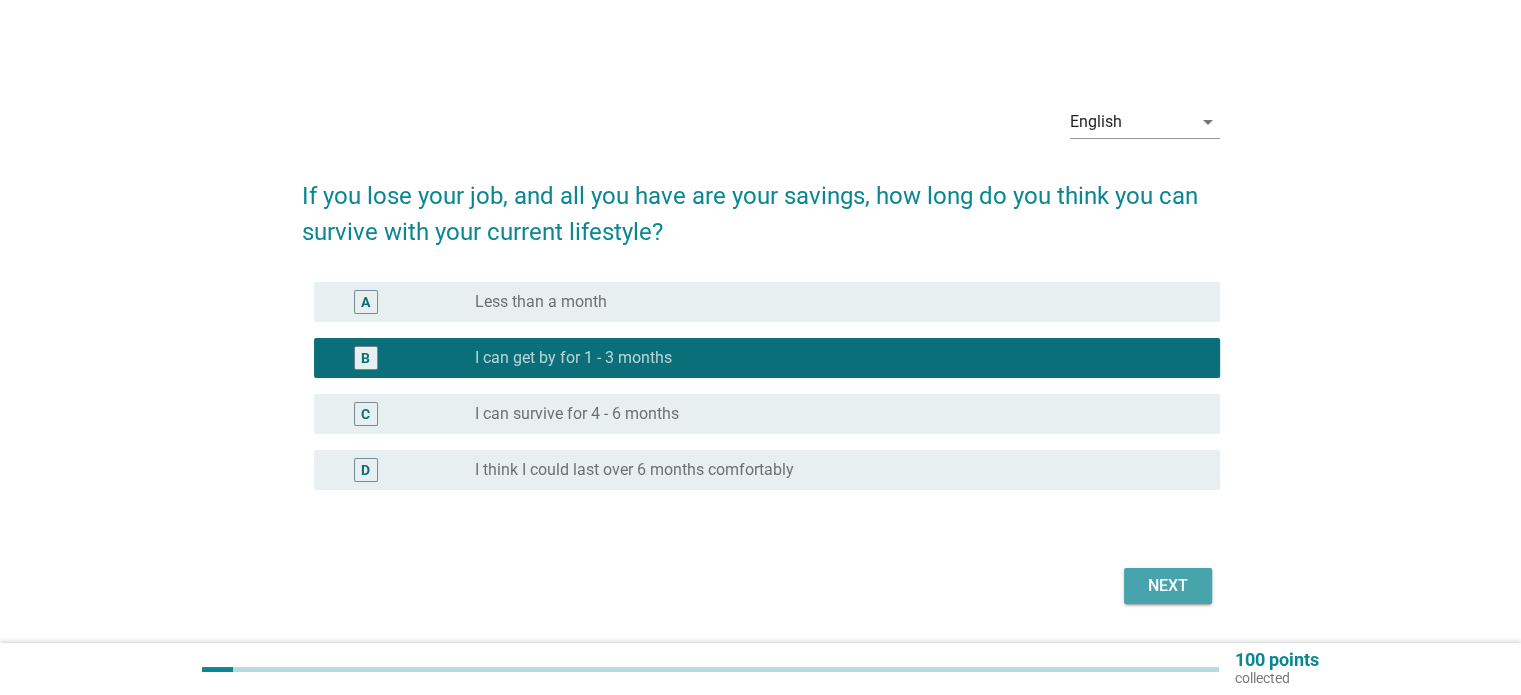 click on "Next" at bounding box center (1168, 586) 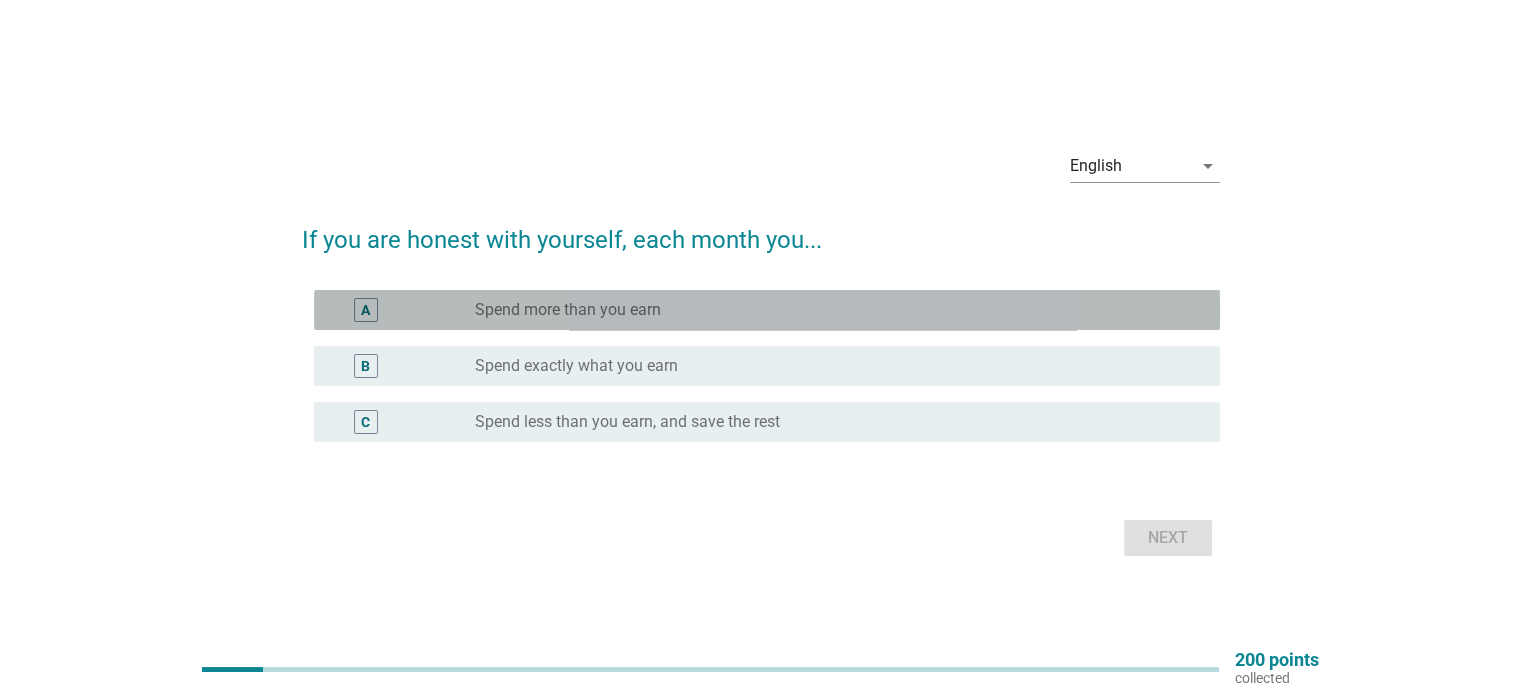 click on "radio_button_unchecked Spend more than you earn" at bounding box center [831, 310] 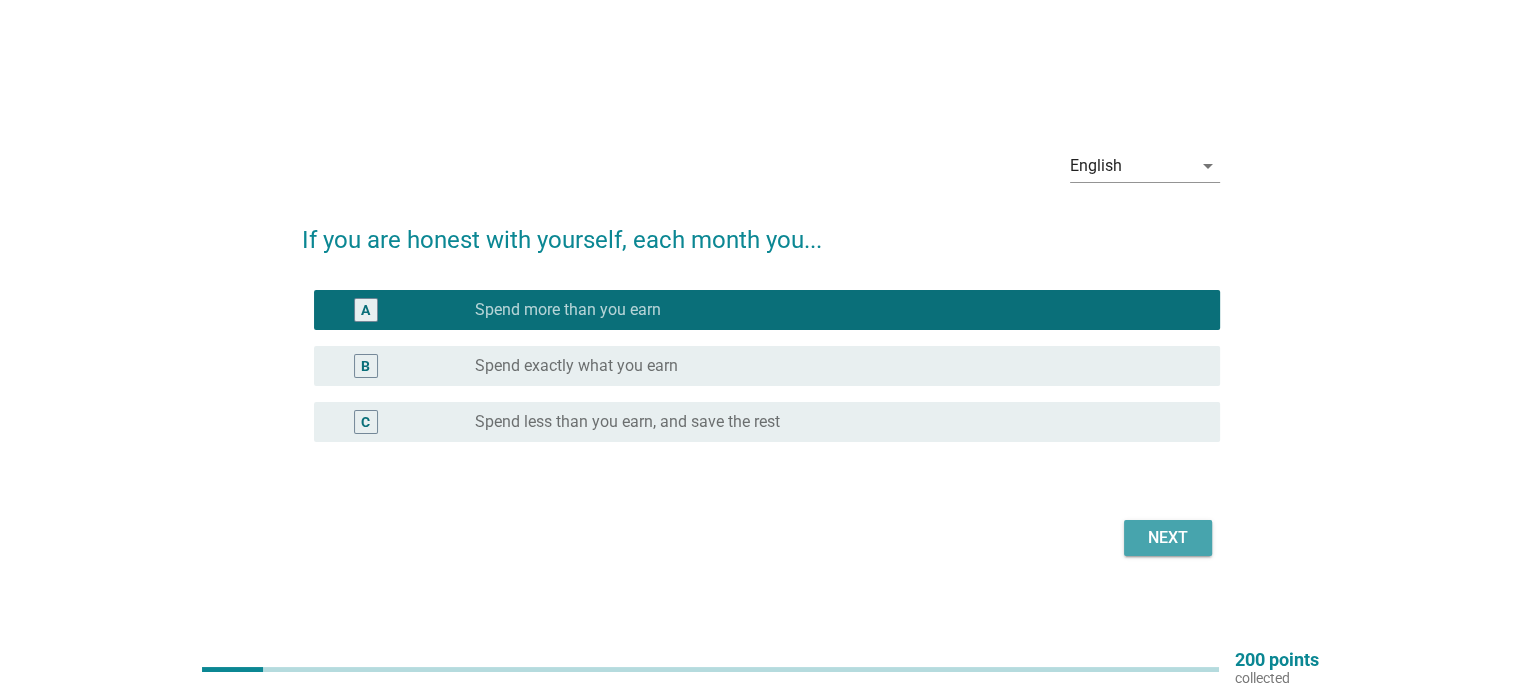 click on "Next" at bounding box center [1168, 538] 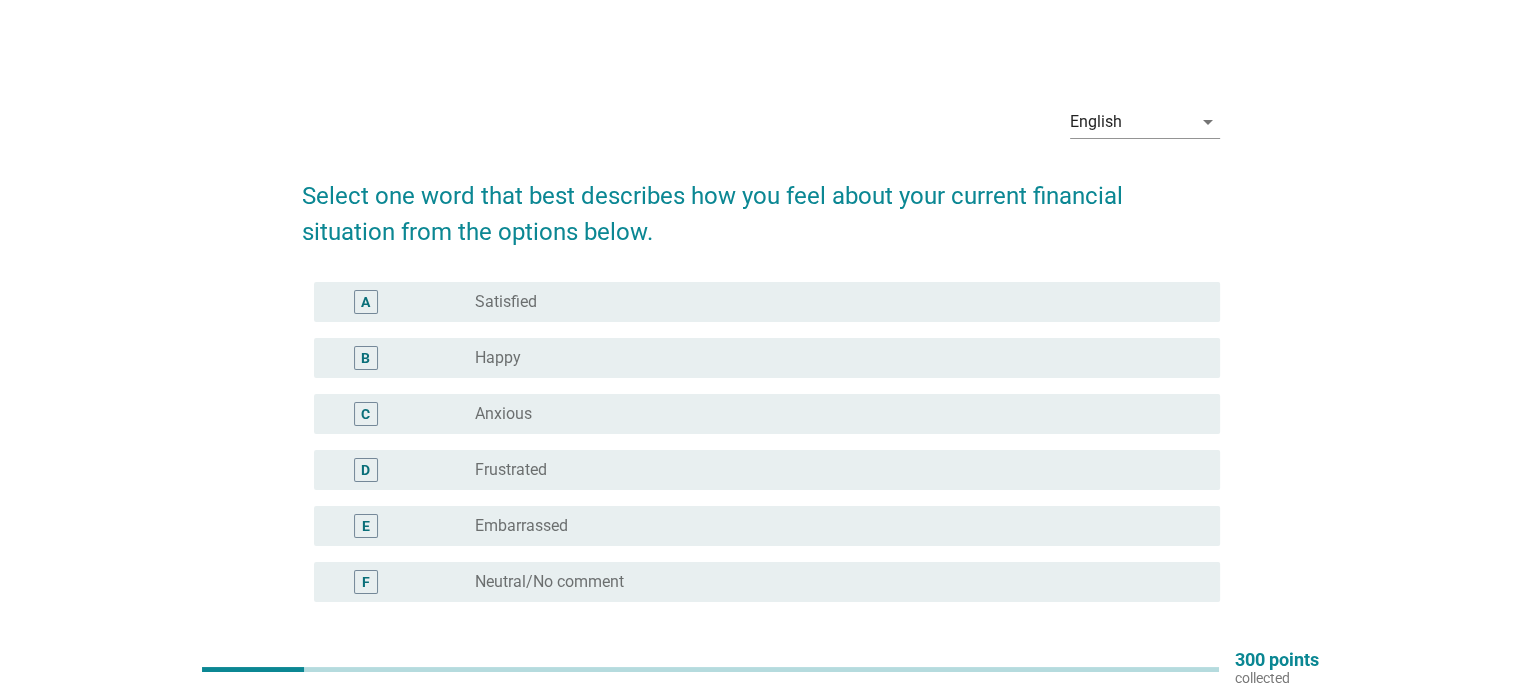 click on "radio_button_unchecked Frustrated" at bounding box center (831, 470) 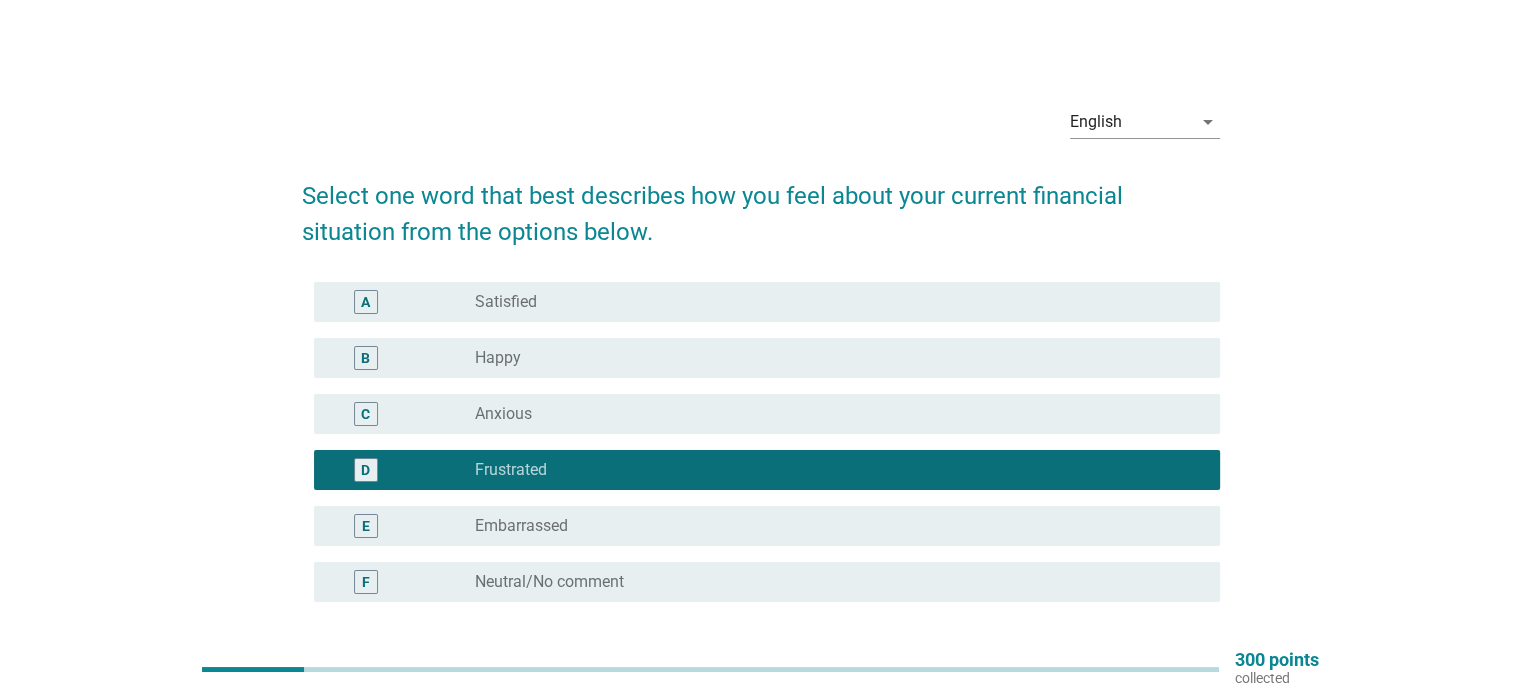 click on "E     radio_button_unchecked Embarrassed" at bounding box center [767, 526] 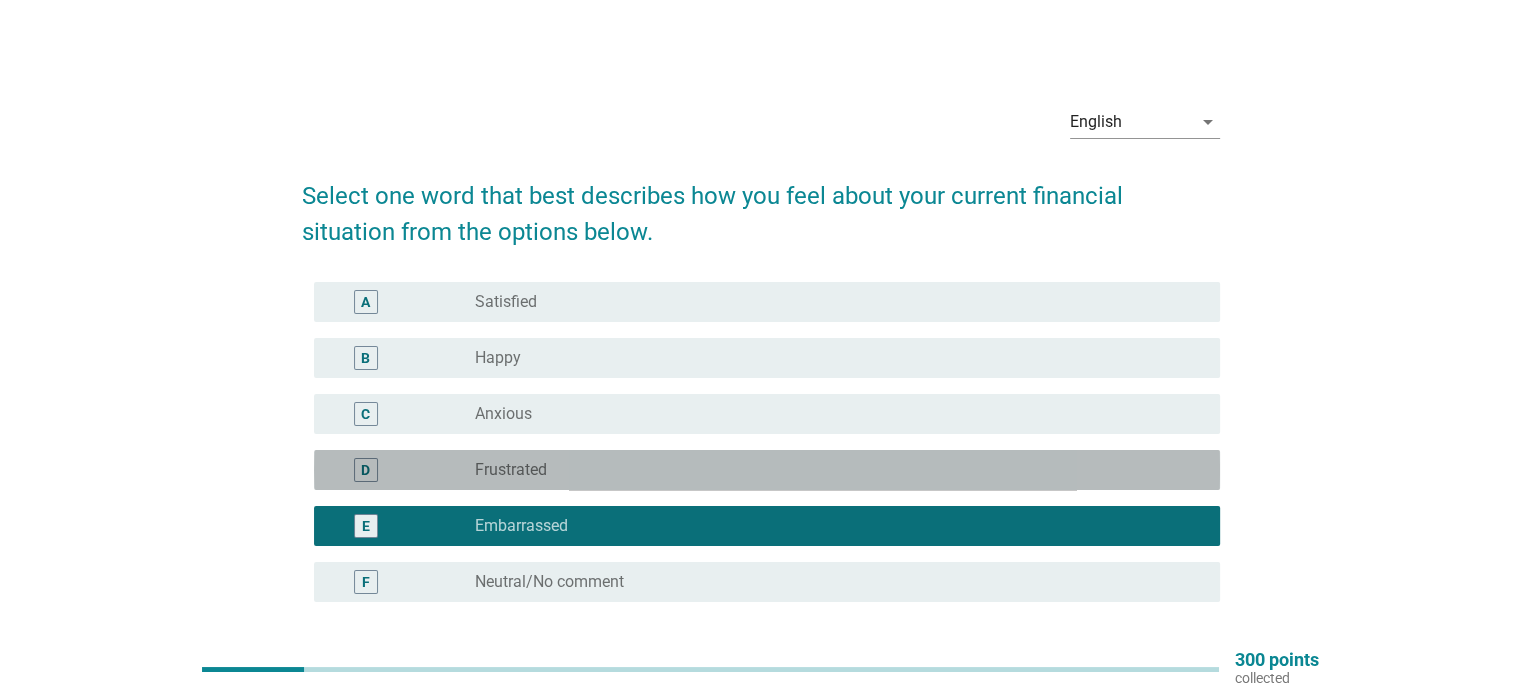 click on "D     radio_button_unchecked Frustrated" at bounding box center [767, 470] 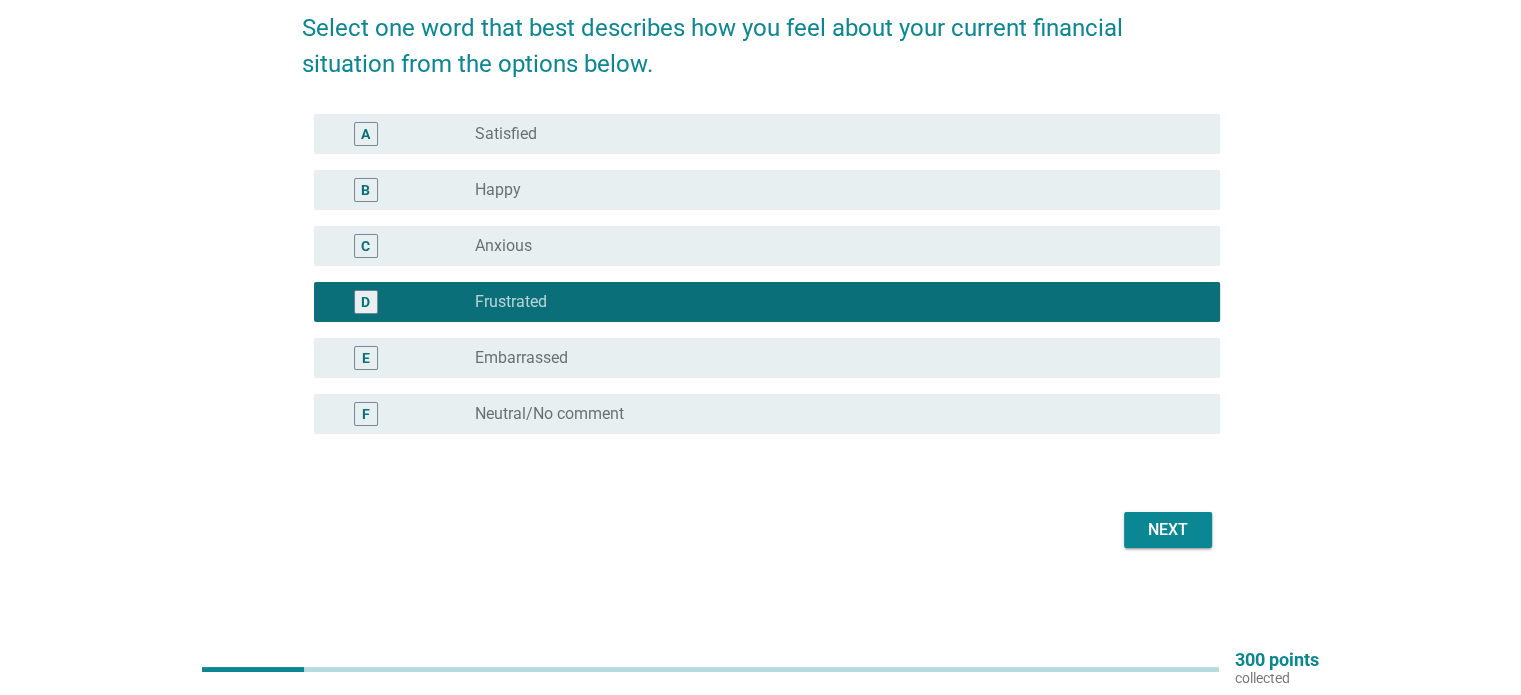 scroll, scrollTop: 168, scrollLeft: 0, axis: vertical 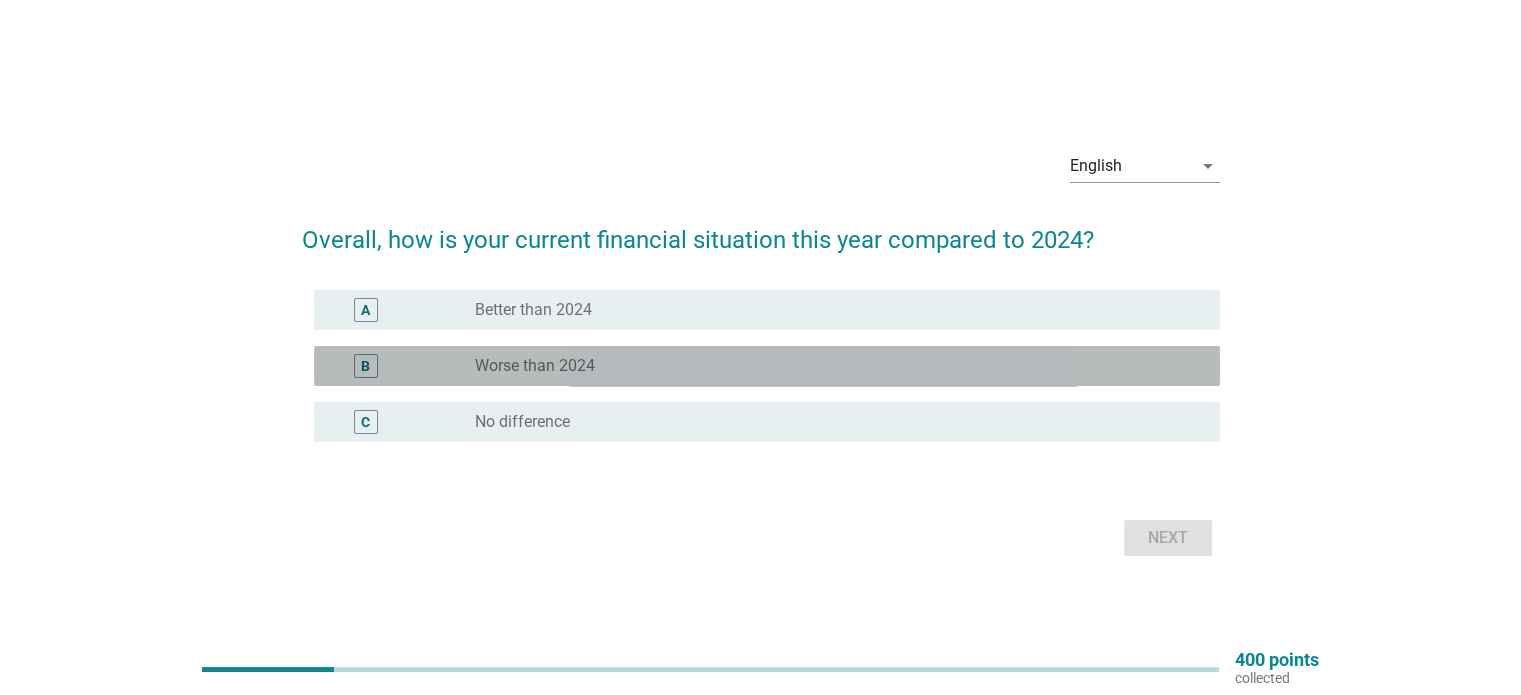 click on "radio_button_unchecked Worse than 2024" at bounding box center [831, 366] 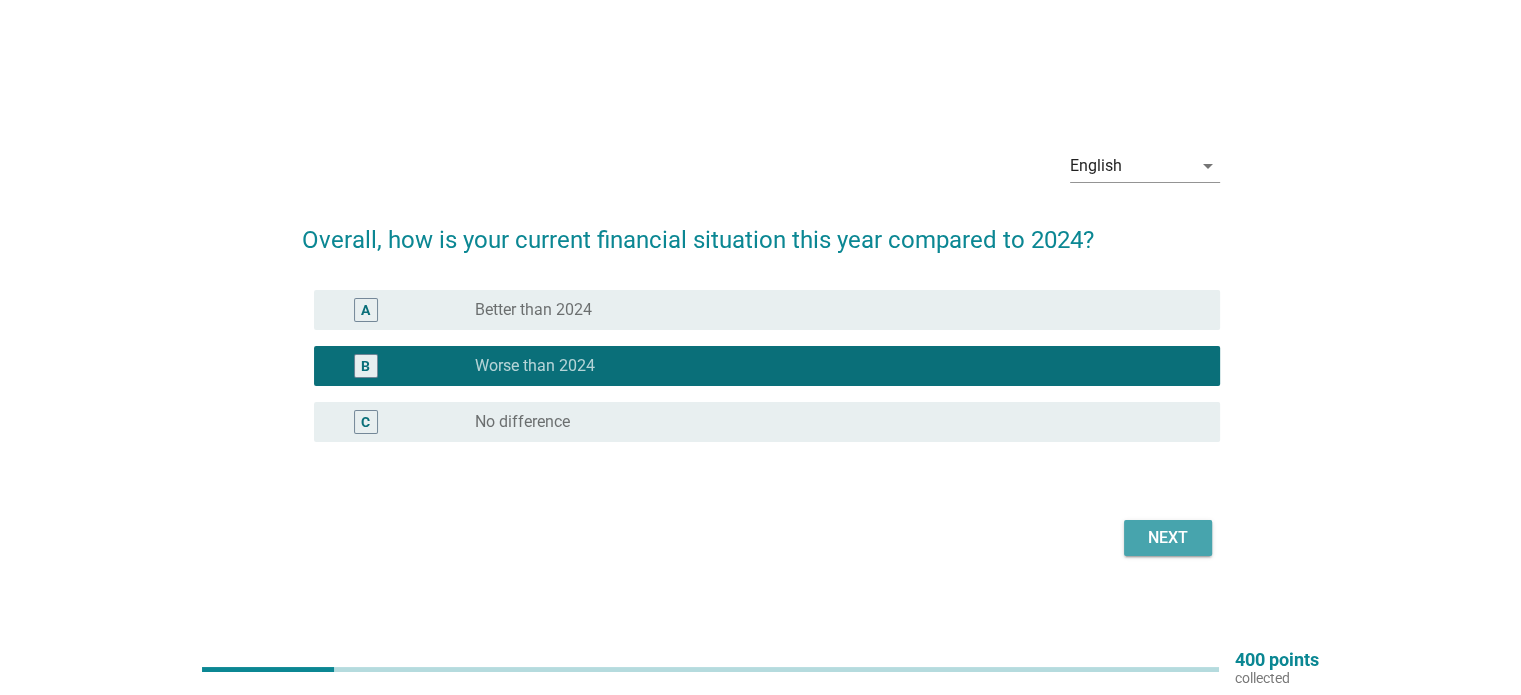 click on "Next" at bounding box center (1168, 538) 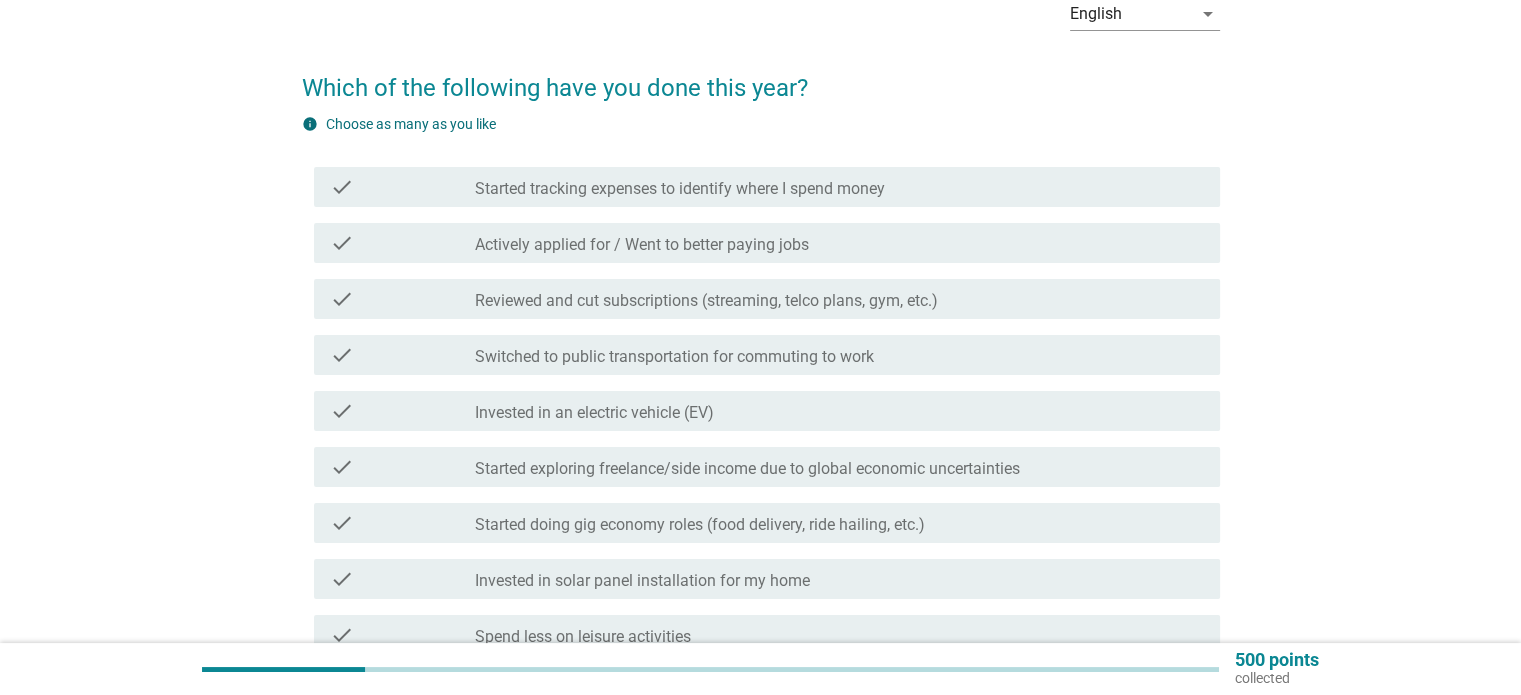 scroll, scrollTop: 116, scrollLeft: 0, axis: vertical 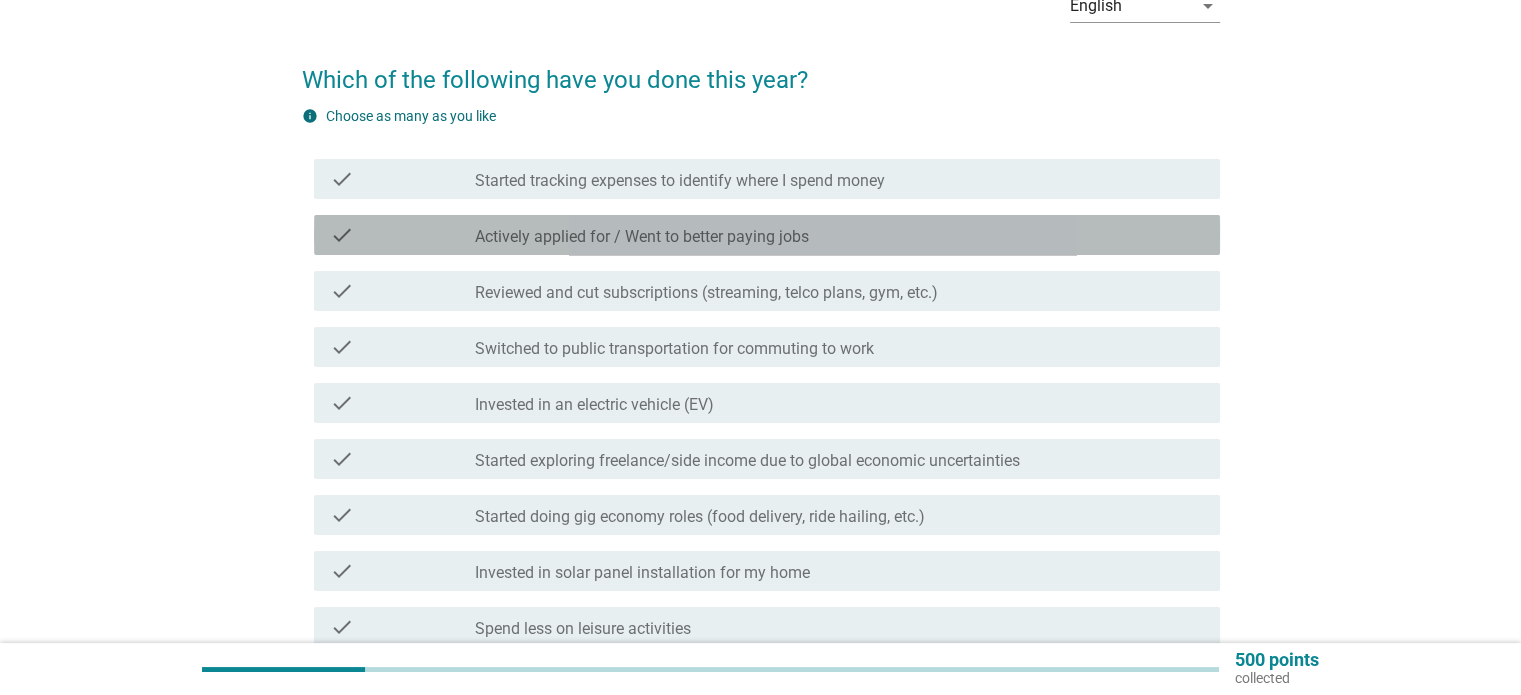 click on "check_box_outline_blank Actively applied for / Went to better paying jobs" at bounding box center (839, 235) 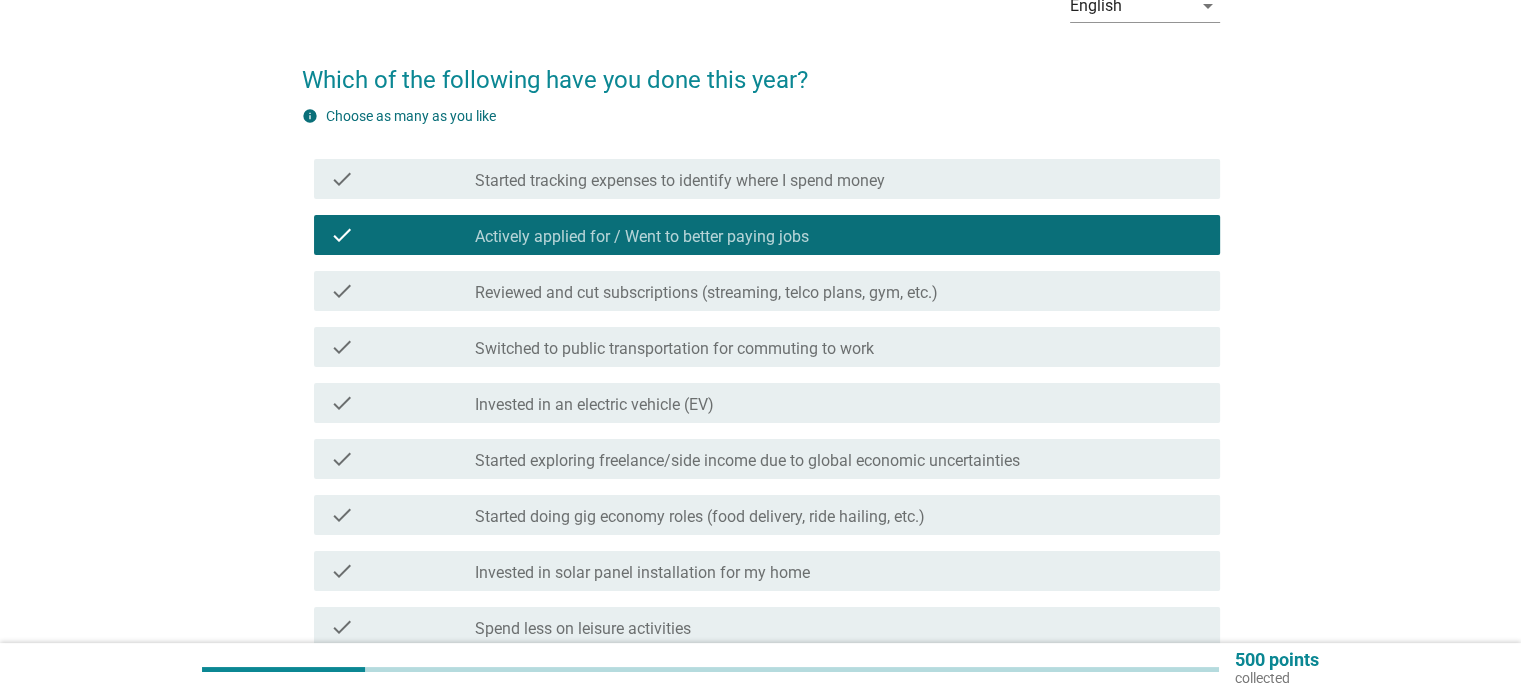 click on "Reviewed and cut subscriptions (streaming, telco plans, gym, etc.)" at bounding box center (706, 293) 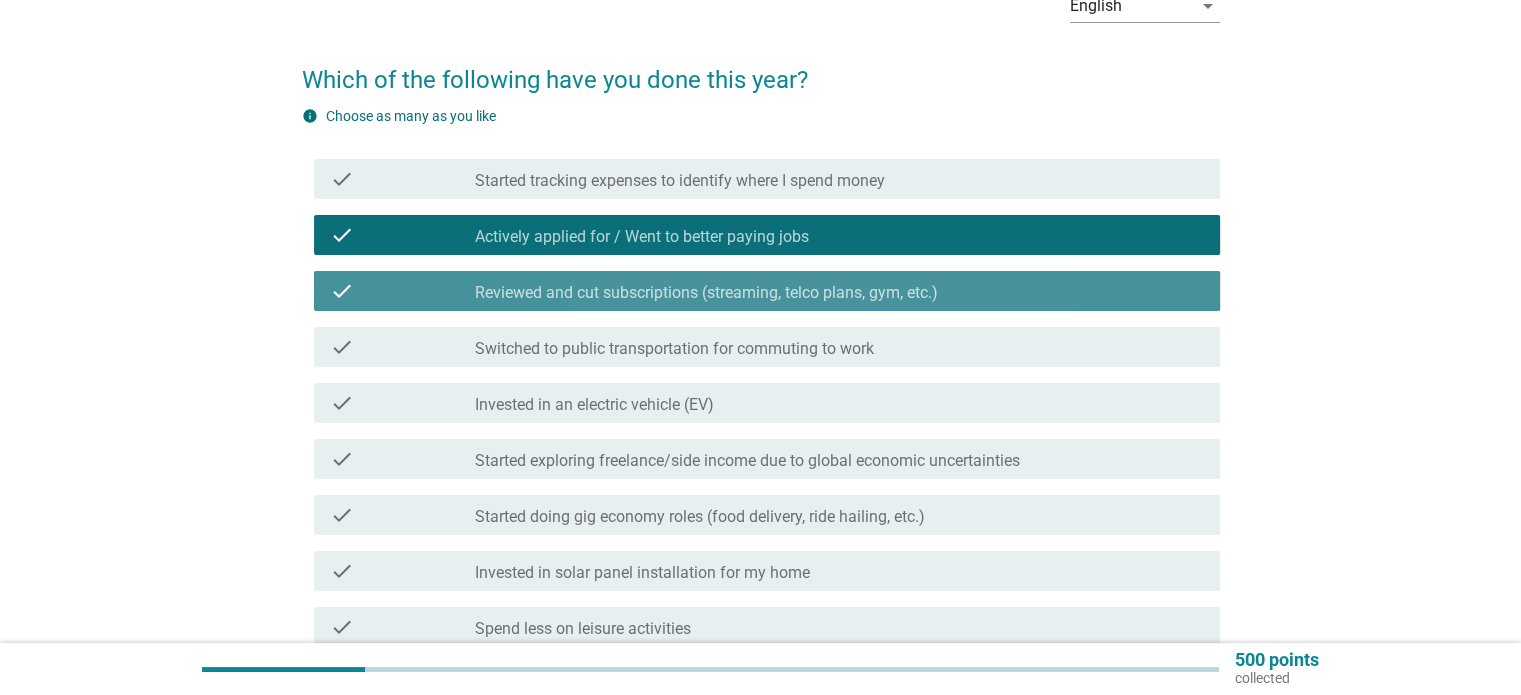 click on "Reviewed and cut subscriptions (streaming, telco plans, gym, etc.)" at bounding box center [706, 293] 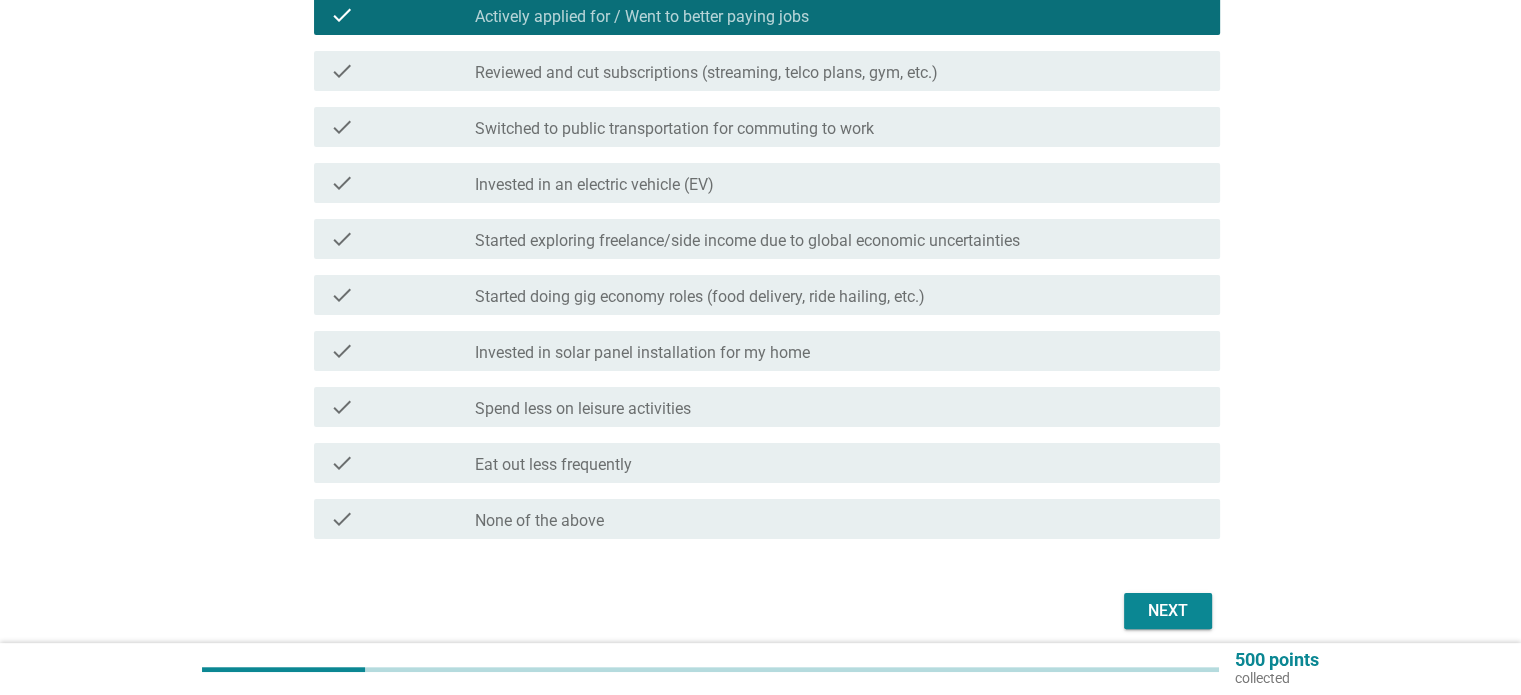 scroll, scrollTop: 339, scrollLeft: 0, axis: vertical 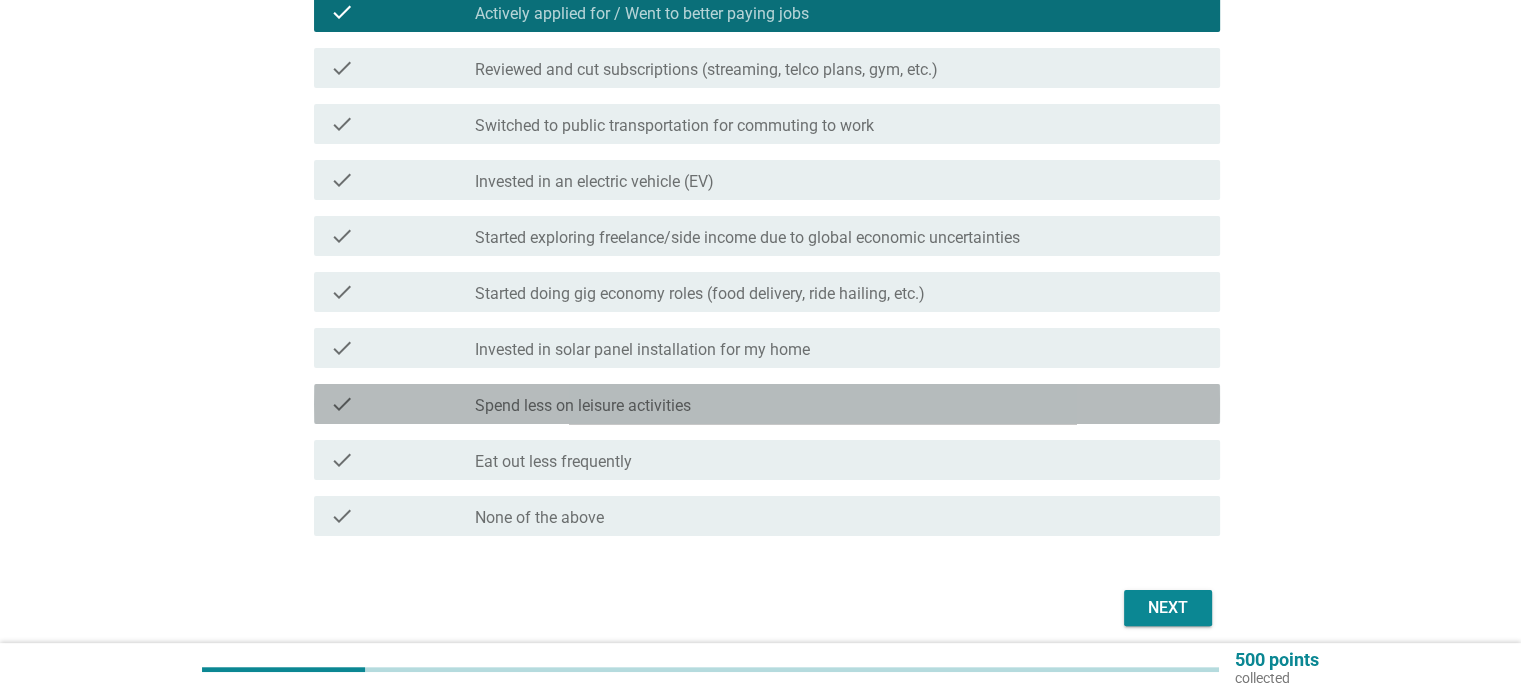 click on "check_box_outline_blank Spend less on leisure activities" at bounding box center [839, 404] 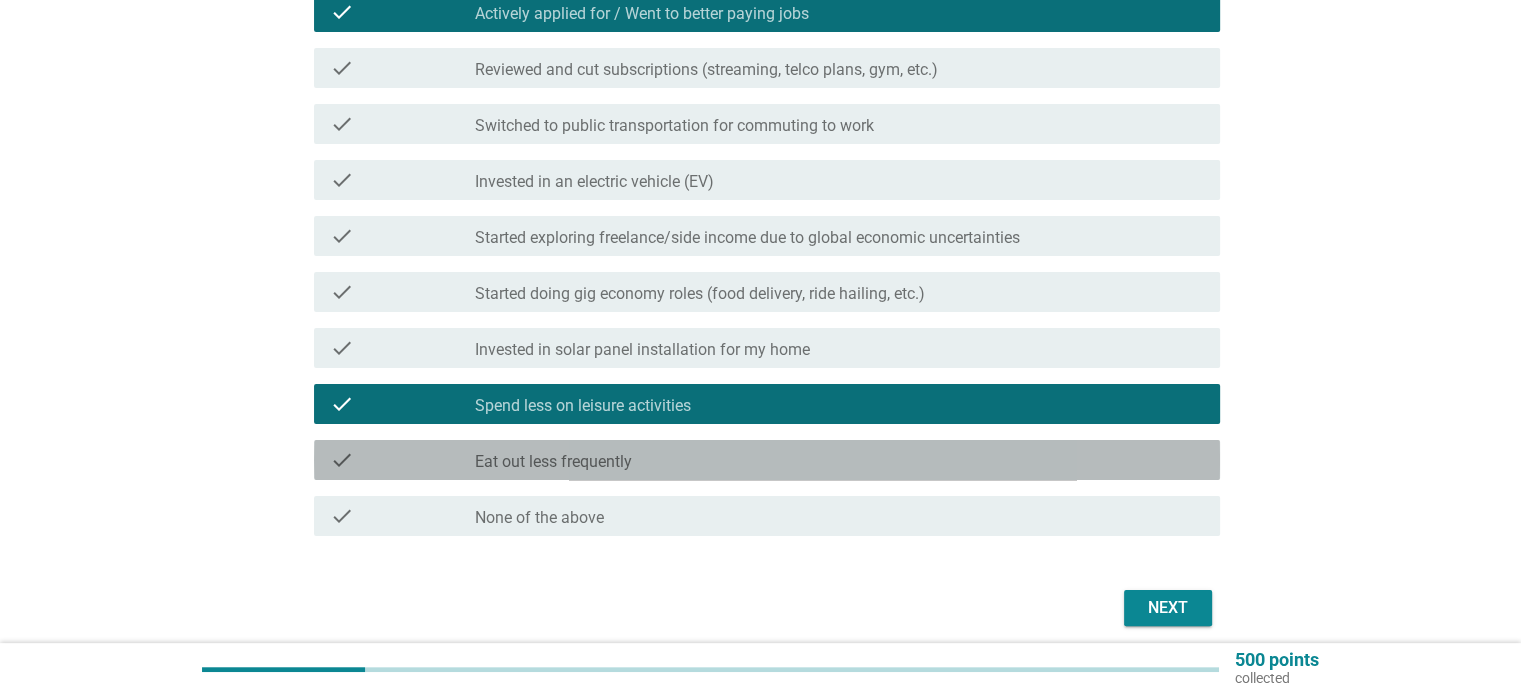 click on "check     check_box_outline_blank Eat out less frequently" at bounding box center [767, 460] 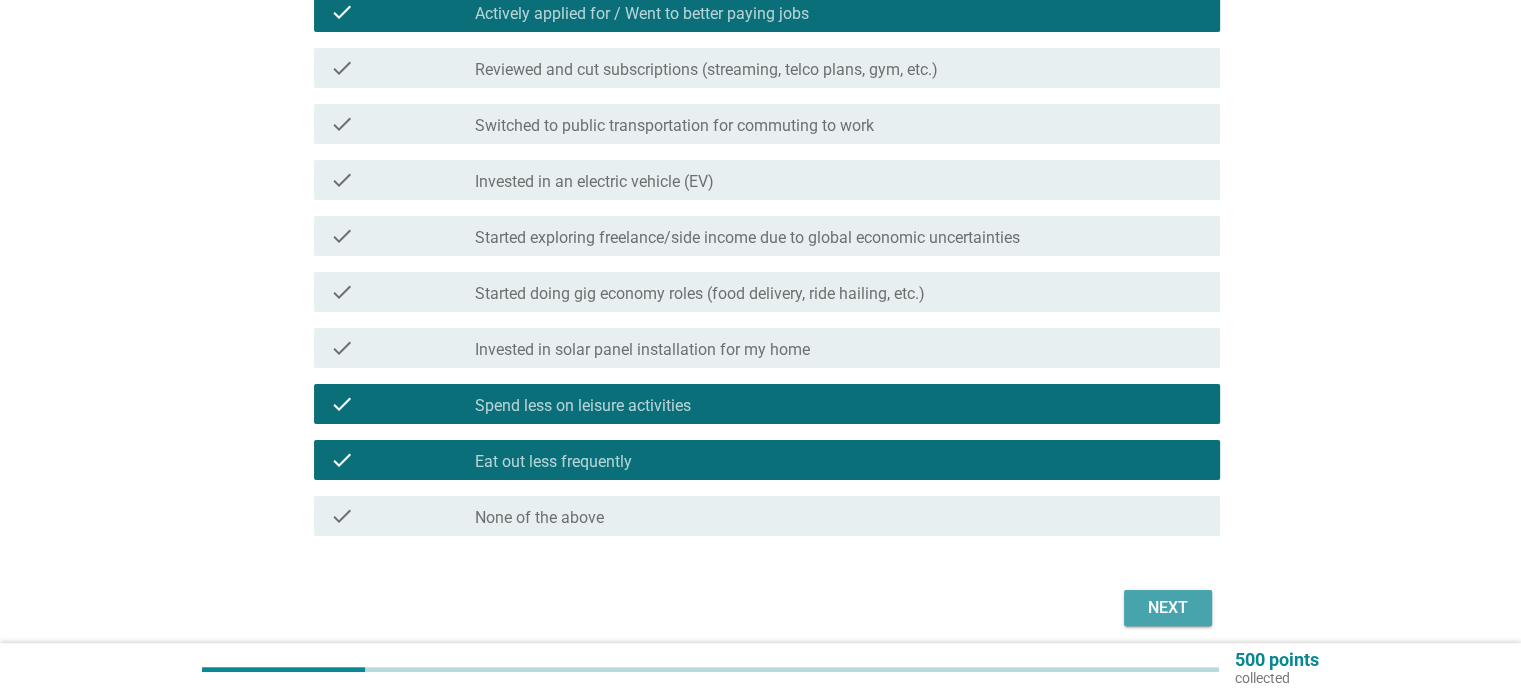 click on "Next" at bounding box center (1168, 608) 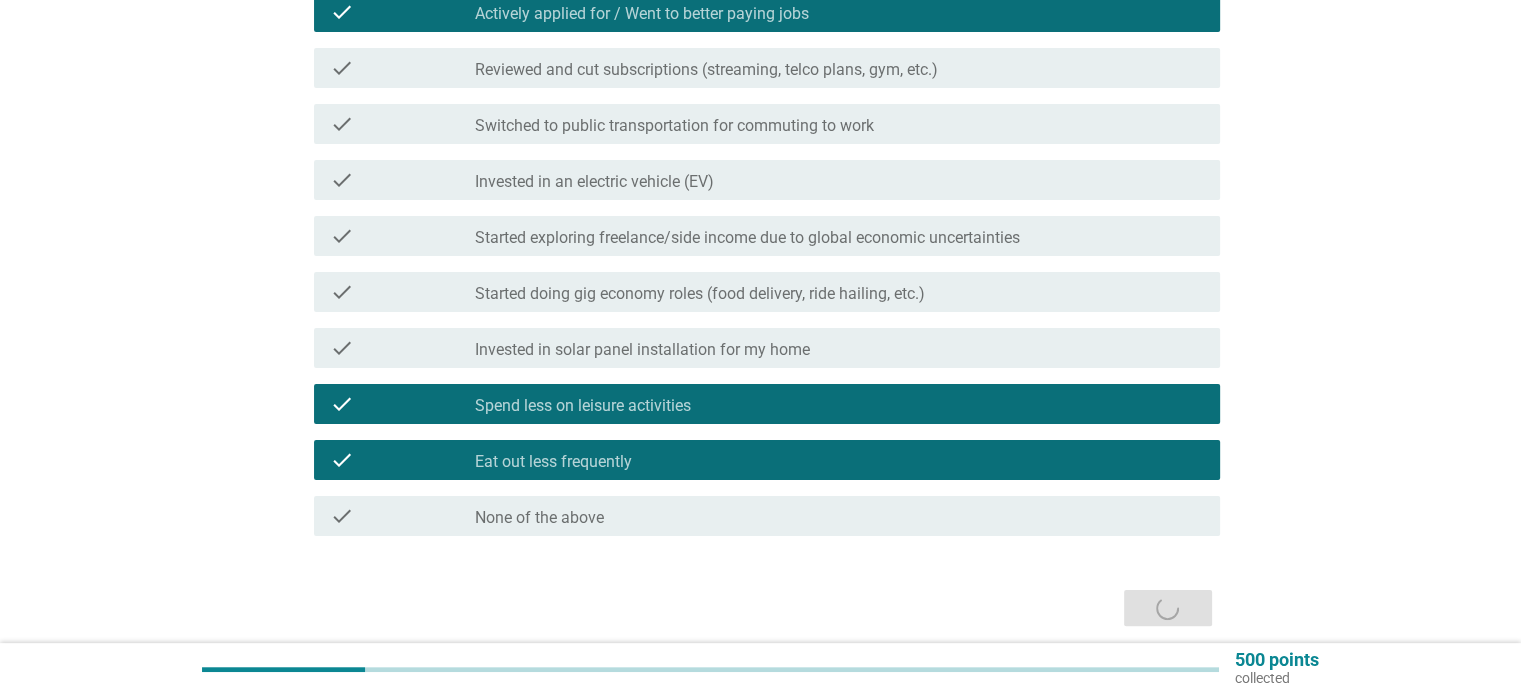 scroll, scrollTop: 0, scrollLeft: 0, axis: both 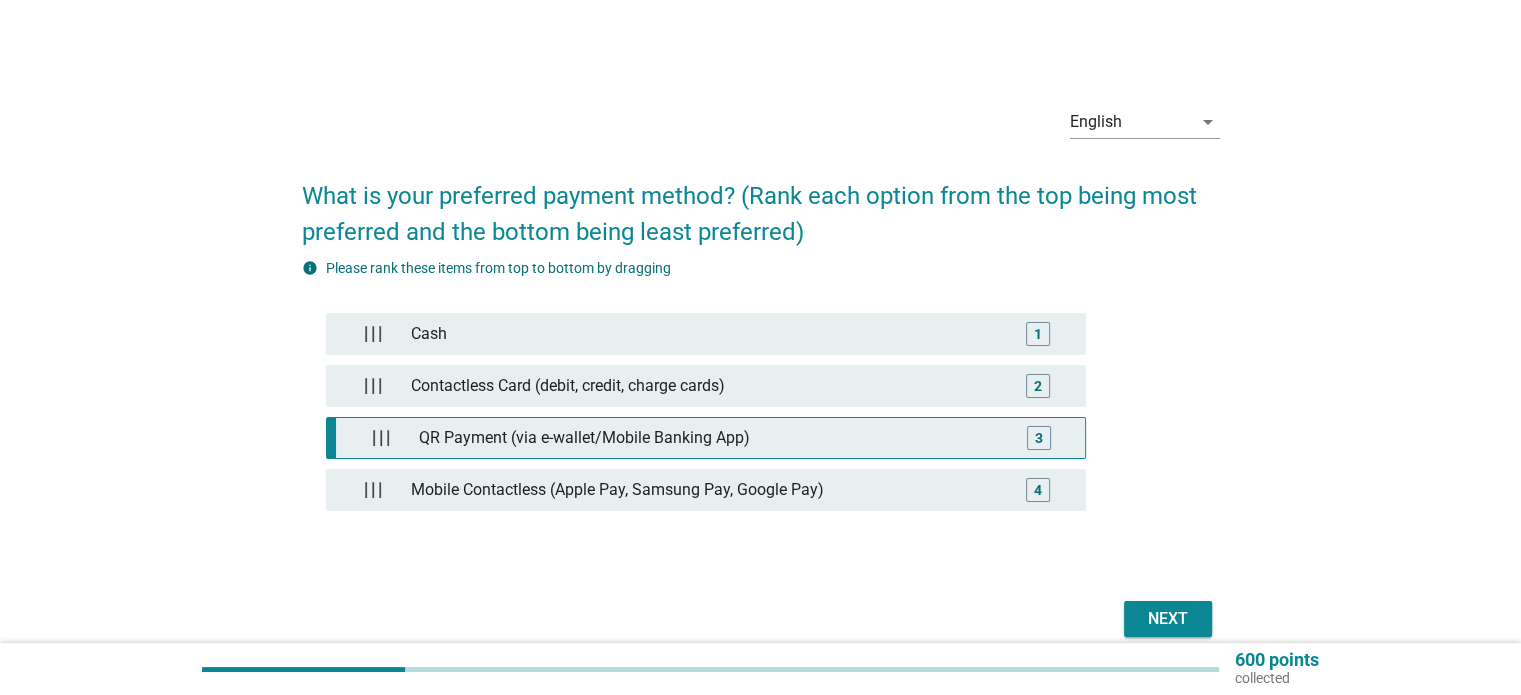 type 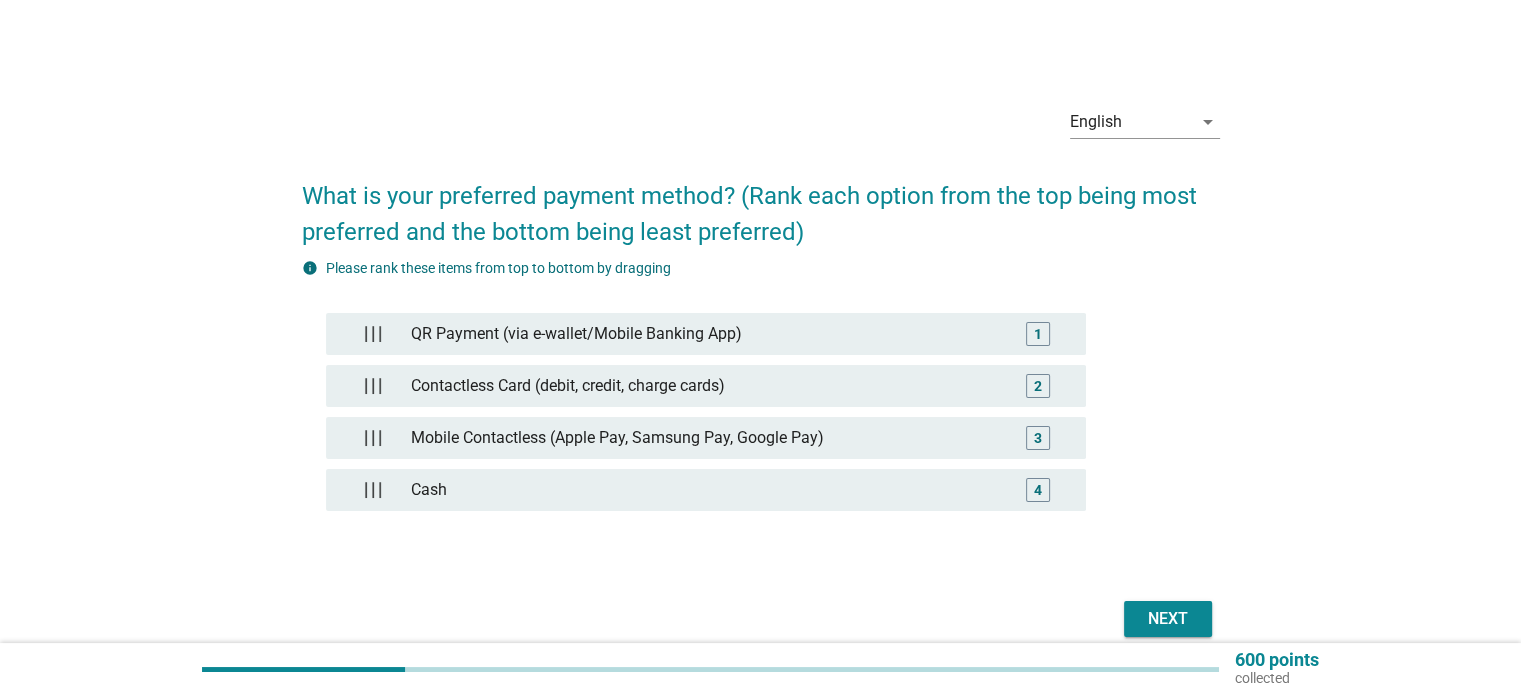 click on "Next" at bounding box center (1168, 619) 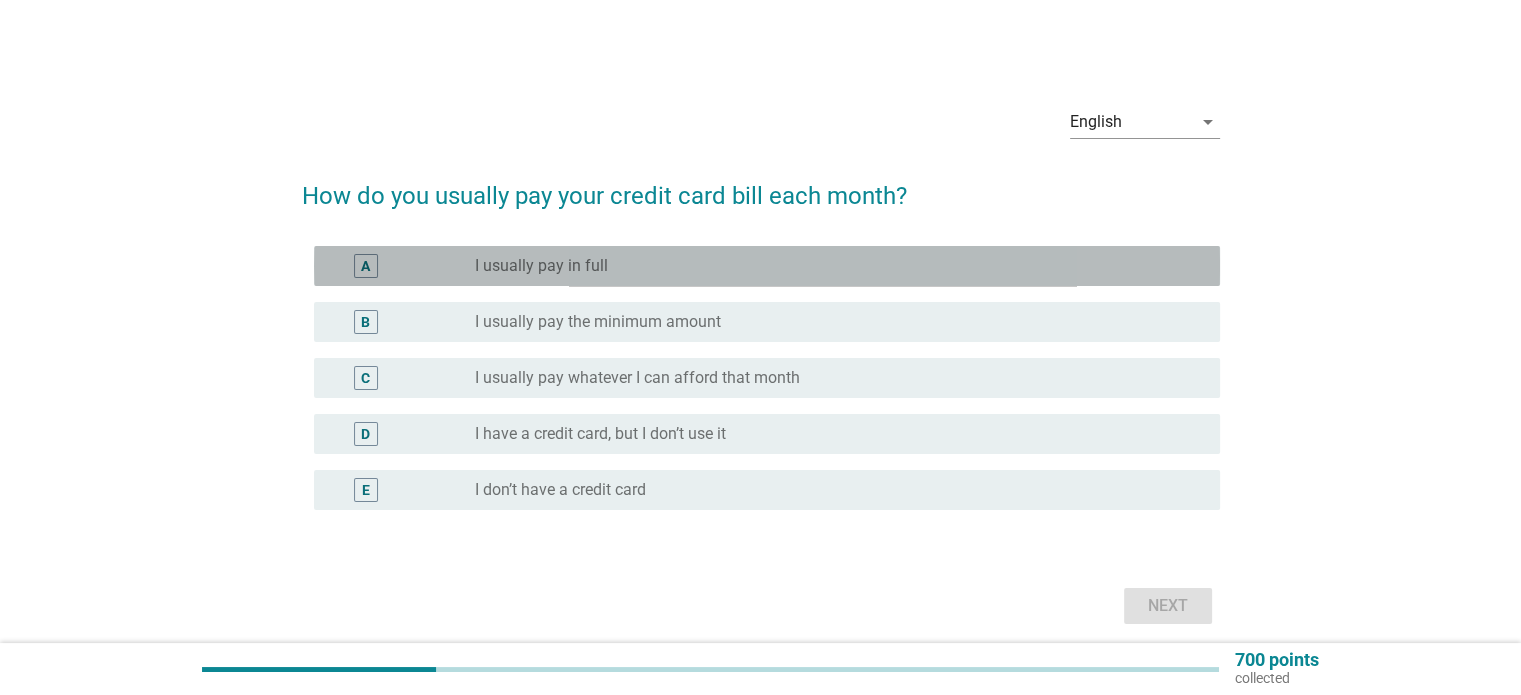 click on "radio_button_unchecked I usually pay in full" at bounding box center [831, 266] 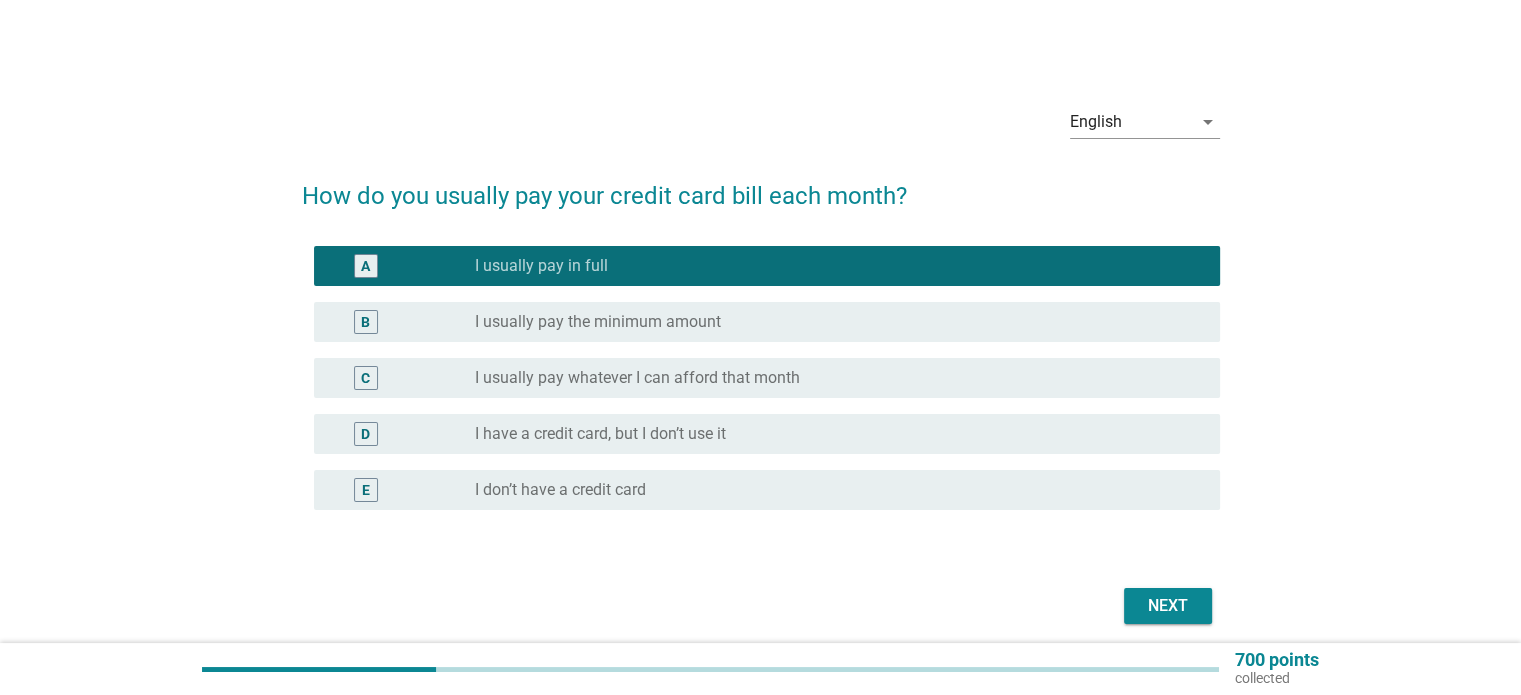 click on "Next" at bounding box center (1168, 606) 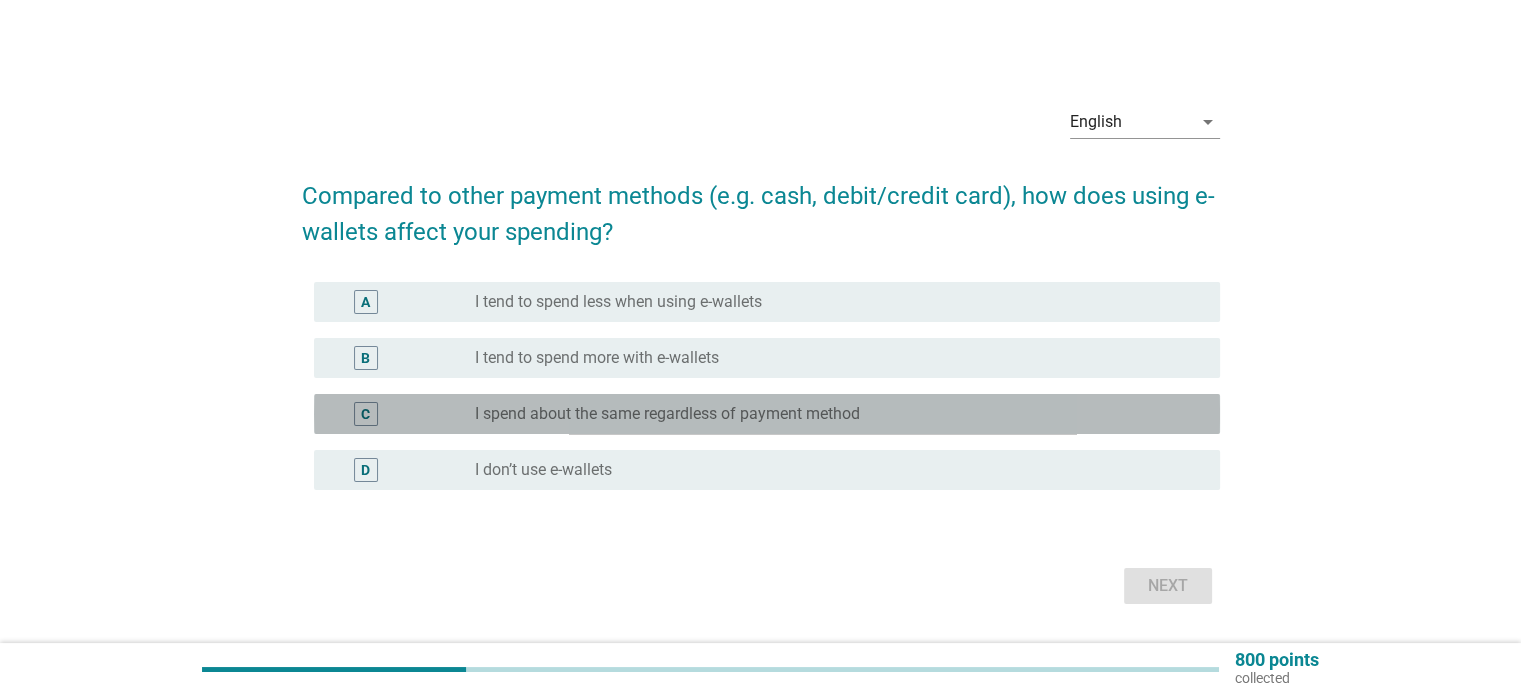 click on "radio_button_unchecked I spend about the same regardless of payment method" at bounding box center [839, 414] 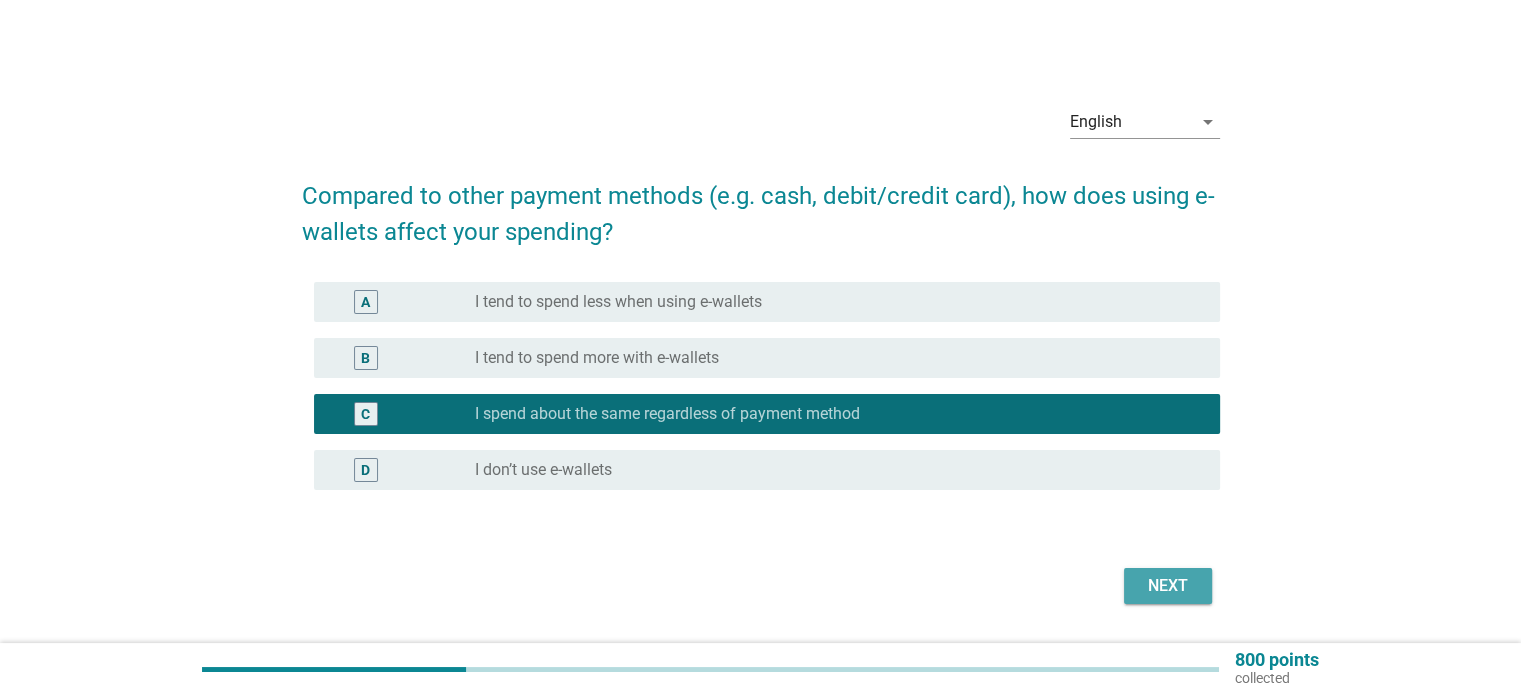 click on "Next" at bounding box center [1168, 586] 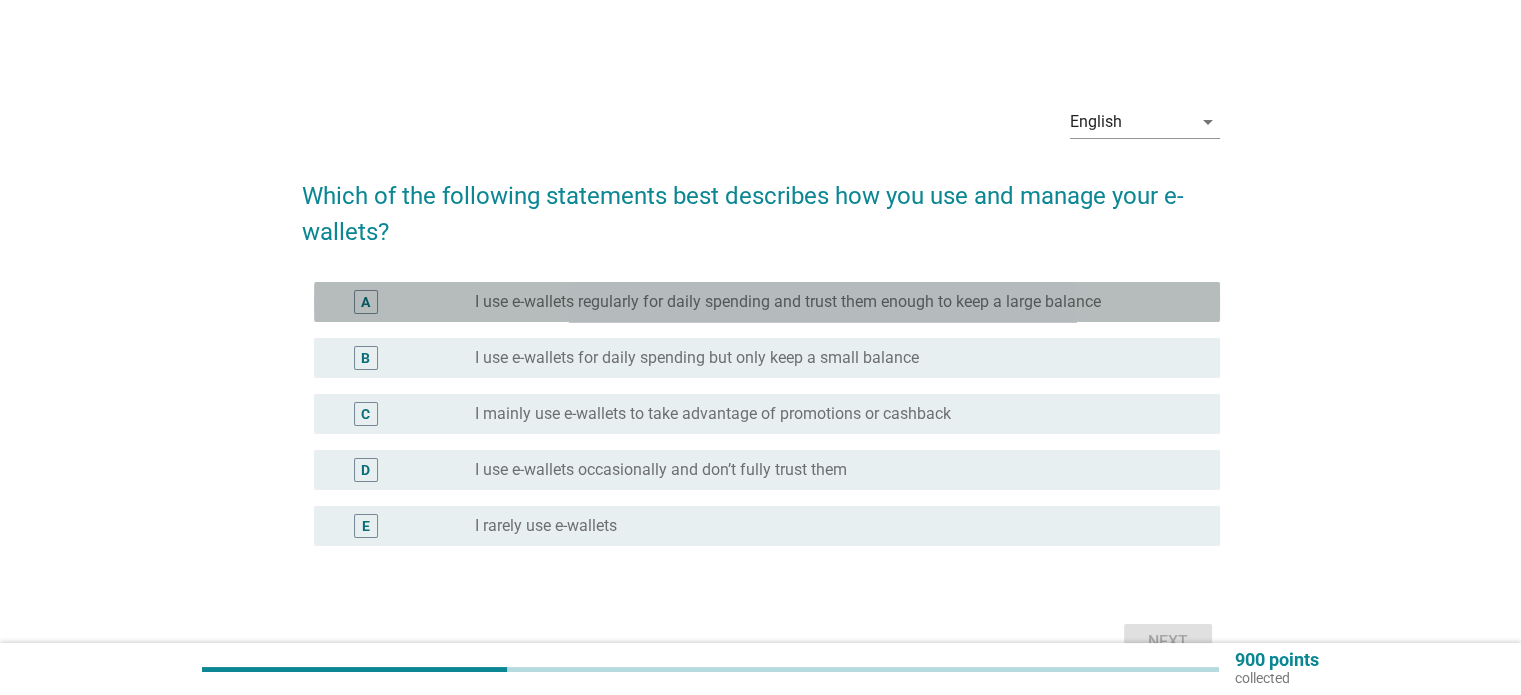 click on "radio_button_unchecked I use e-wallets regularly for daily spending and trust them enough to keep a large balance" at bounding box center [839, 302] 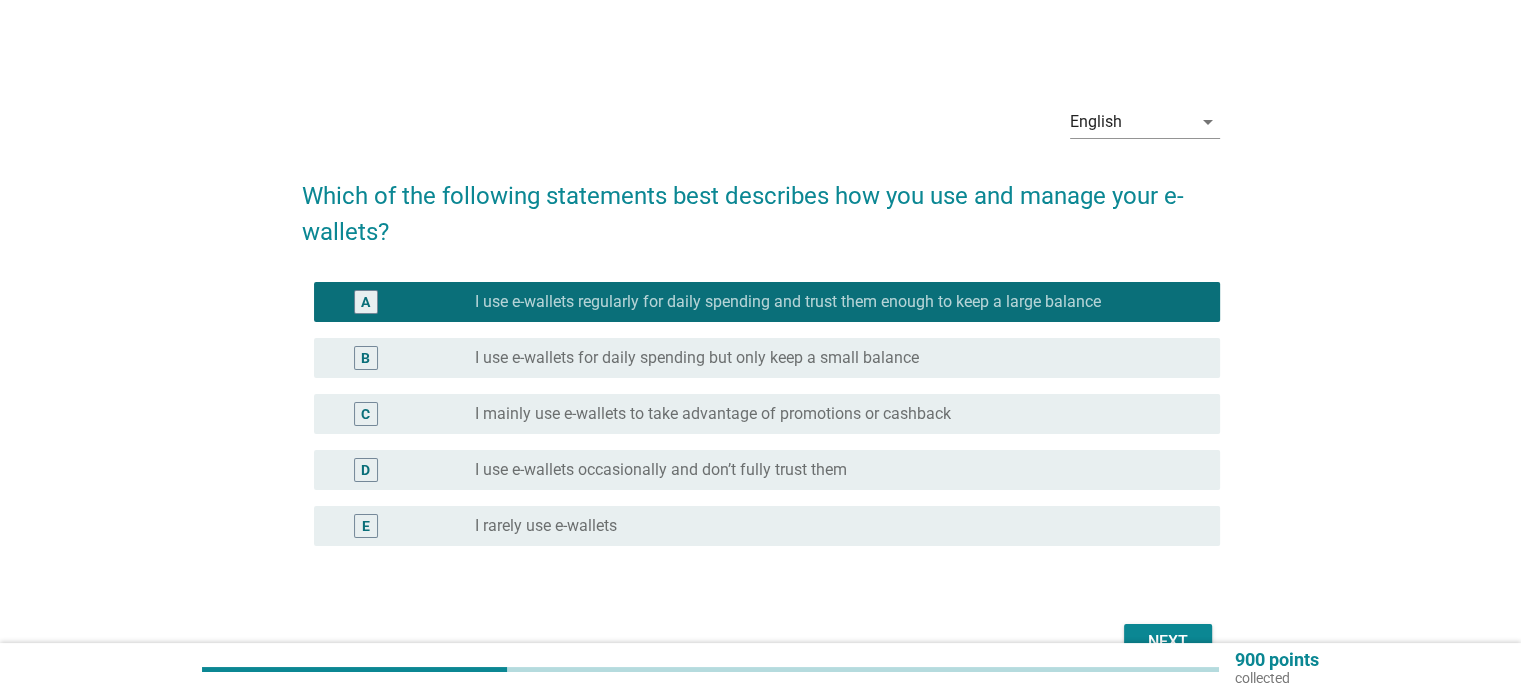 click on "B     radio_button_unchecked I use e-wallets for daily spending but only keep a small balance" at bounding box center [767, 358] 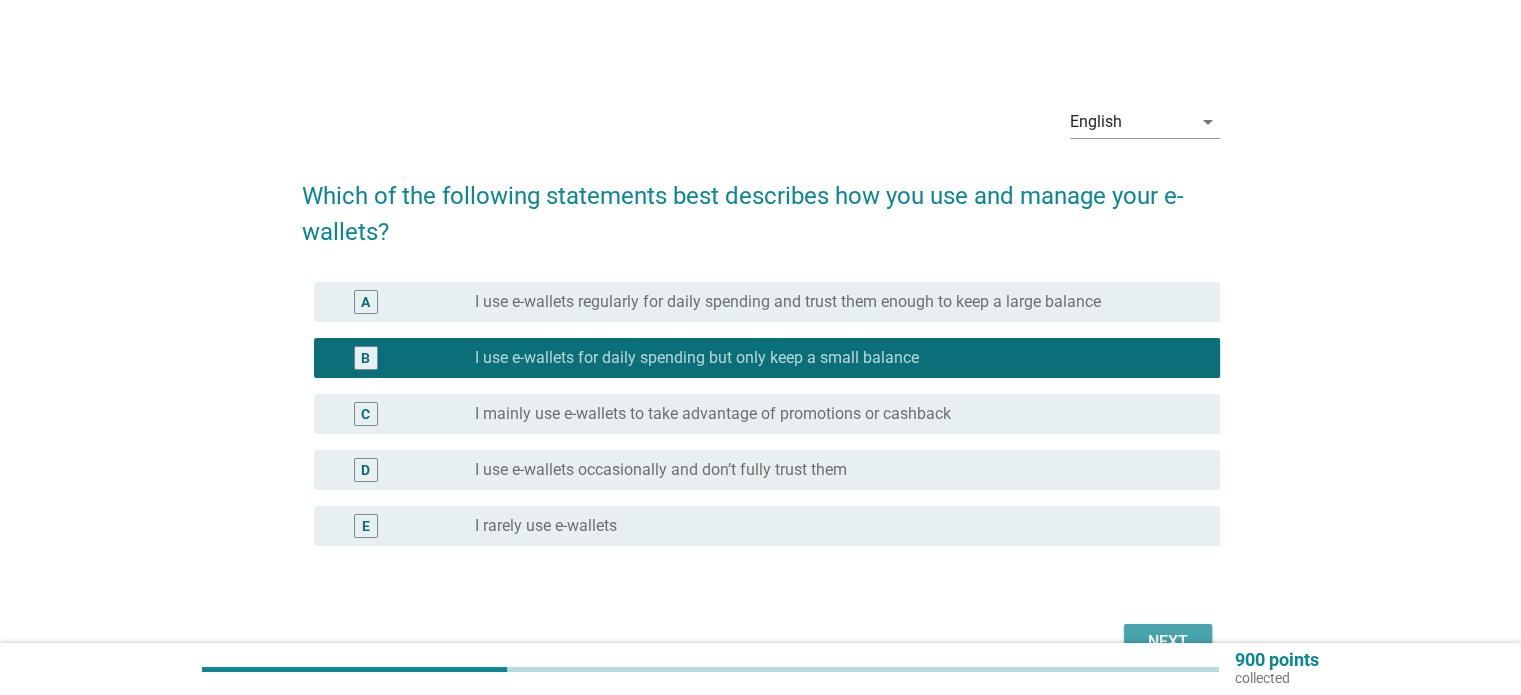 click on "Next" at bounding box center [1168, 642] 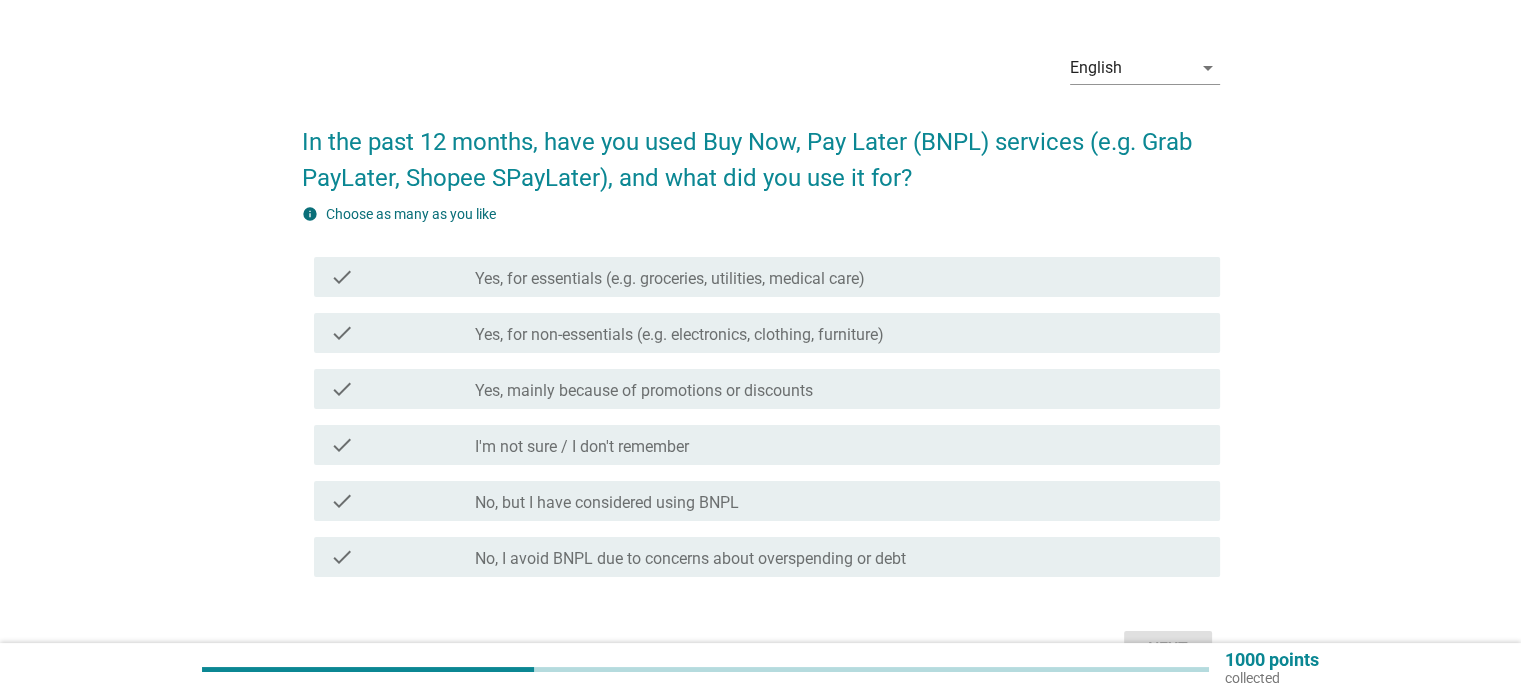 scroll, scrollTop: 56, scrollLeft: 0, axis: vertical 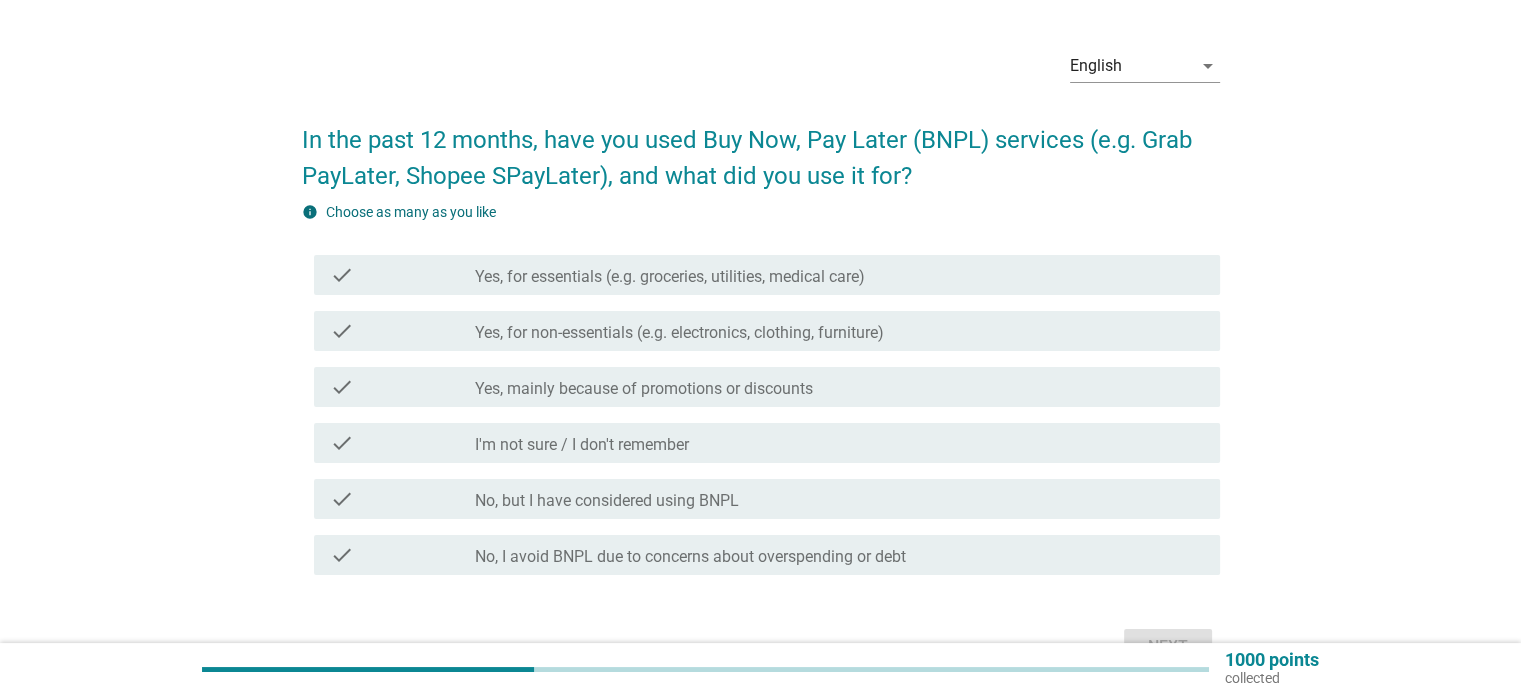 click on "check_box_outline_blank Yes, for non-essentials (e.g. electronics, clothing, furniture)" at bounding box center (839, 331) 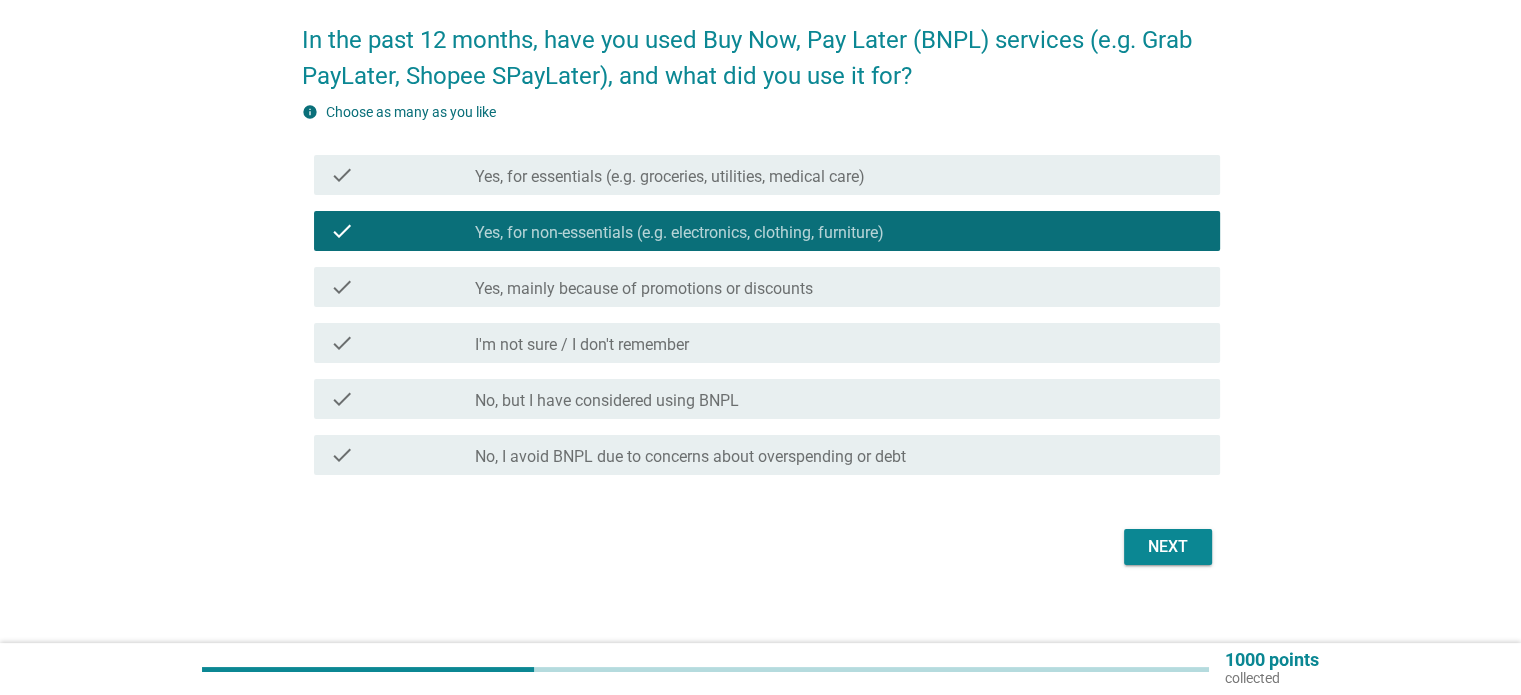 scroll, scrollTop: 173, scrollLeft: 0, axis: vertical 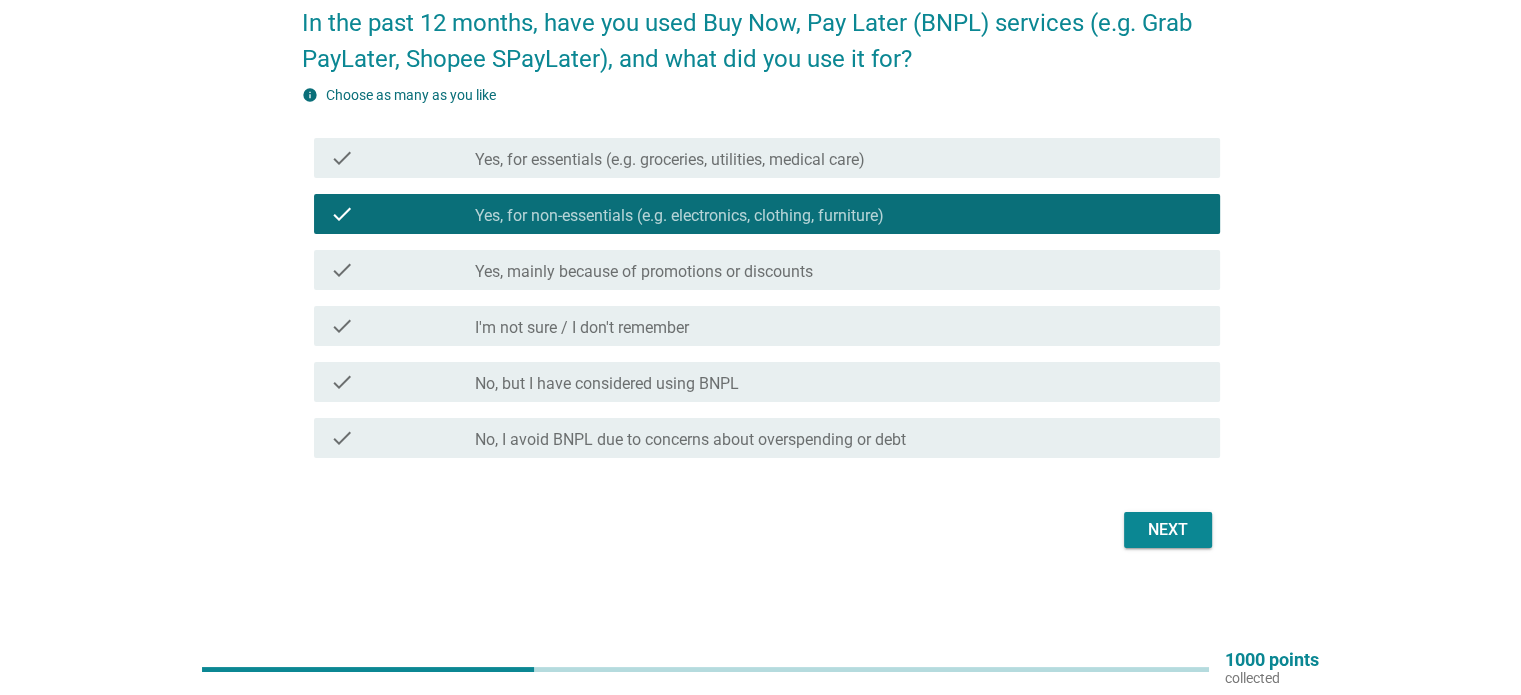 click on "Next" at bounding box center [1168, 530] 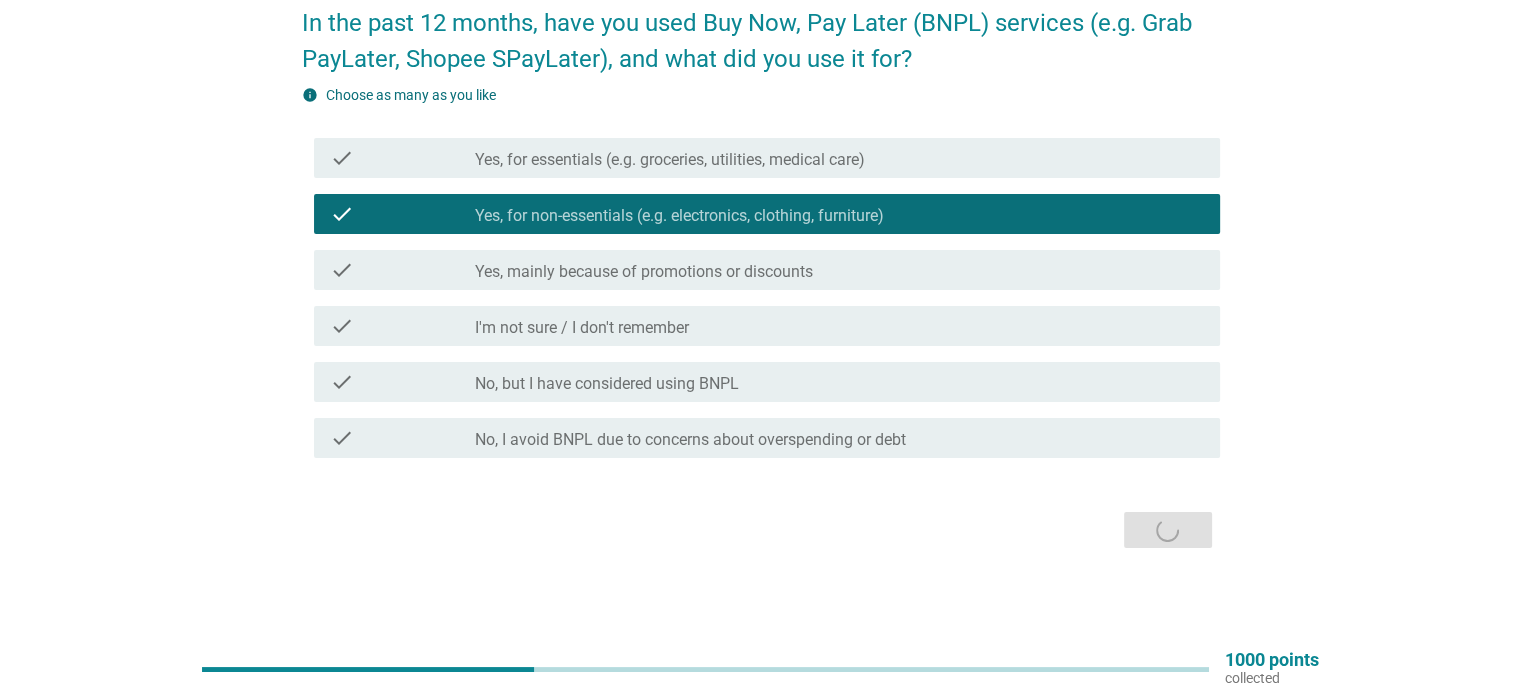 scroll, scrollTop: 0, scrollLeft: 0, axis: both 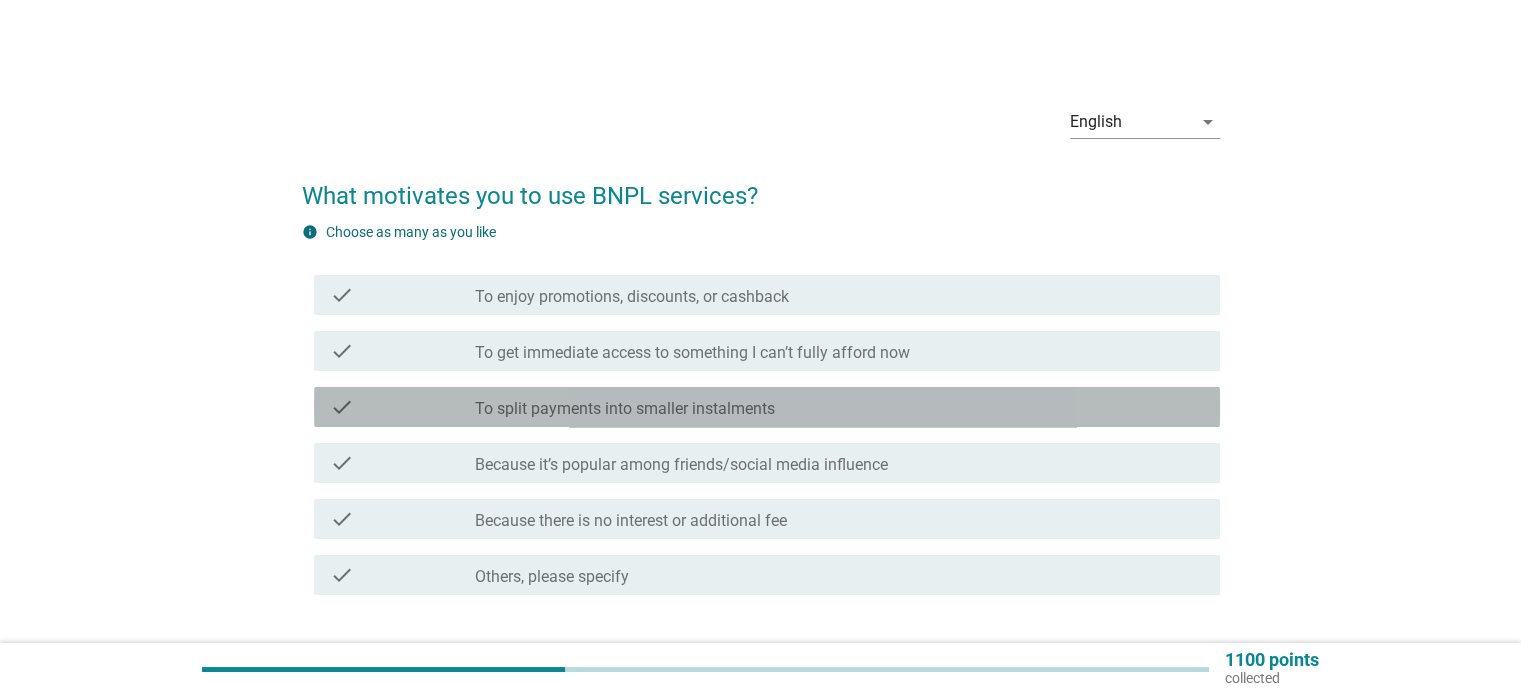 click on "check_box_outline_blank To split payments into smaller instalments" at bounding box center (839, 407) 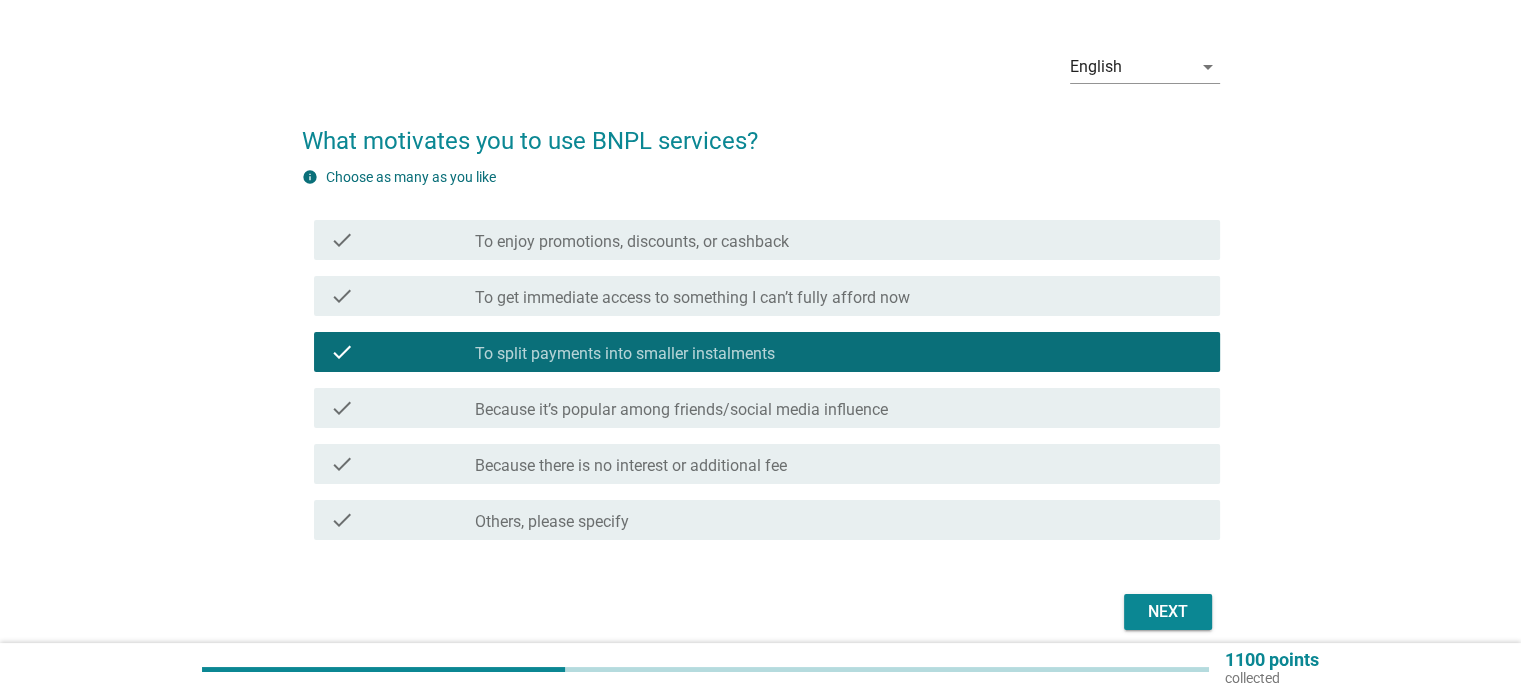 scroll, scrollTop: 56, scrollLeft: 0, axis: vertical 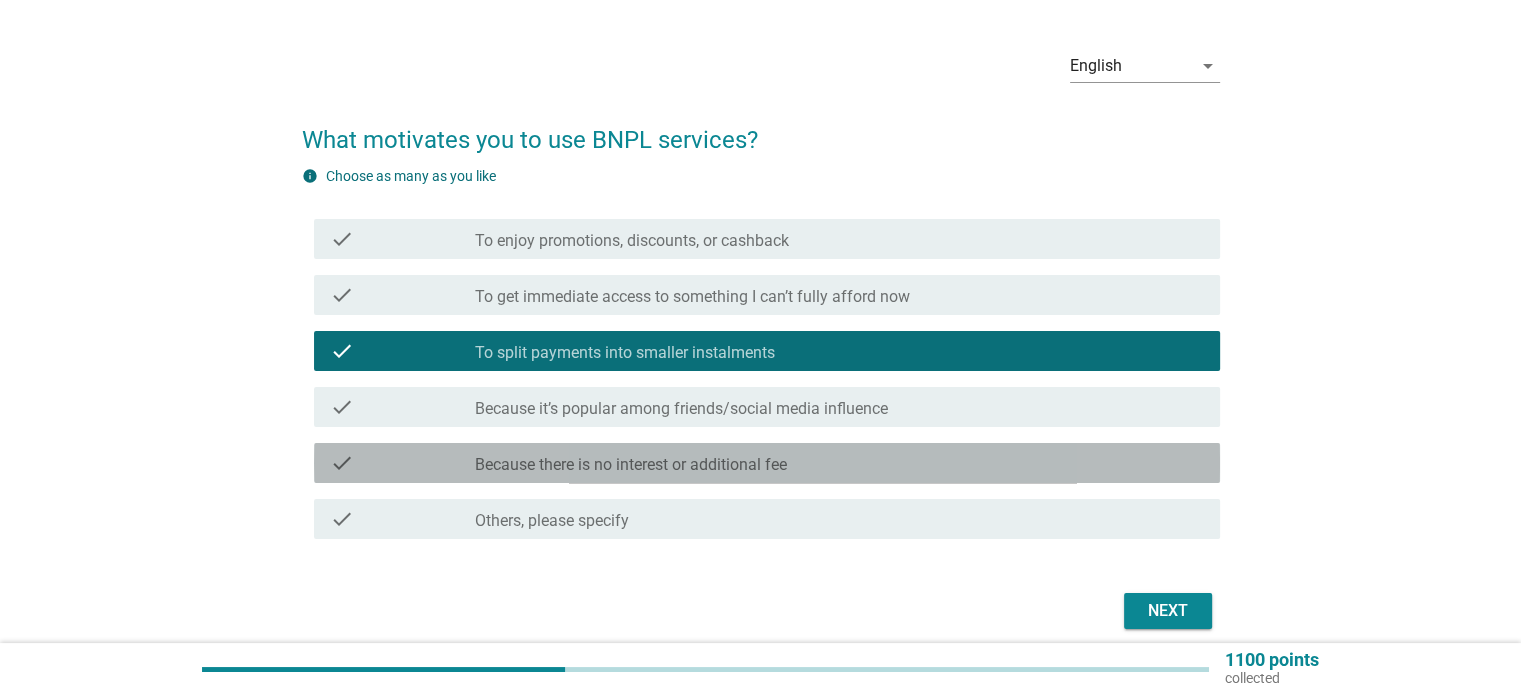 click on "check_box_outline_blank Because there is no interest or additional fee" at bounding box center (839, 463) 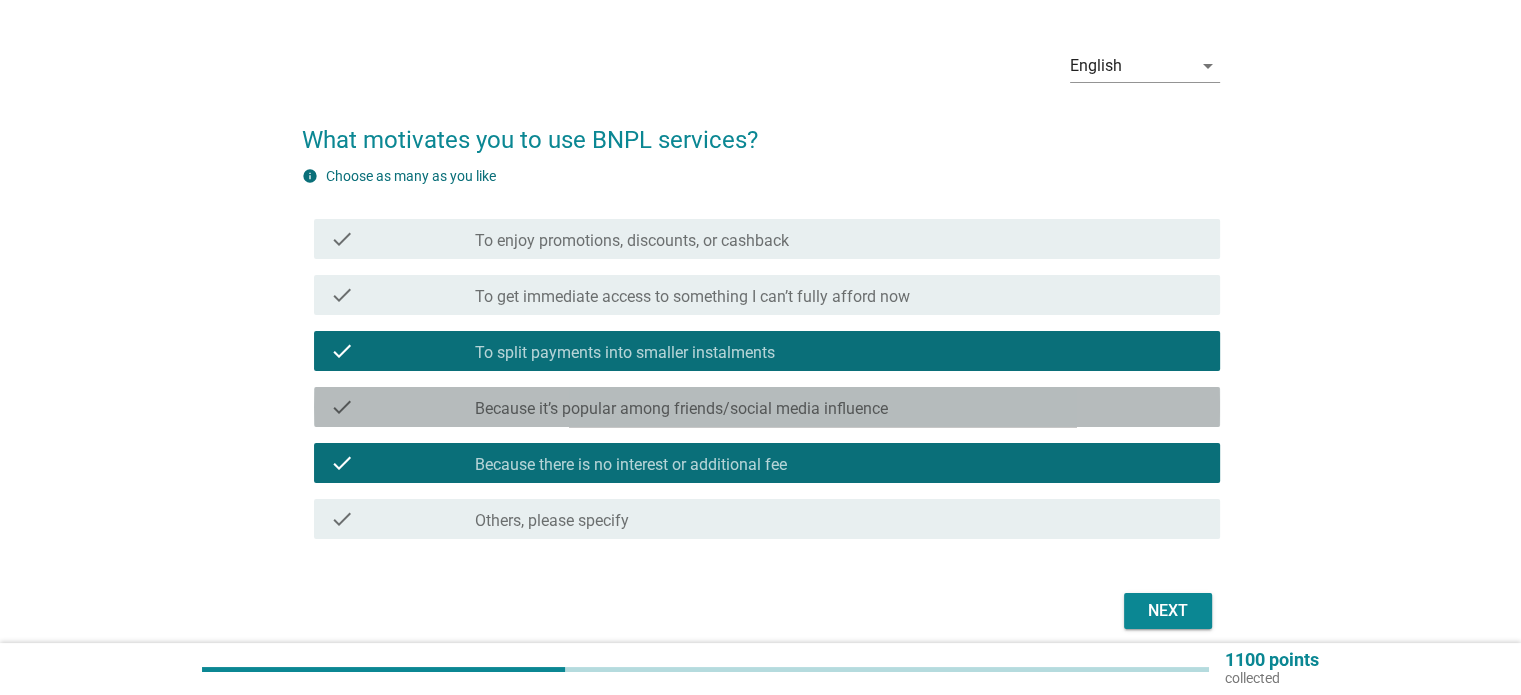 click on "check_box_outline_blank Because it’s popular among friends/social media influence" at bounding box center [839, 407] 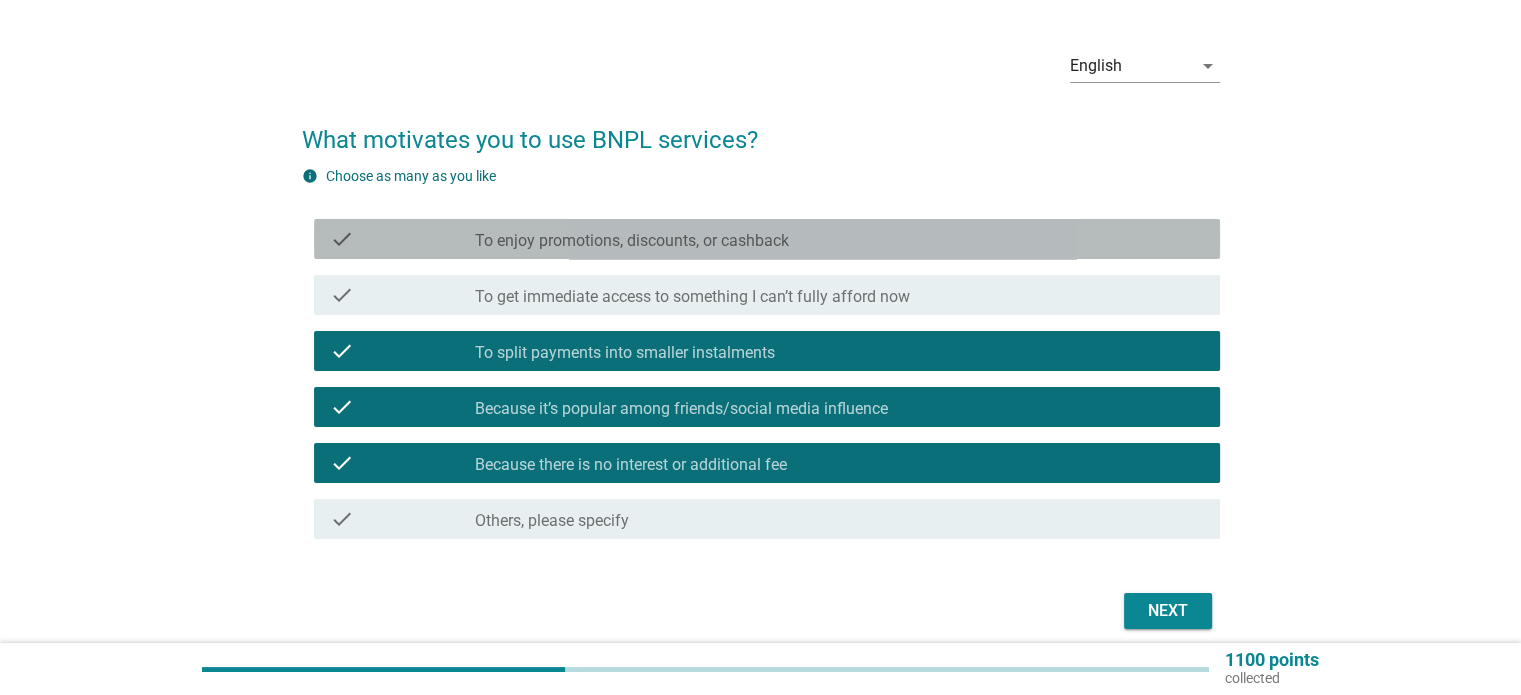 click on "check_box_outline_blank To enjoy promotions, discounts, or cashback" at bounding box center [839, 239] 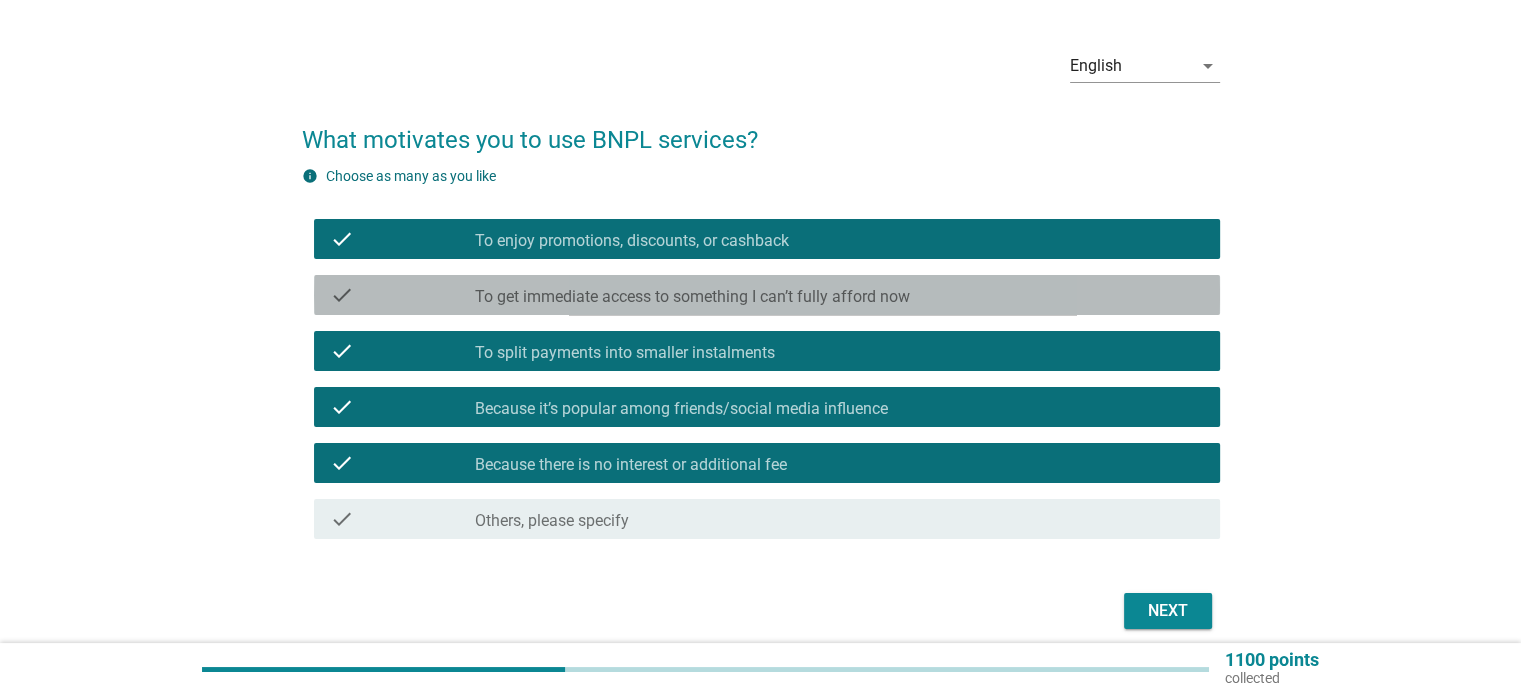 click on "check     check_box_outline_blank To get immediate access to something I can’t fully afford now" at bounding box center (767, 295) 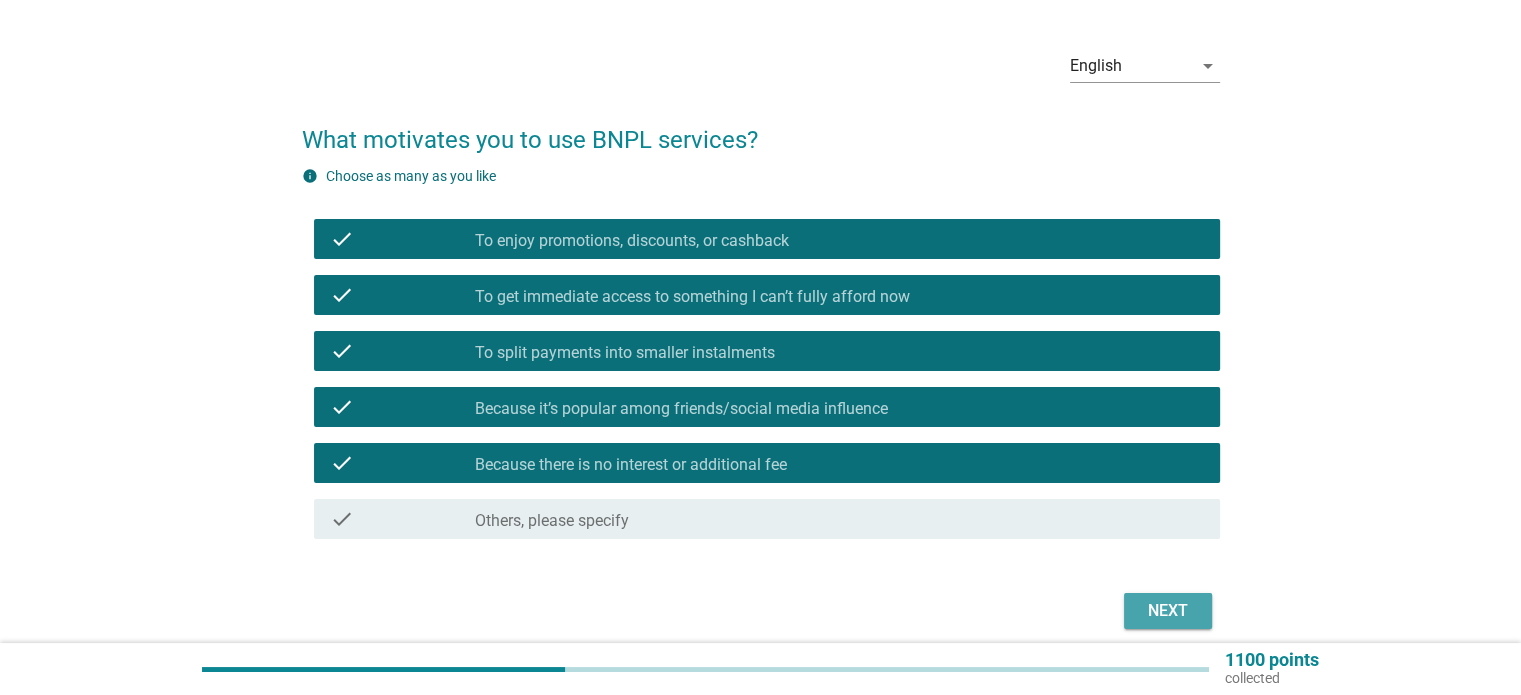 click on "Next" at bounding box center [1168, 611] 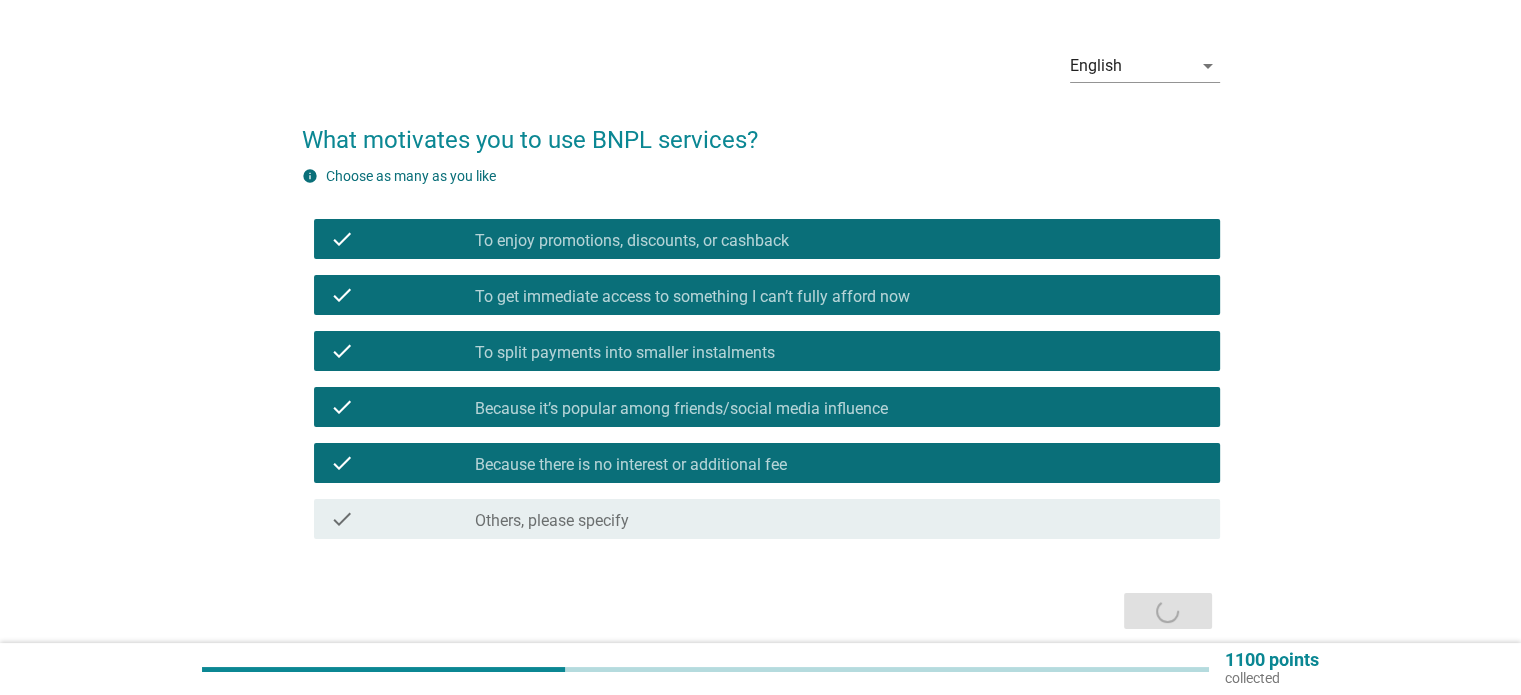 scroll, scrollTop: 0, scrollLeft: 0, axis: both 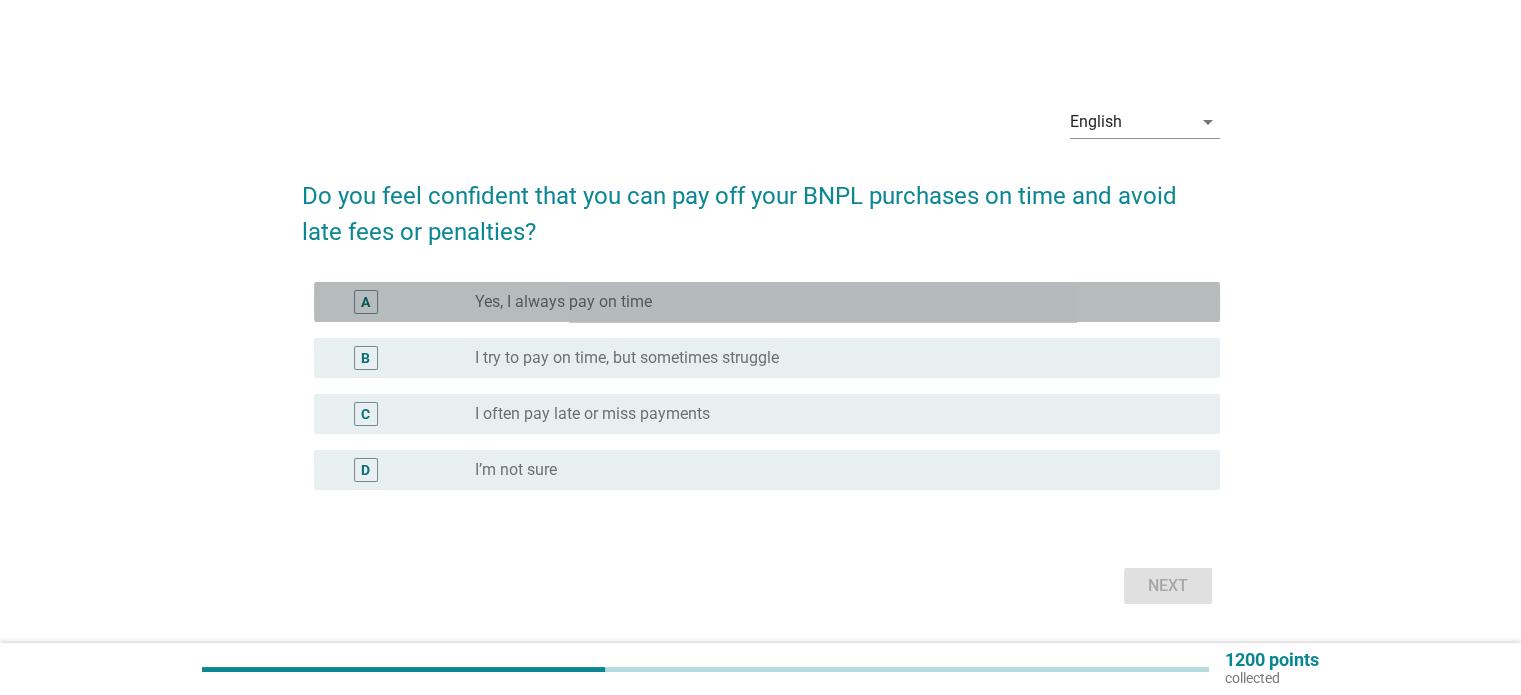 click on "radio_button_unchecked Yes, I always pay on time" at bounding box center [831, 302] 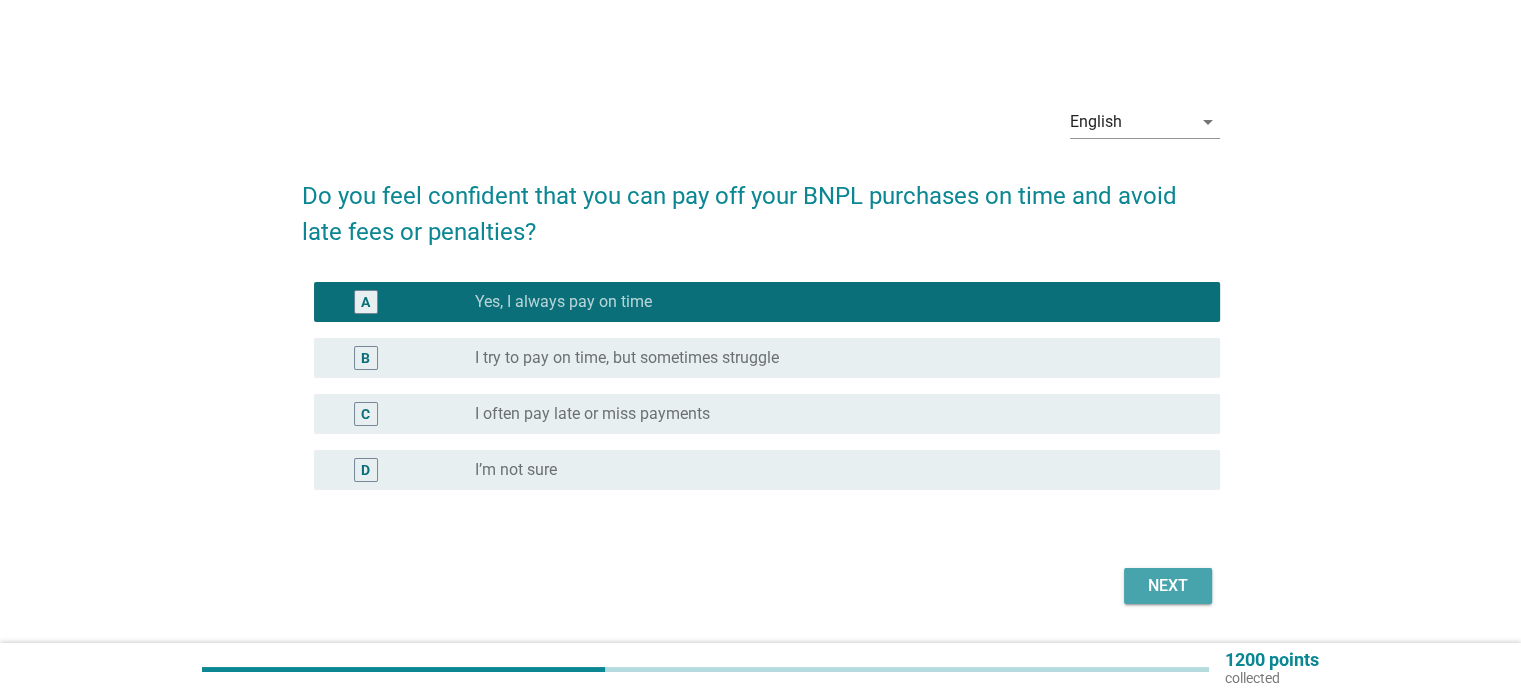 click on "Next" at bounding box center [1168, 586] 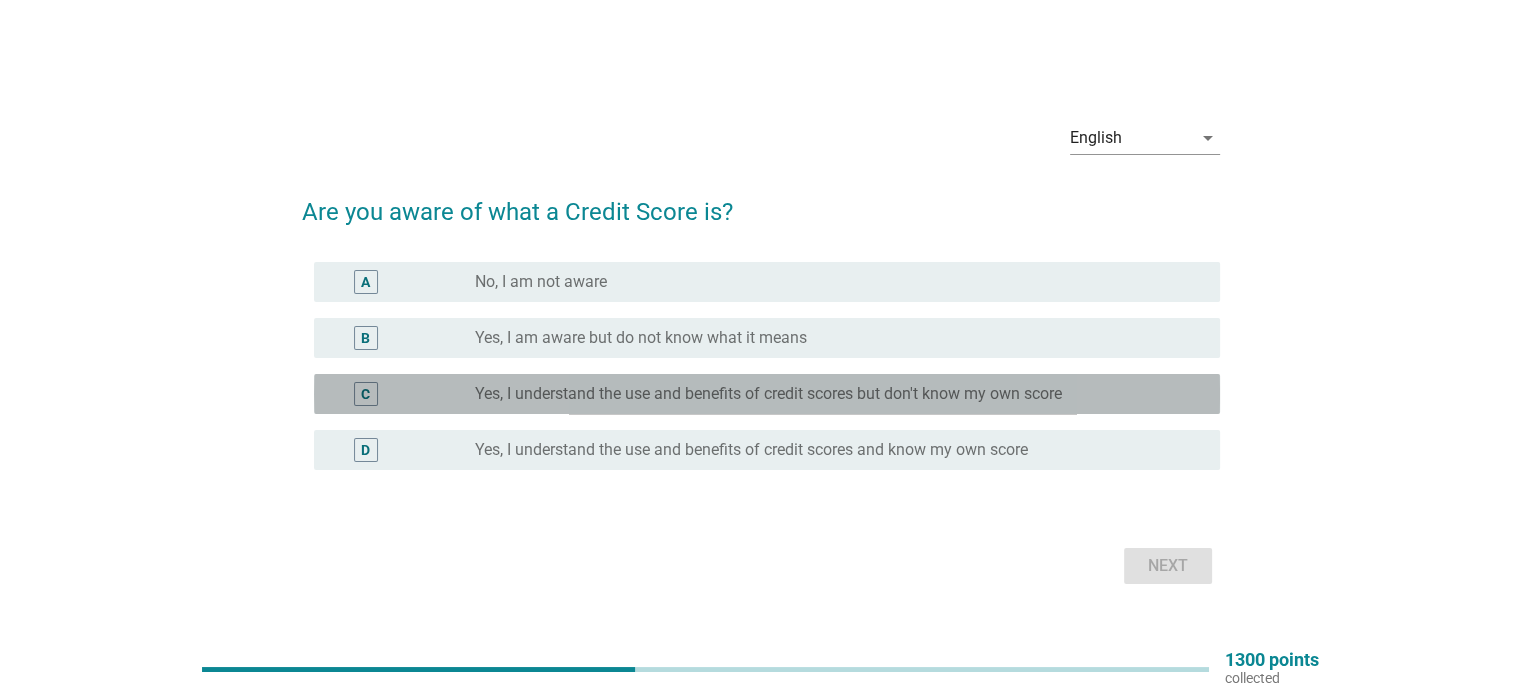 click on "Yes, I understand the use and benefits of credit scores but don't know my own score" at bounding box center [768, 394] 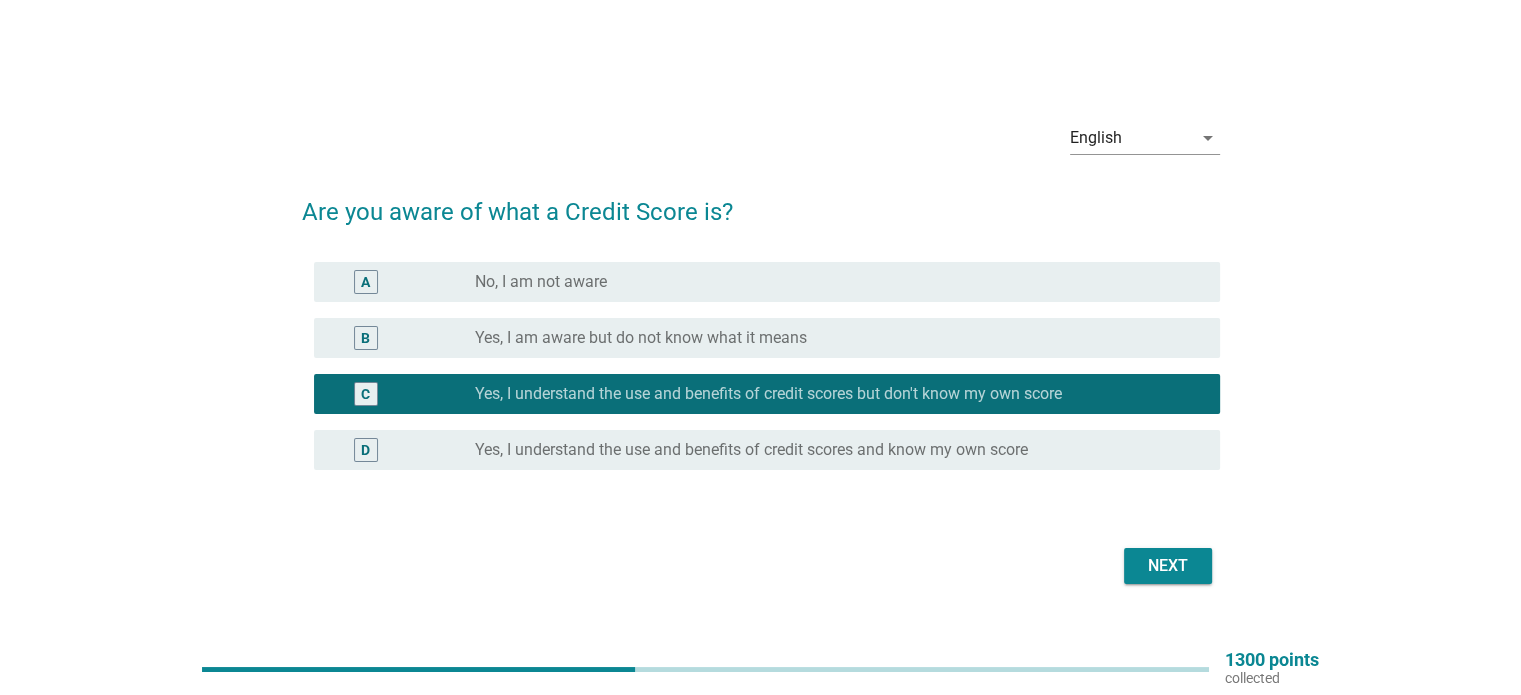click on "Yes, I understand the use and benefits of credit scores and know my own score" at bounding box center (751, 450) 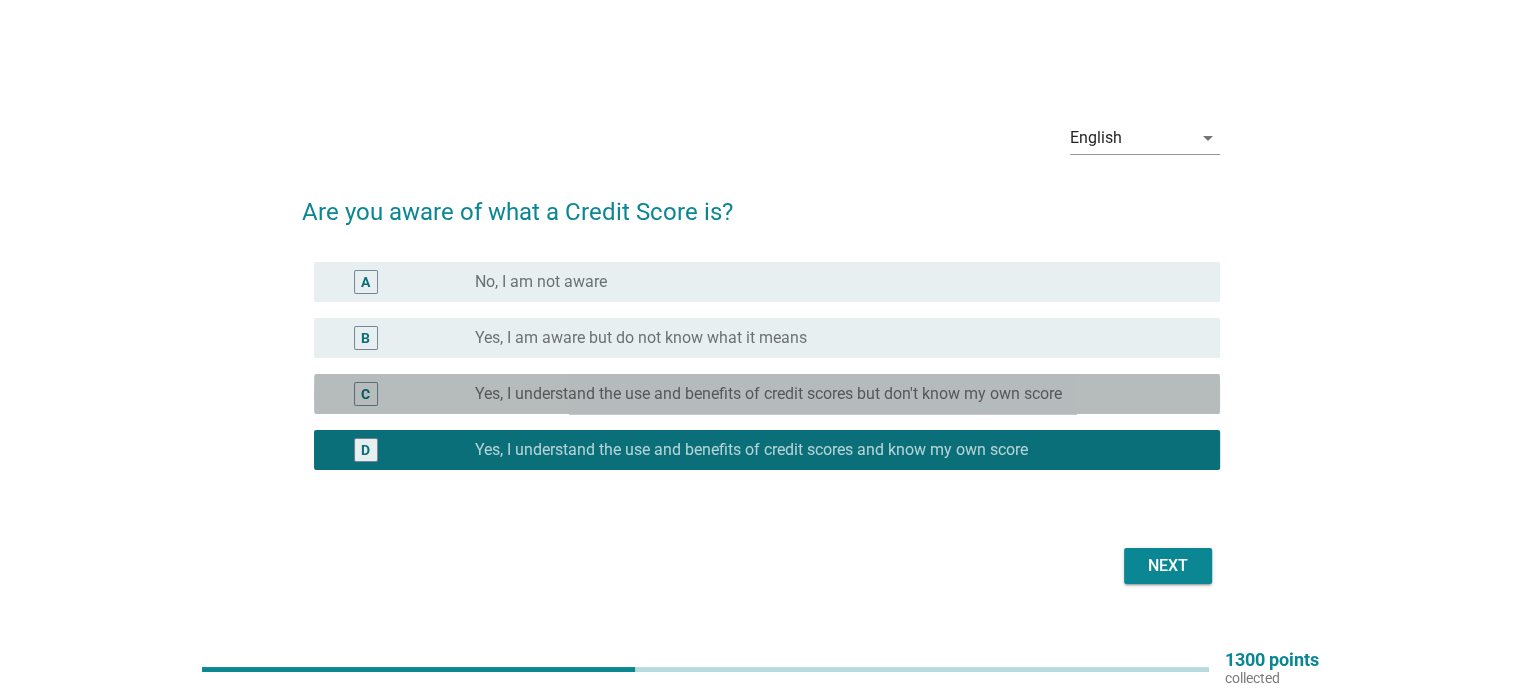 click on "Yes, I understand the use and benefits of credit scores but don't know my own score" at bounding box center [768, 394] 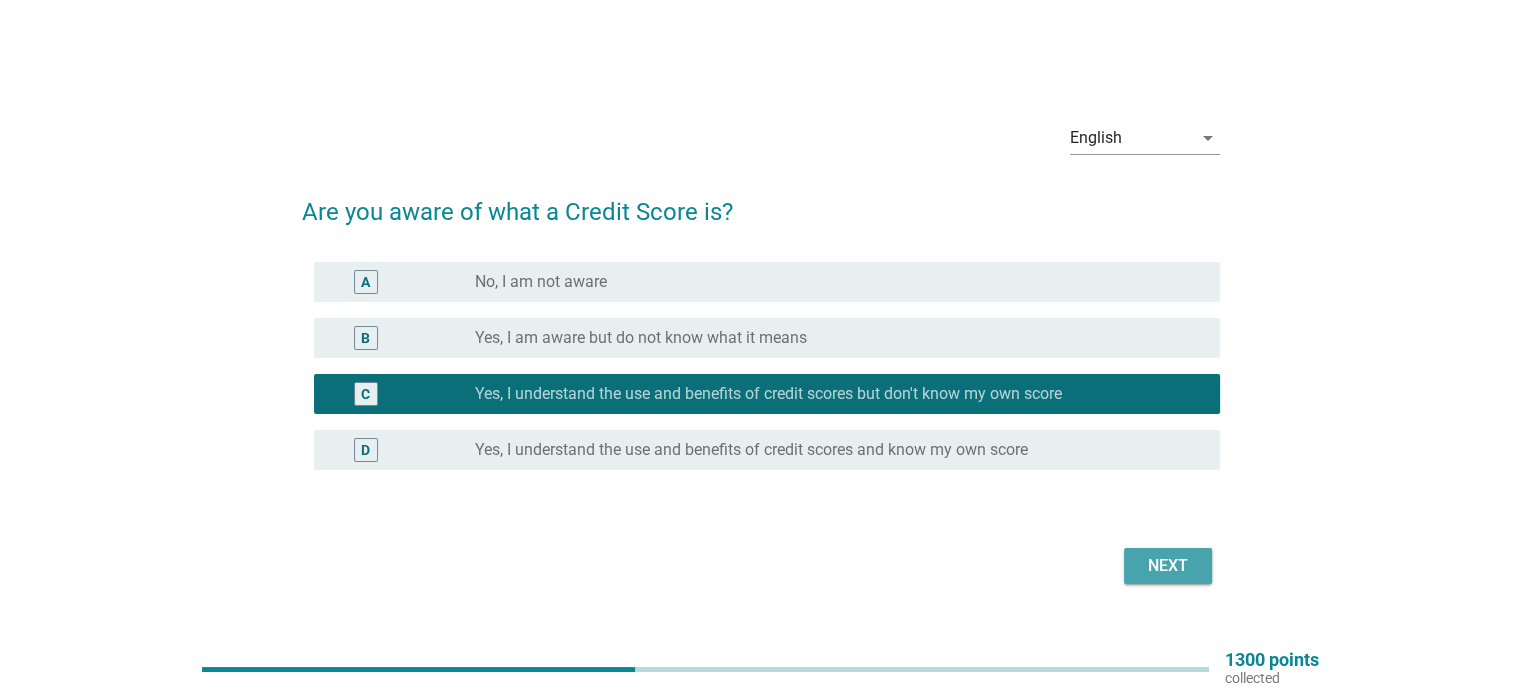 click on "Next" at bounding box center [1168, 566] 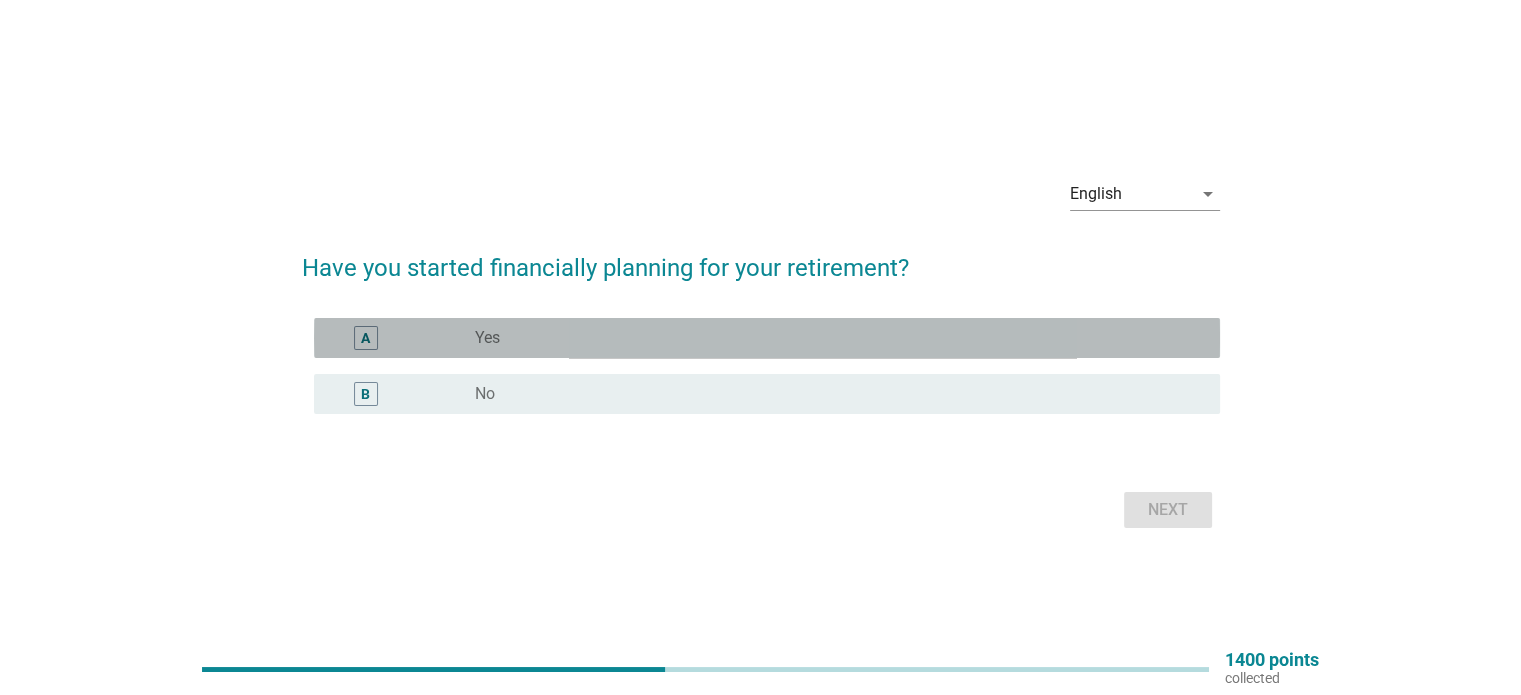 click on "radio_button_unchecked Yes" at bounding box center (831, 338) 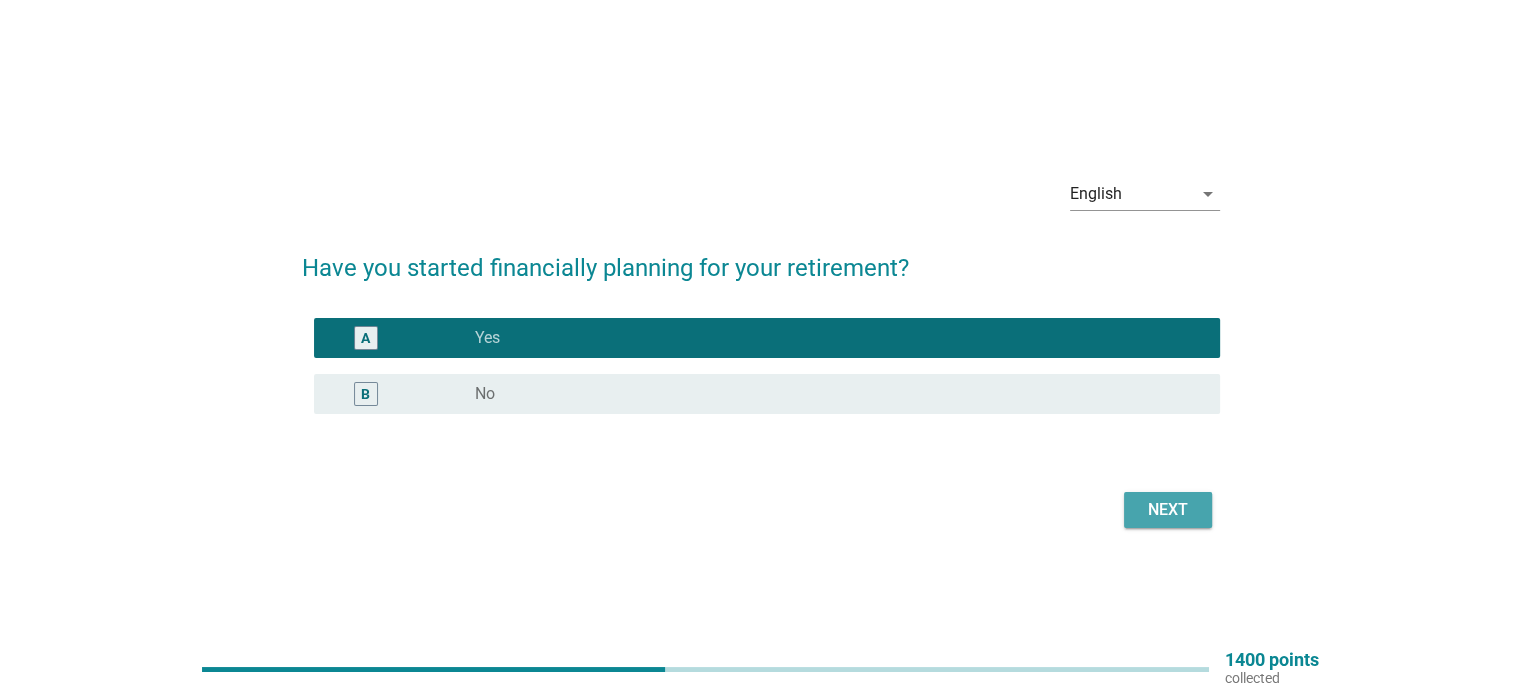 click on "Next" at bounding box center (1168, 510) 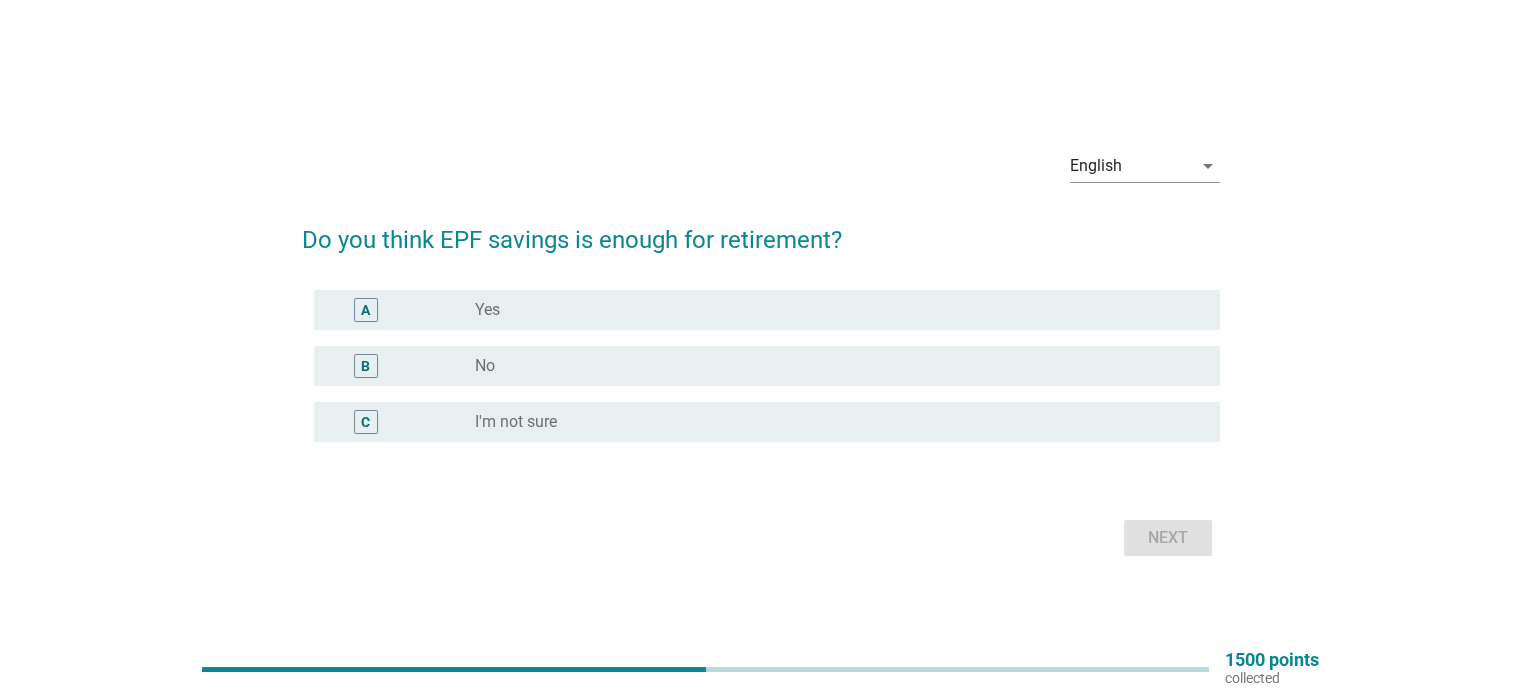 click on "radio_button_unchecked No" at bounding box center [831, 366] 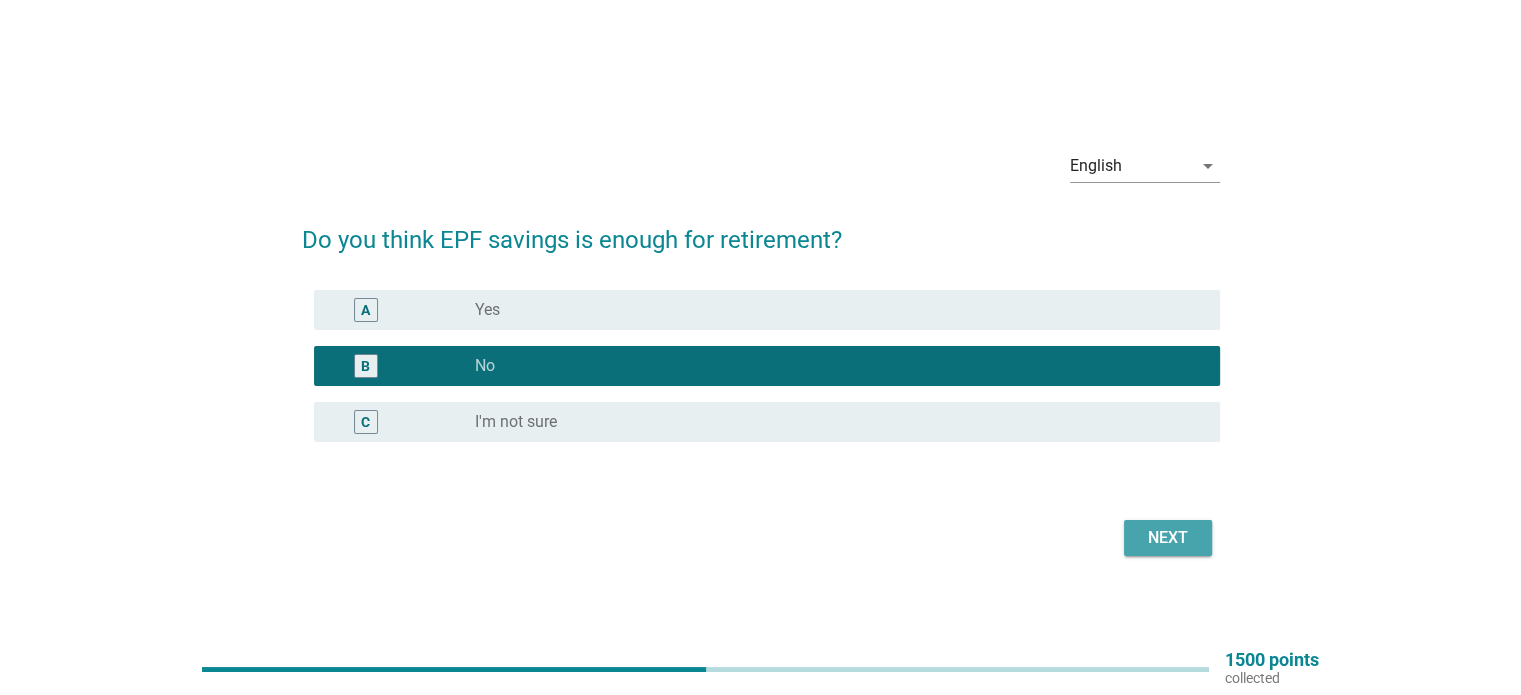 click on "Next" at bounding box center (1168, 538) 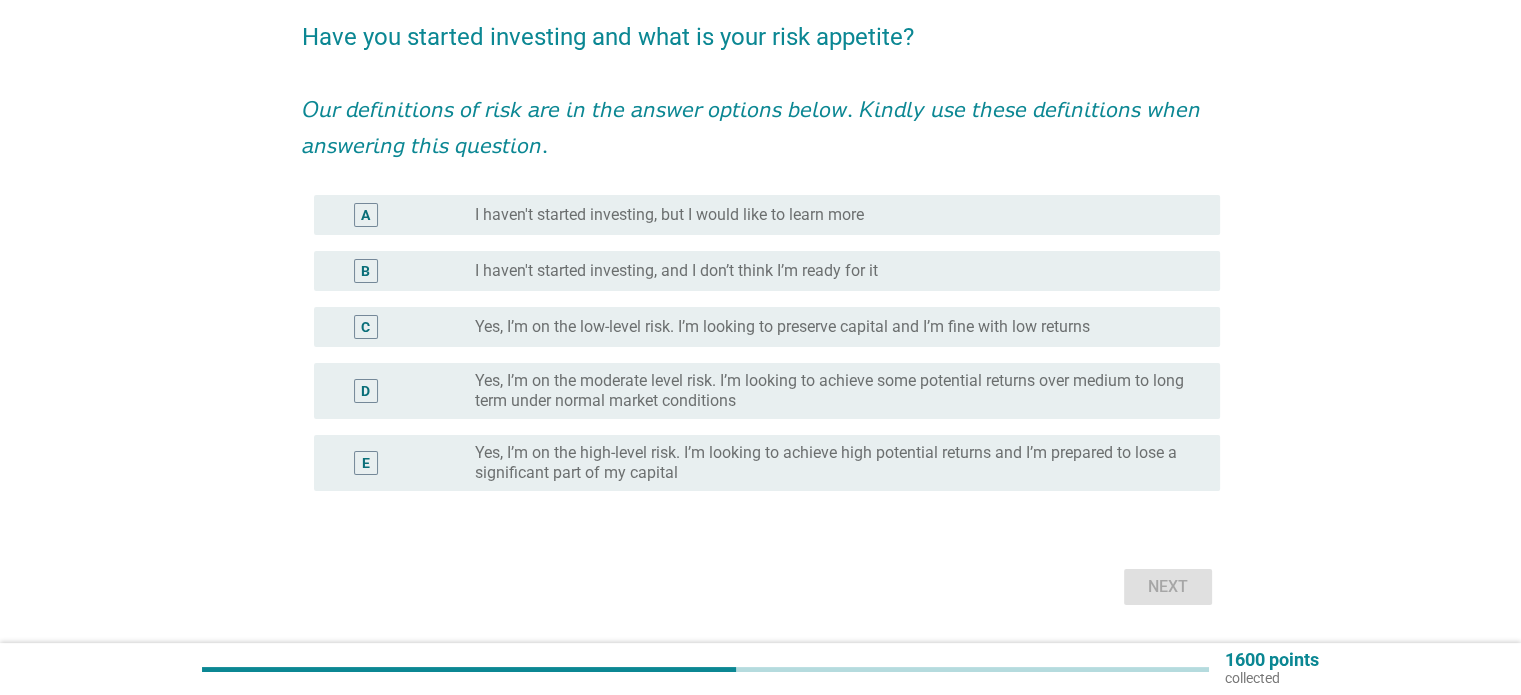scroll, scrollTop: 170, scrollLeft: 0, axis: vertical 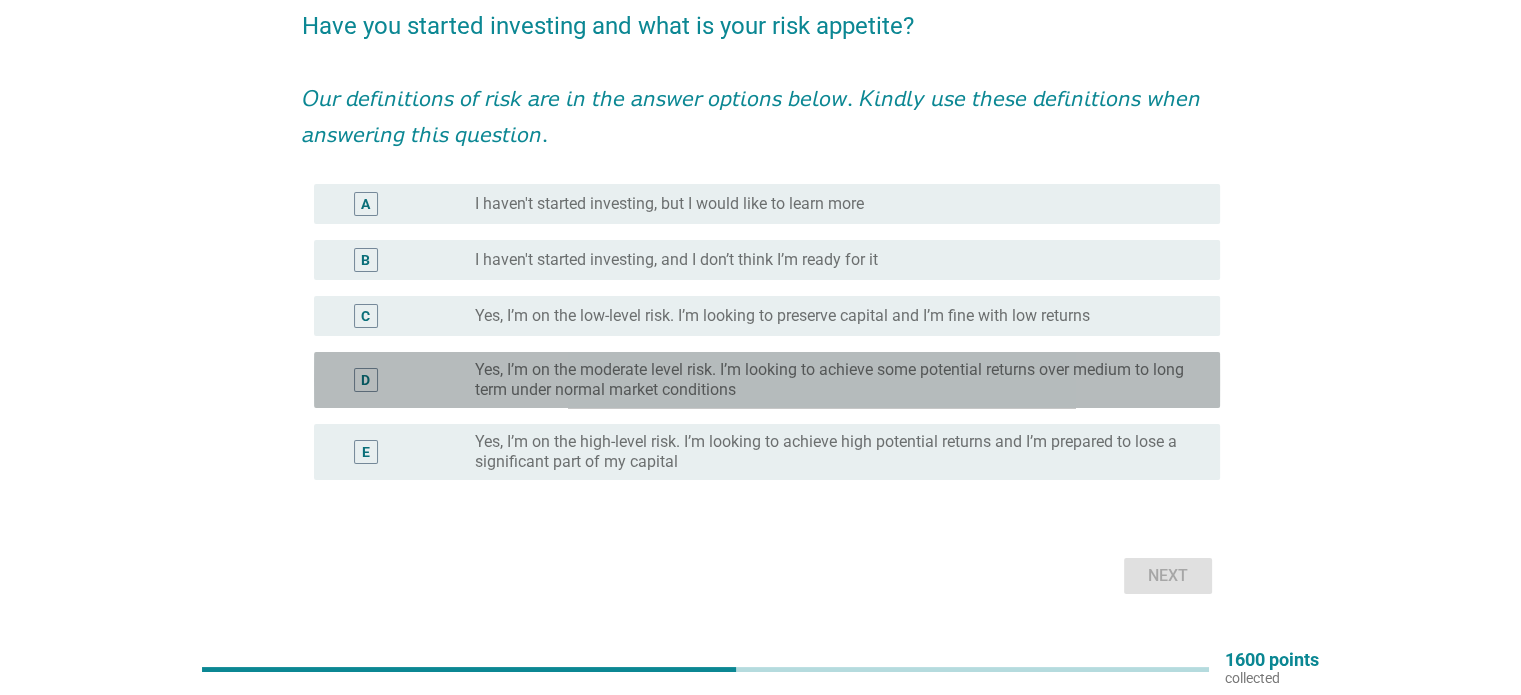 click on "Yes, I’m on the moderate level risk. I’m looking to achieve some potential returns over medium to long term under normal market conditions" at bounding box center [831, 380] 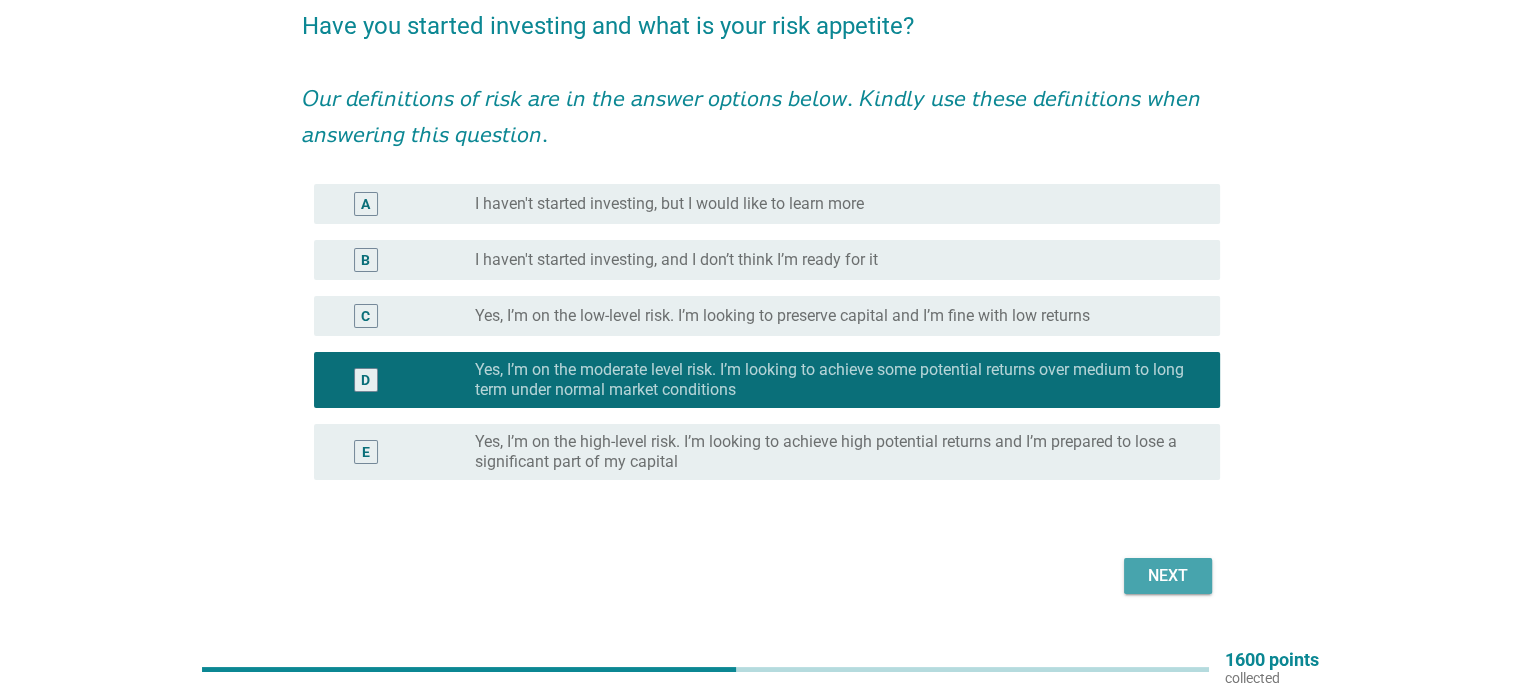 click on "Next" at bounding box center (1168, 576) 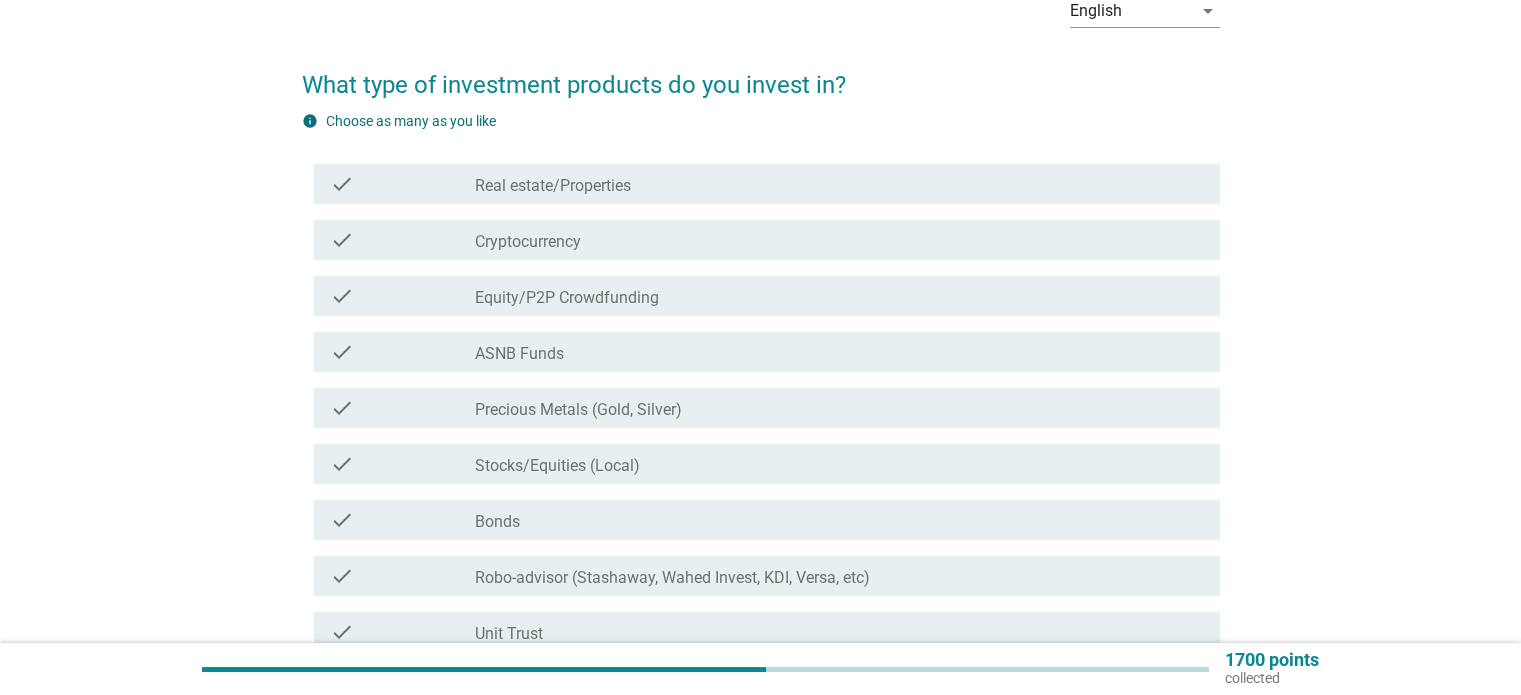 scroll, scrollTop: 120, scrollLeft: 0, axis: vertical 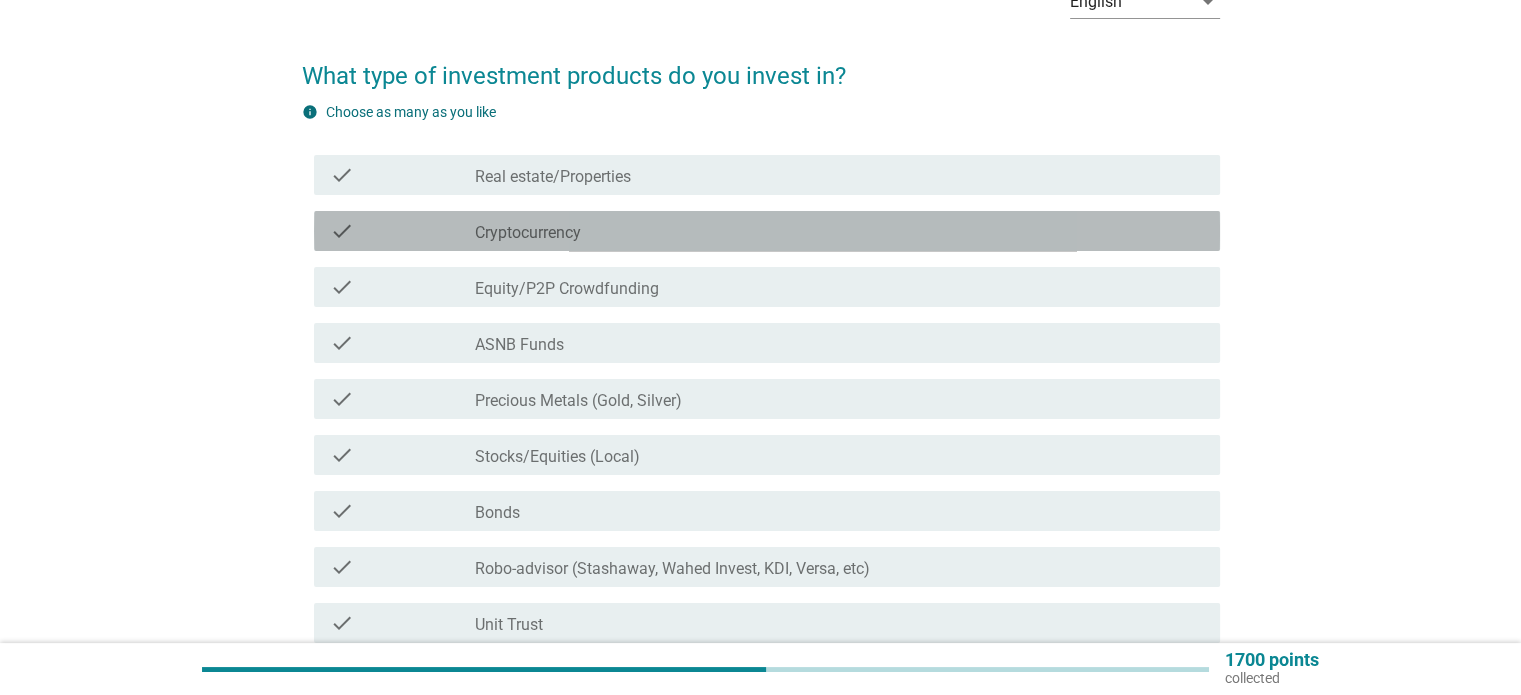 click on "check_box_outline_blank Cryptocurrency" at bounding box center (839, 231) 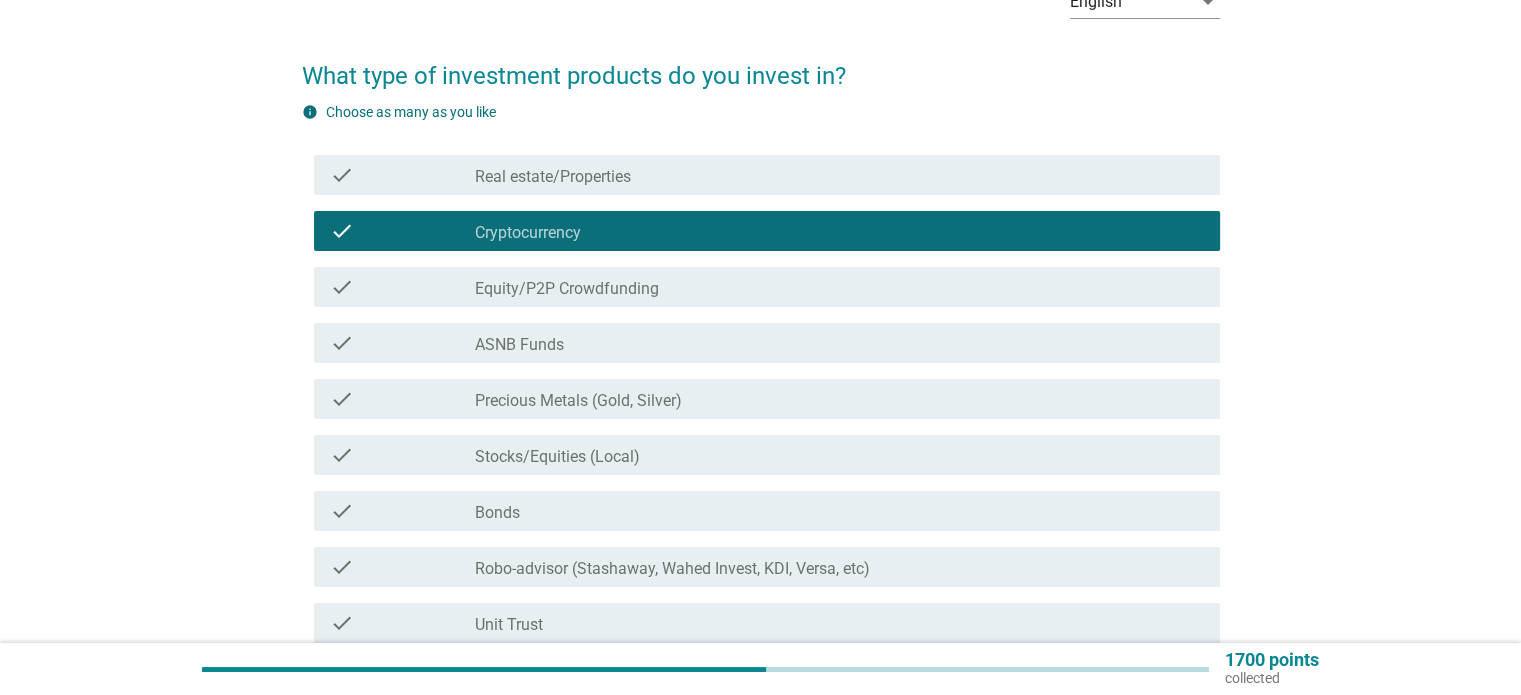 click on "check_box_outline_blank Precious Metals (Gold, Silver)" at bounding box center [839, 399] 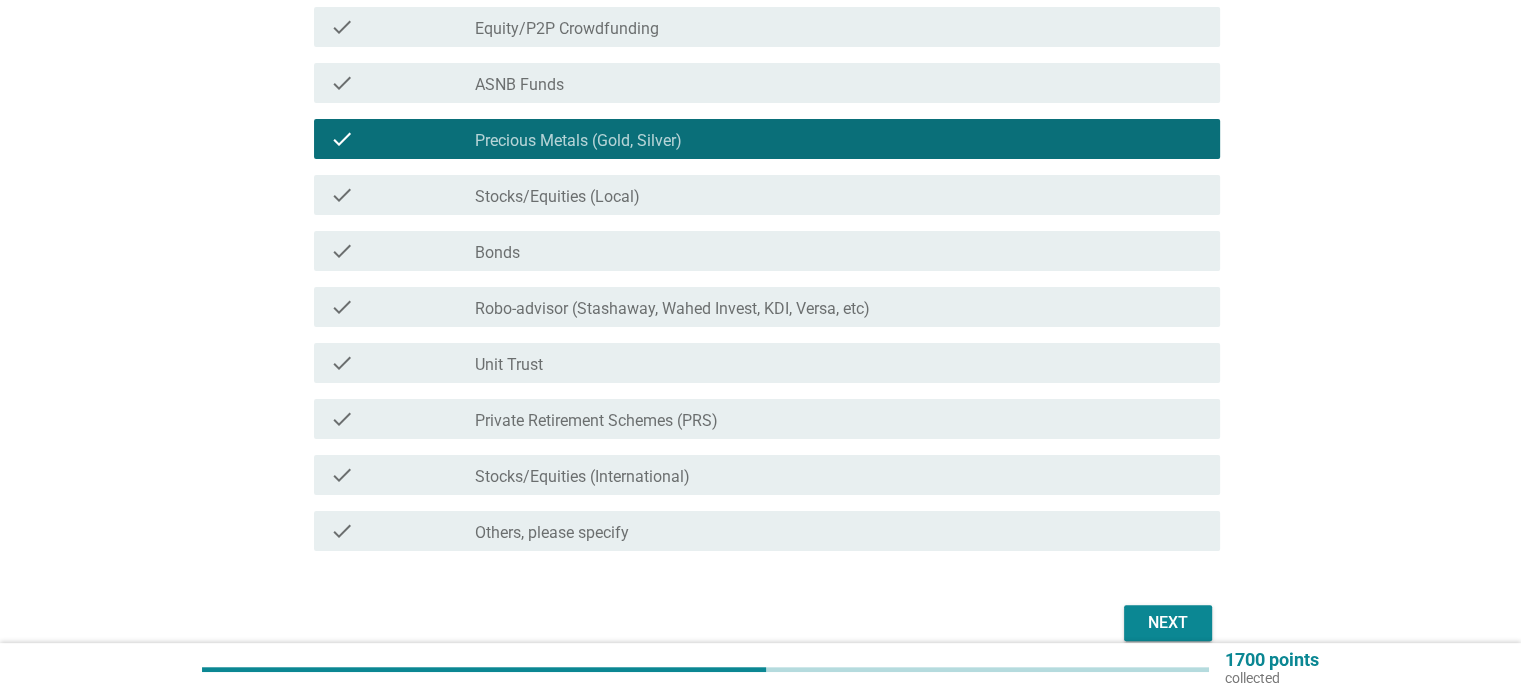 scroll, scrollTop: 382, scrollLeft: 0, axis: vertical 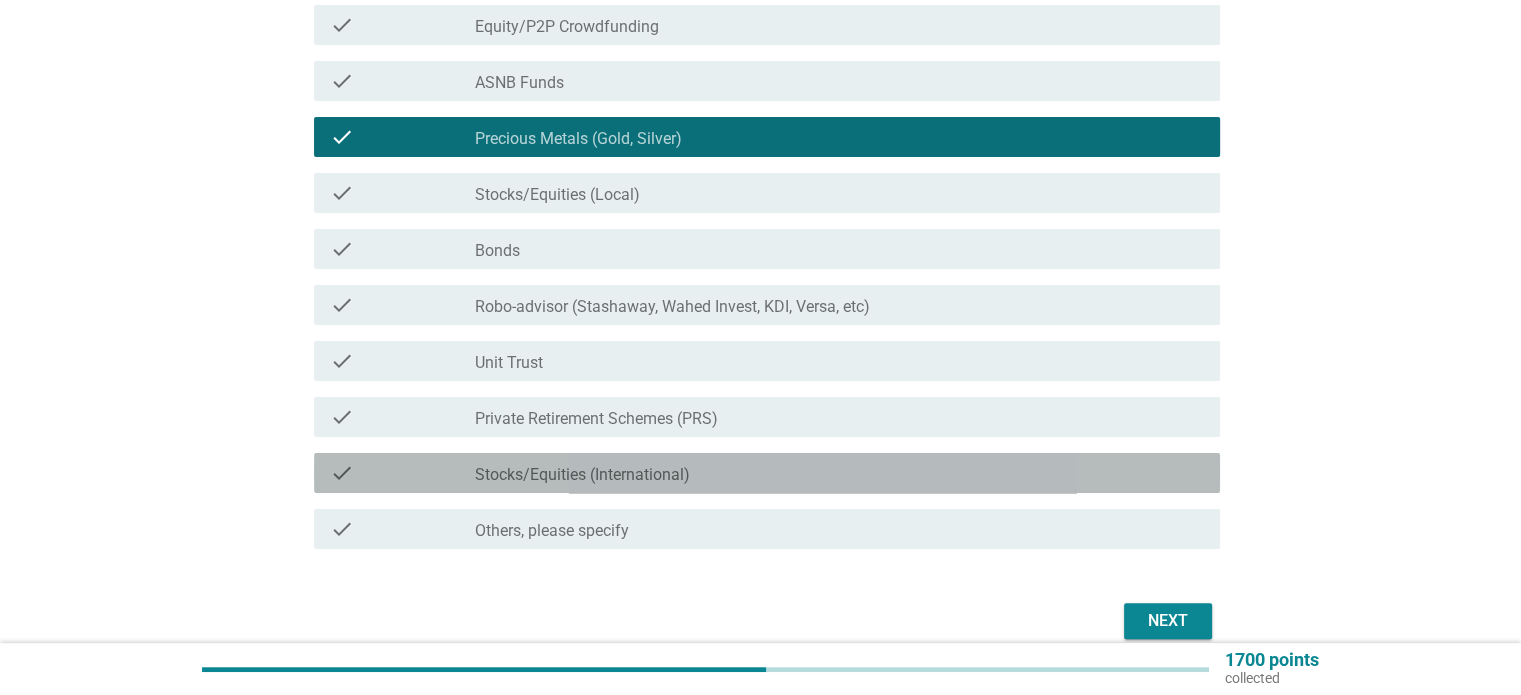 click on "check_box_outline_blank Stocks/Equities (International)" at bounding box center [839, 473] 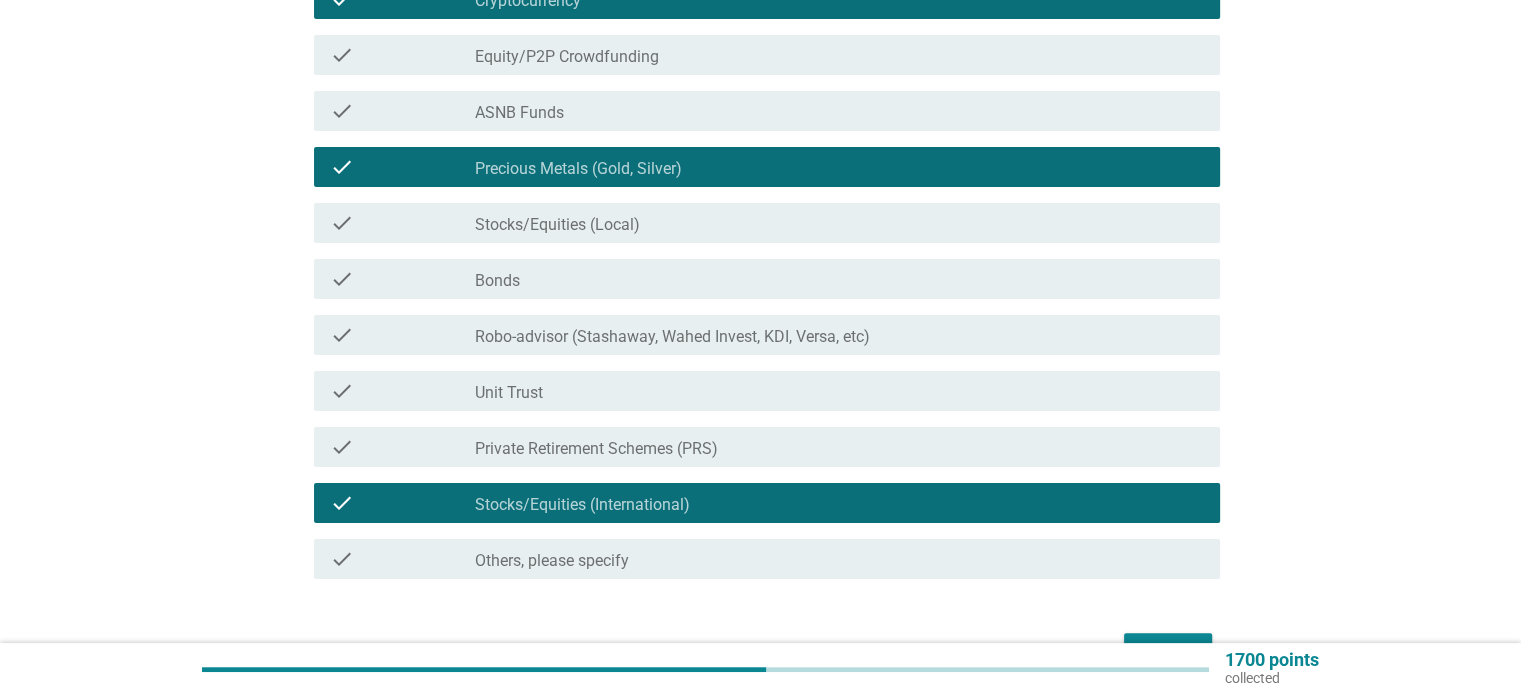 scroll, scrollTop: 473, scrollLeft: 0, axis: vertical 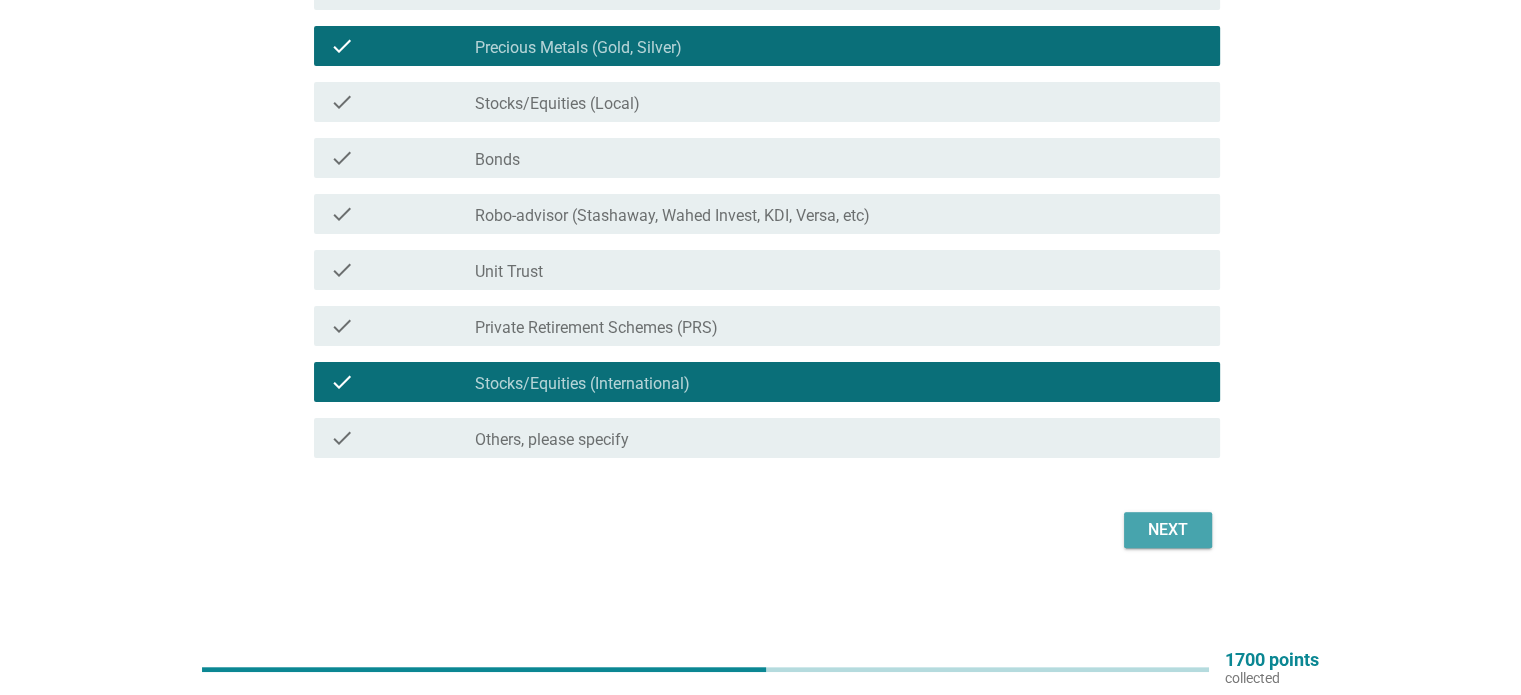 click on "Next" at bounding box center (1168, 530) 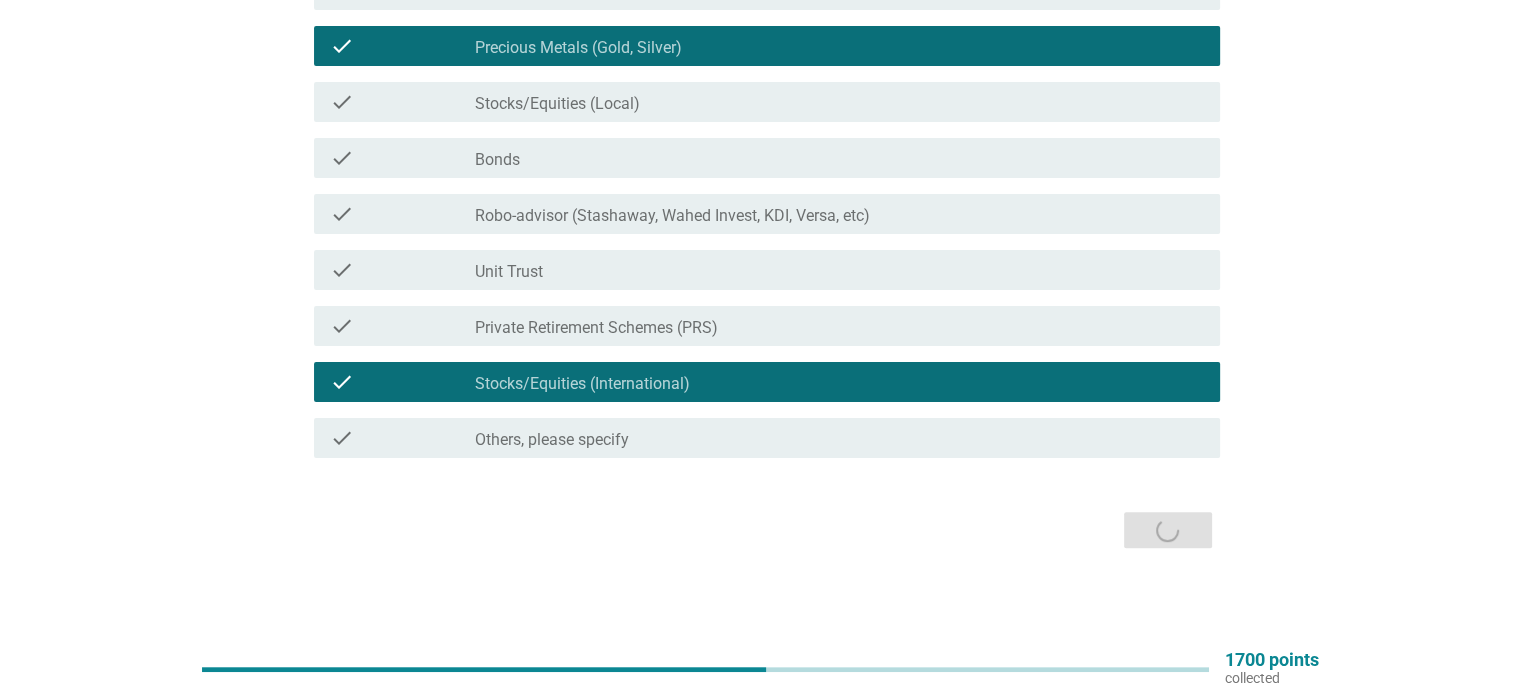 scroll, scrollTop: 0, scrollLeft: 0, axis: both 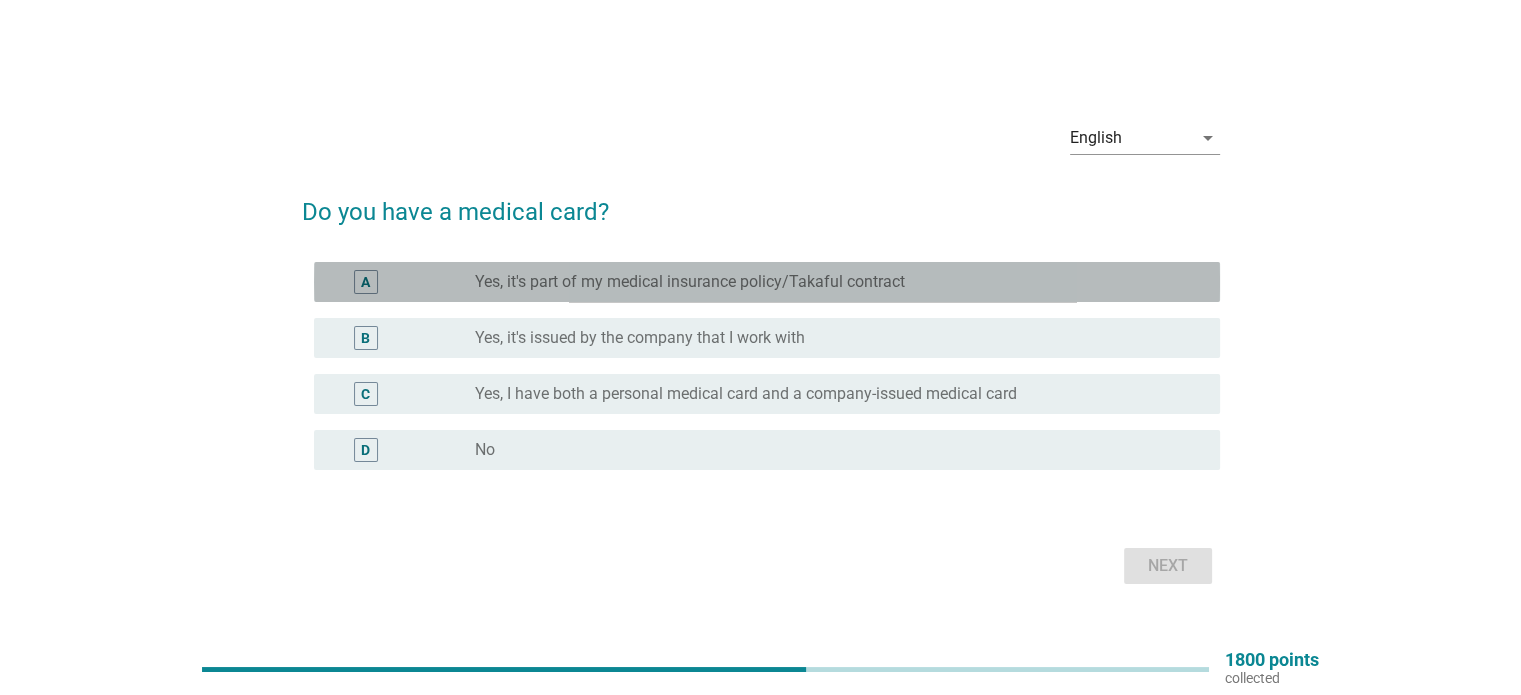 click on "radio_button_unchecked Yes, it's part of my medical insurance policy/Takaful contract" at bounding box center [839, 282] 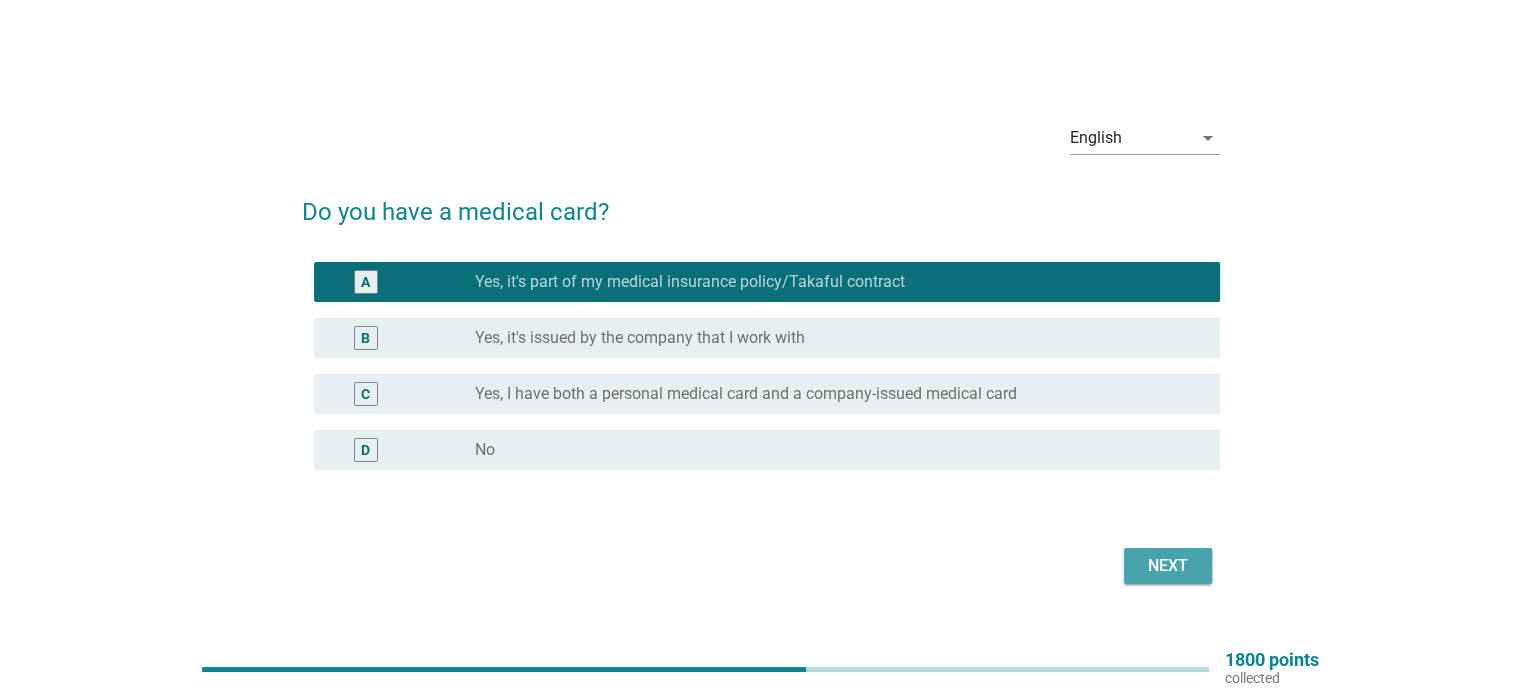 click on "Next" at bounding box center (1168, 566) 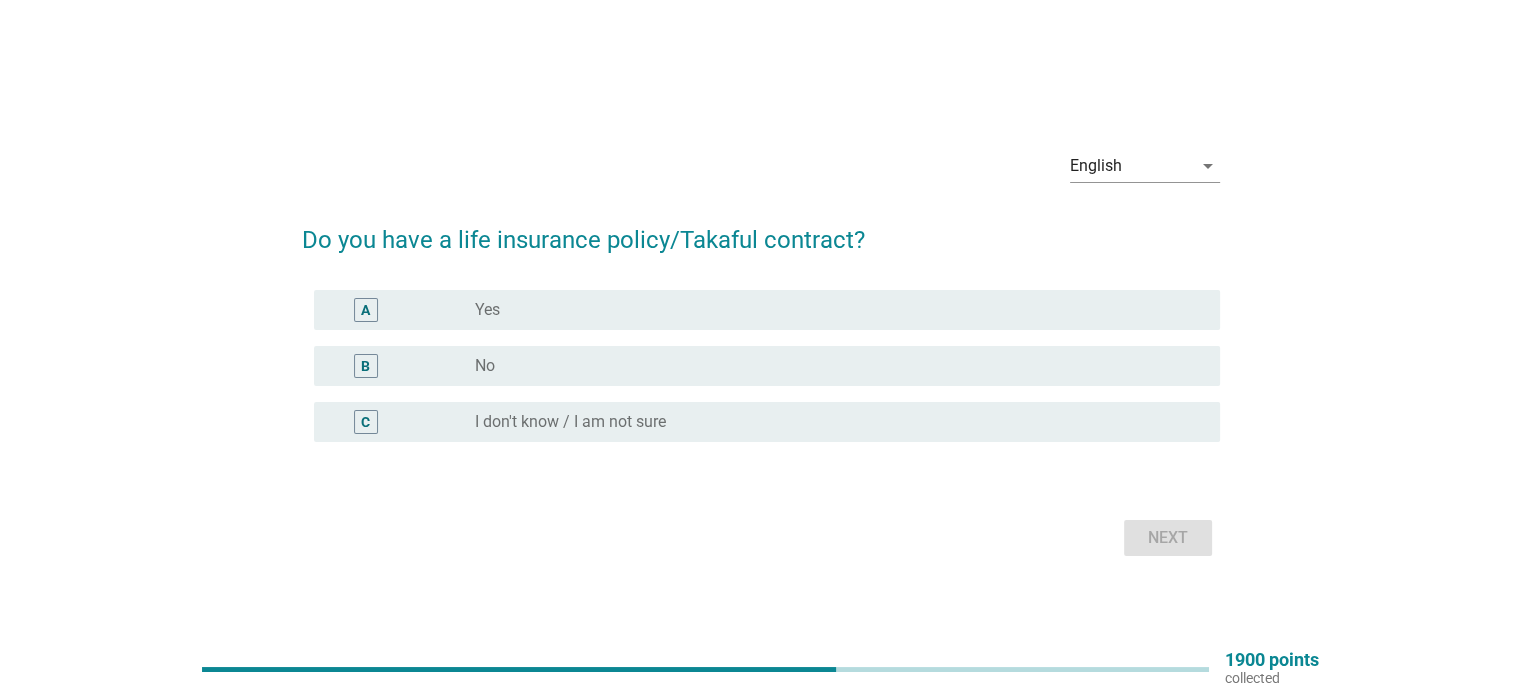click on "A     radio_button_unchecked Yes" at bounding box center [761, 310] 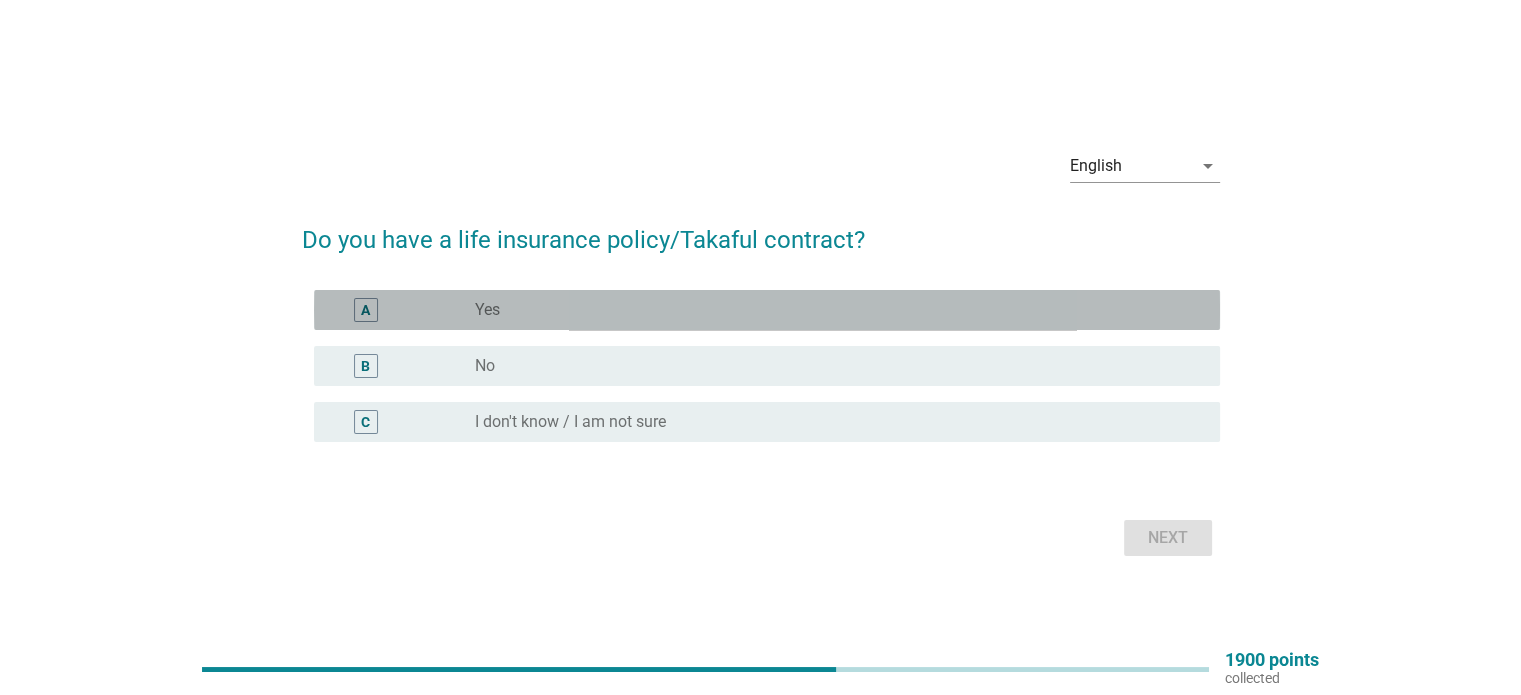 click on "radio_button_unchecked Yes" at bounding box center (831, 310) 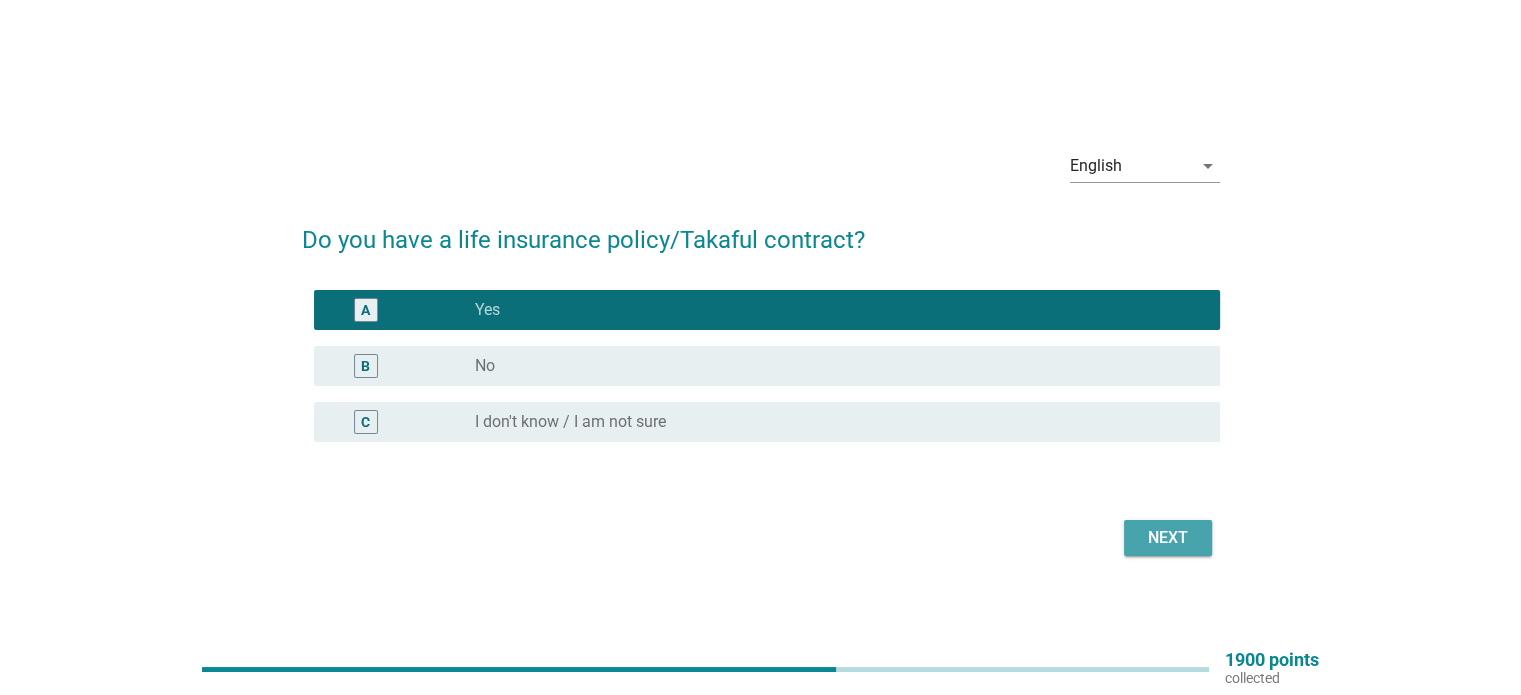click on "Next" at bounding box center [1168, 538] 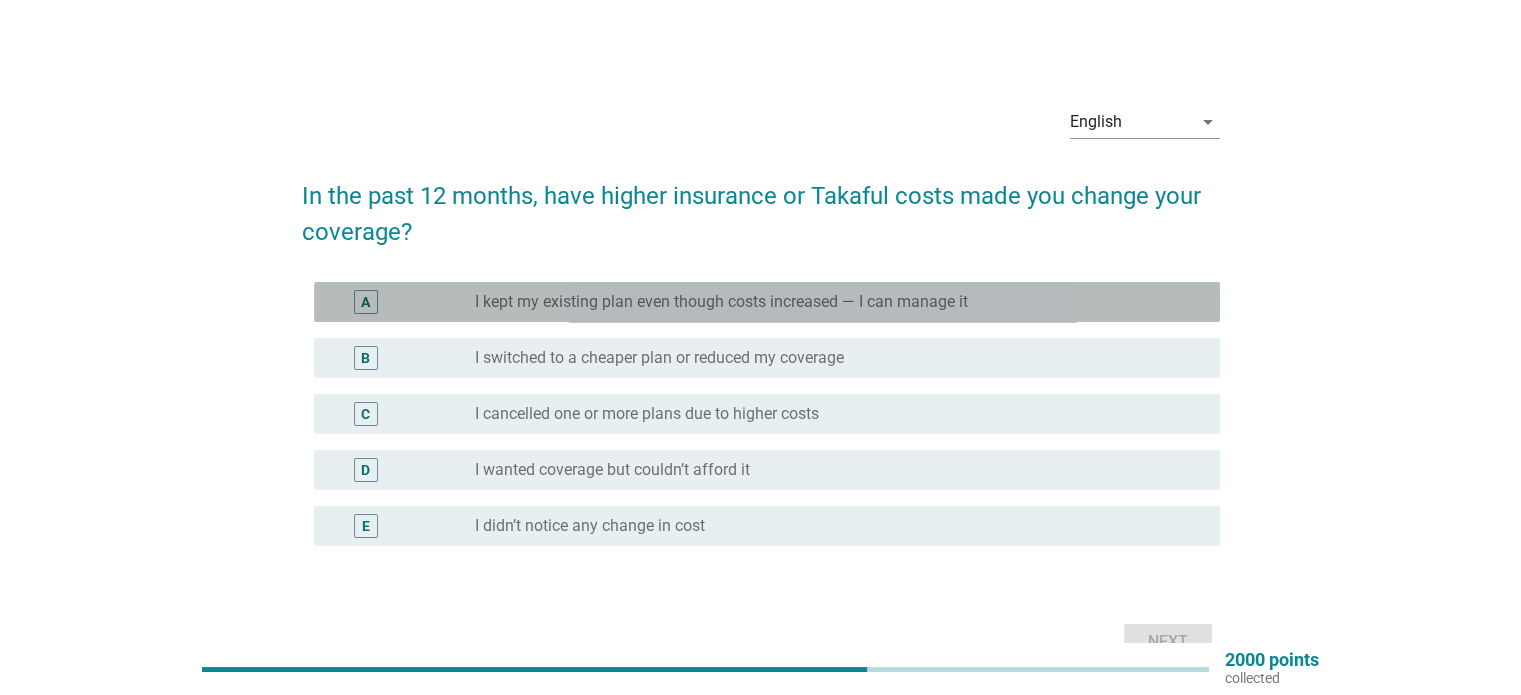 click on "radio_button_unchecked I kept my existing plan even though costs increased — I can manage it" at bounding box center [831, 302] 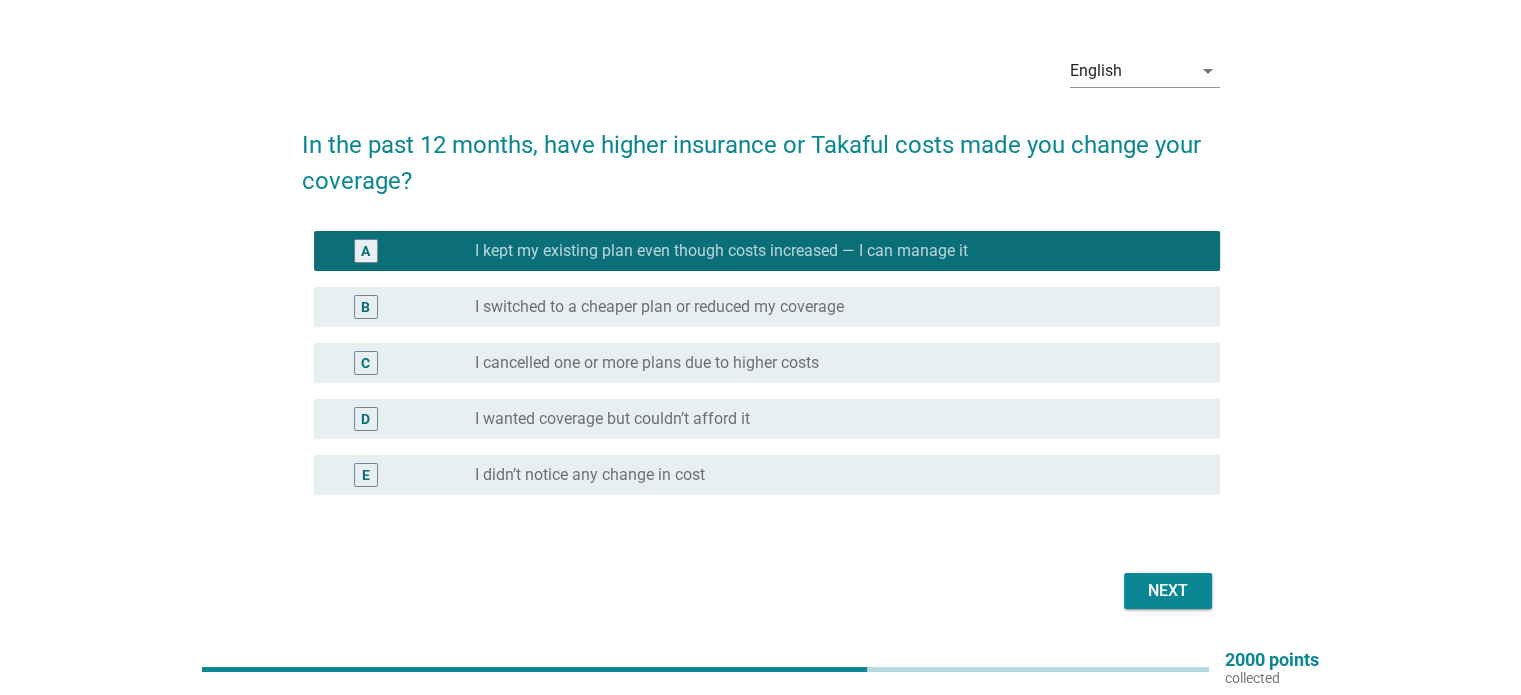 scroll, scrollTop: 60, scrollLeft: 0, axis: vertical 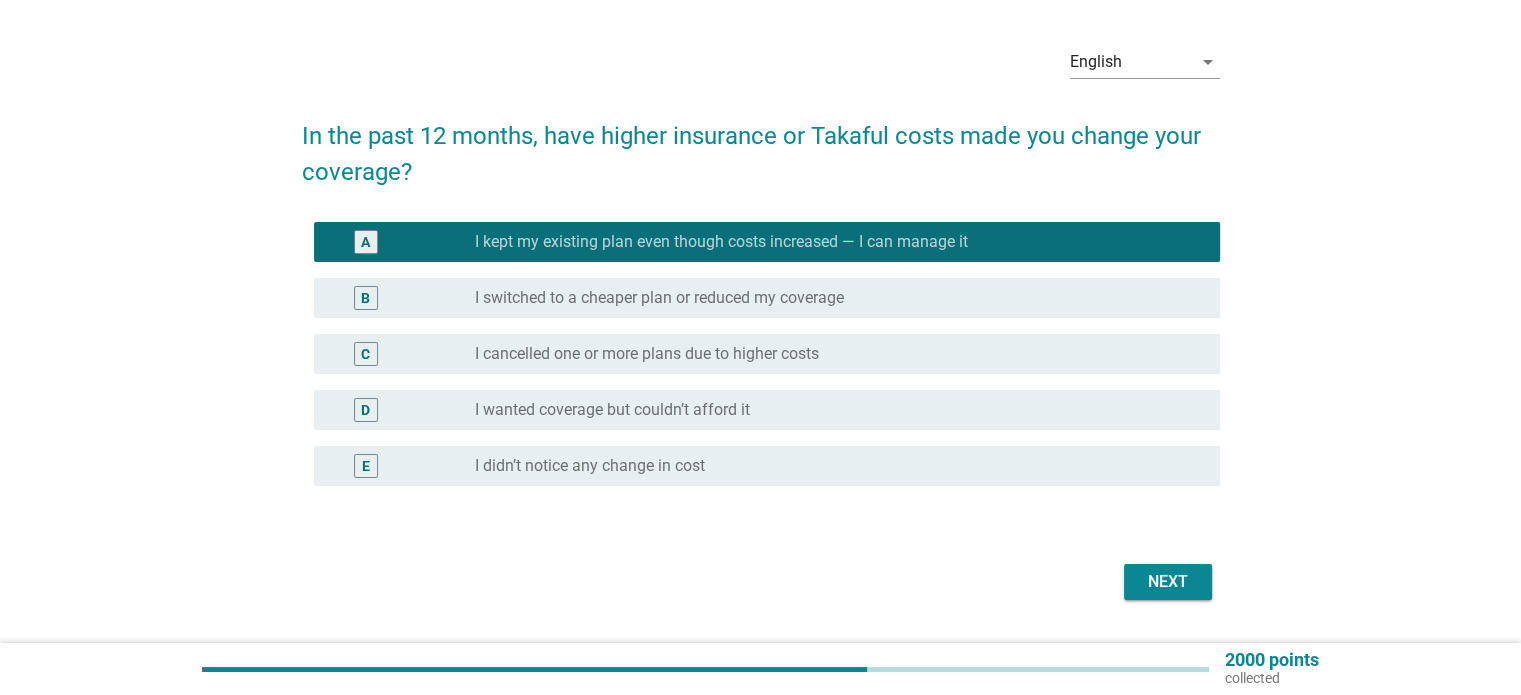 click on "Next" at bounding box center [761, 582] 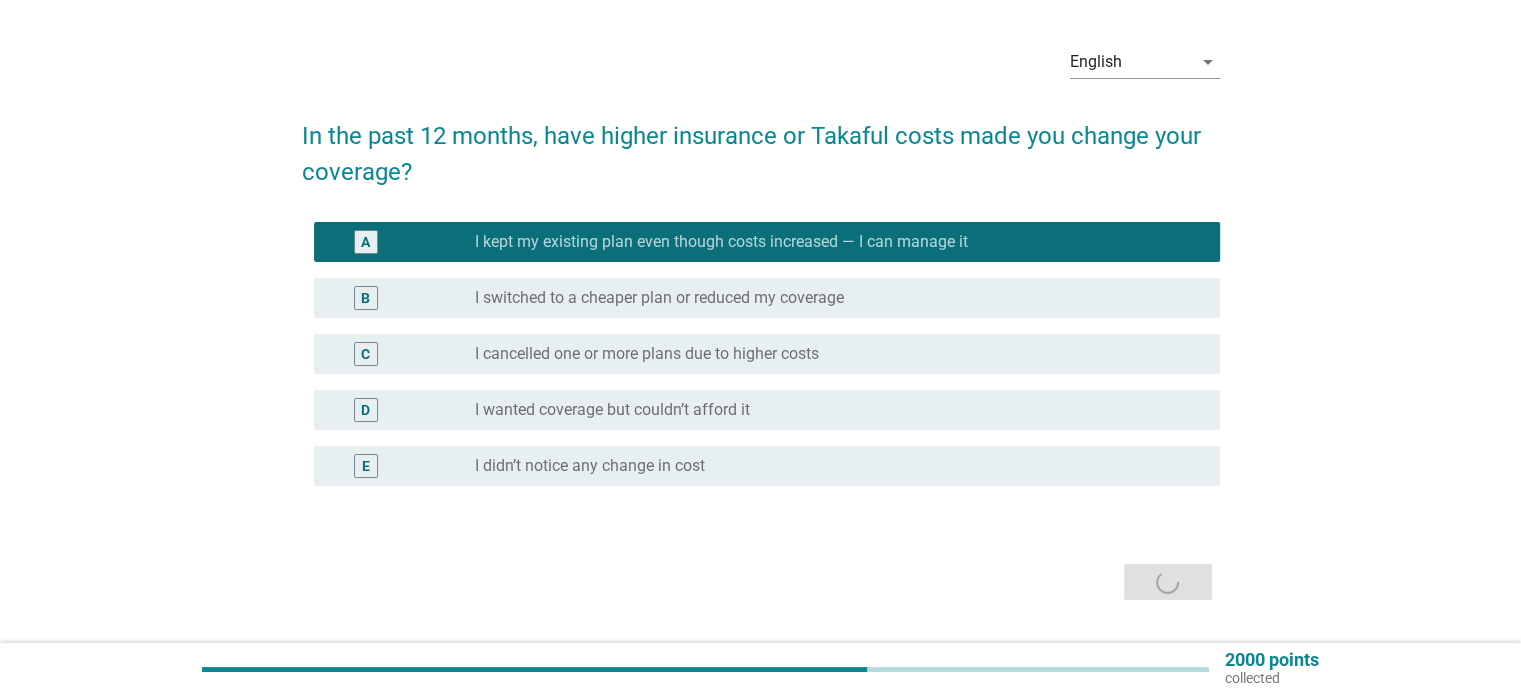 scroll, scrollTop: 0, scrollLeft: 0, axis: both 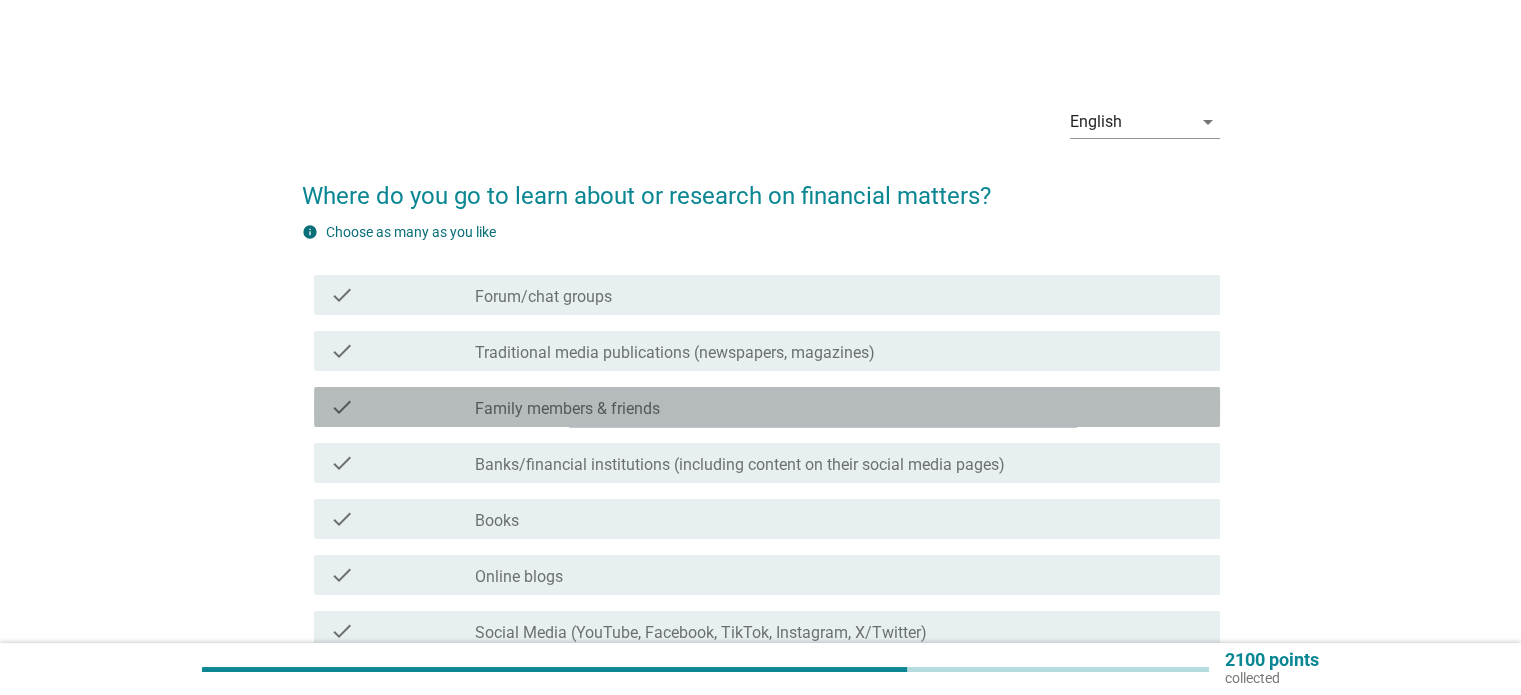 click on "check_box_outline_blank Family members & friends" at bounding box center (839, 407) 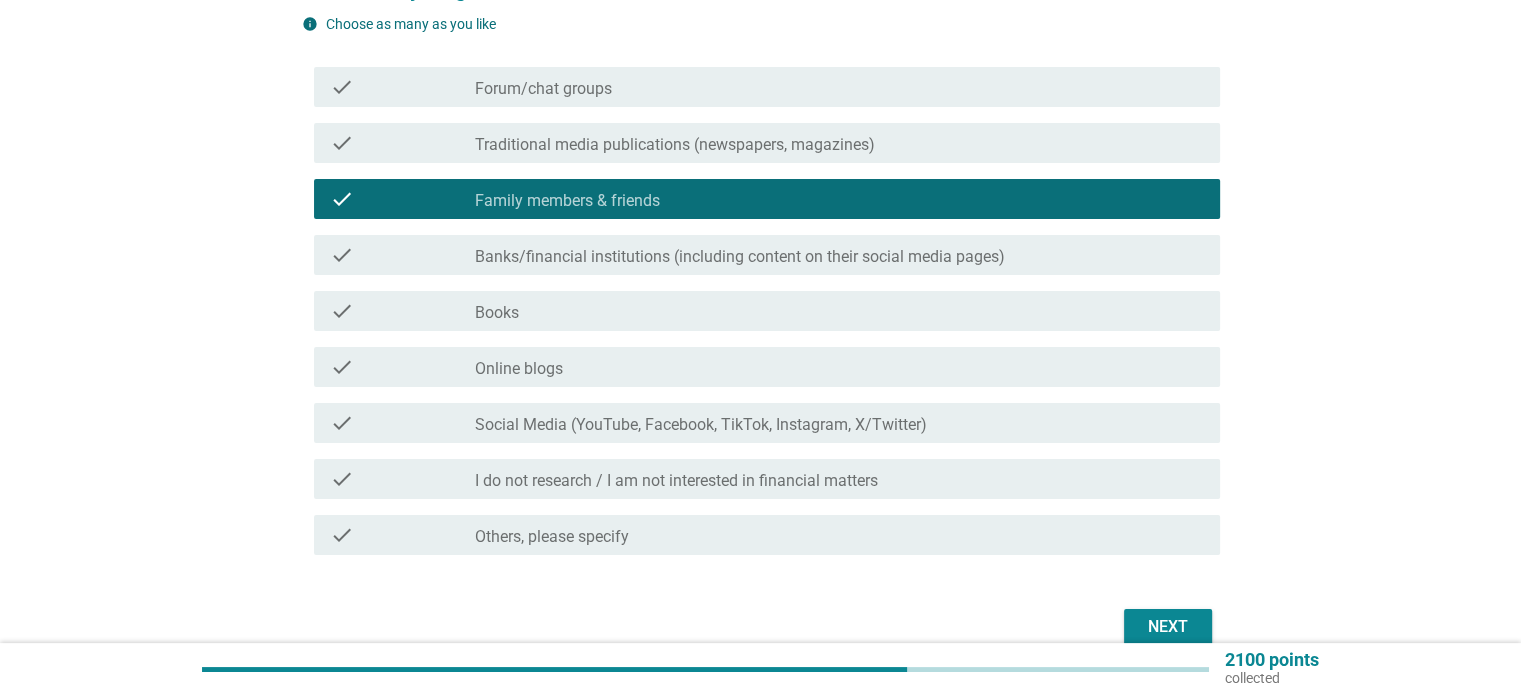 scroll, scrollTop: 209, scrollLeft: 0, axis: vertical 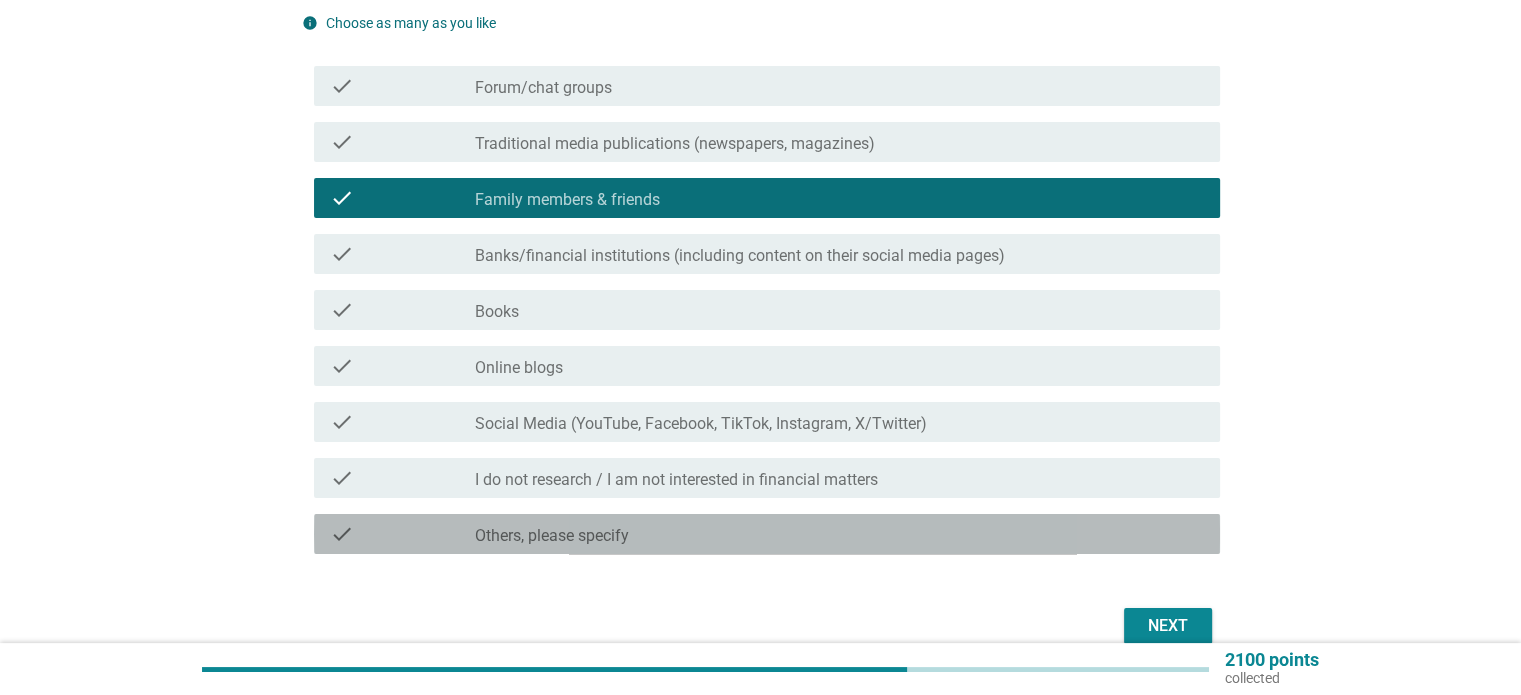 click on "check_box_outline_blank Others, please specify" at bounding box center (839, 534) 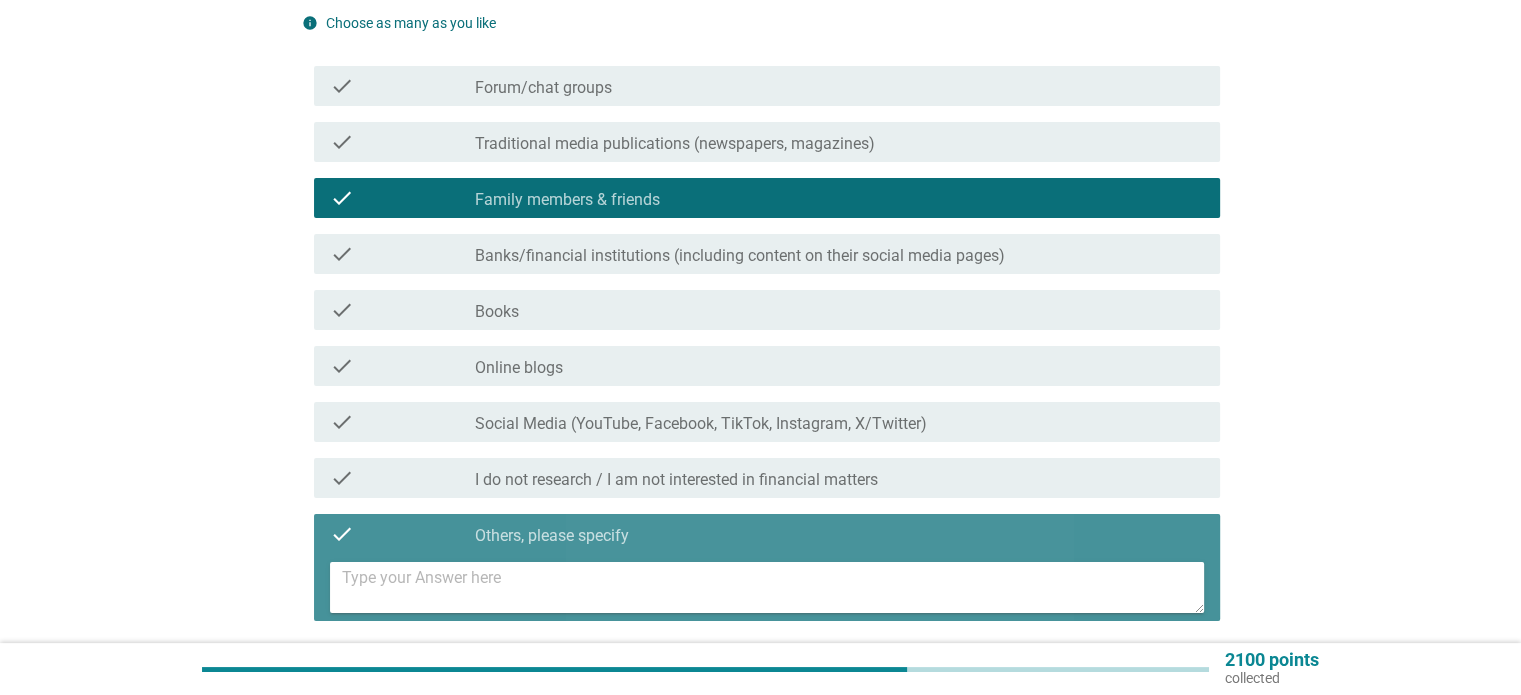 click on "check_box_outline_blank Others, please specify" at bounding box center (839, 534) 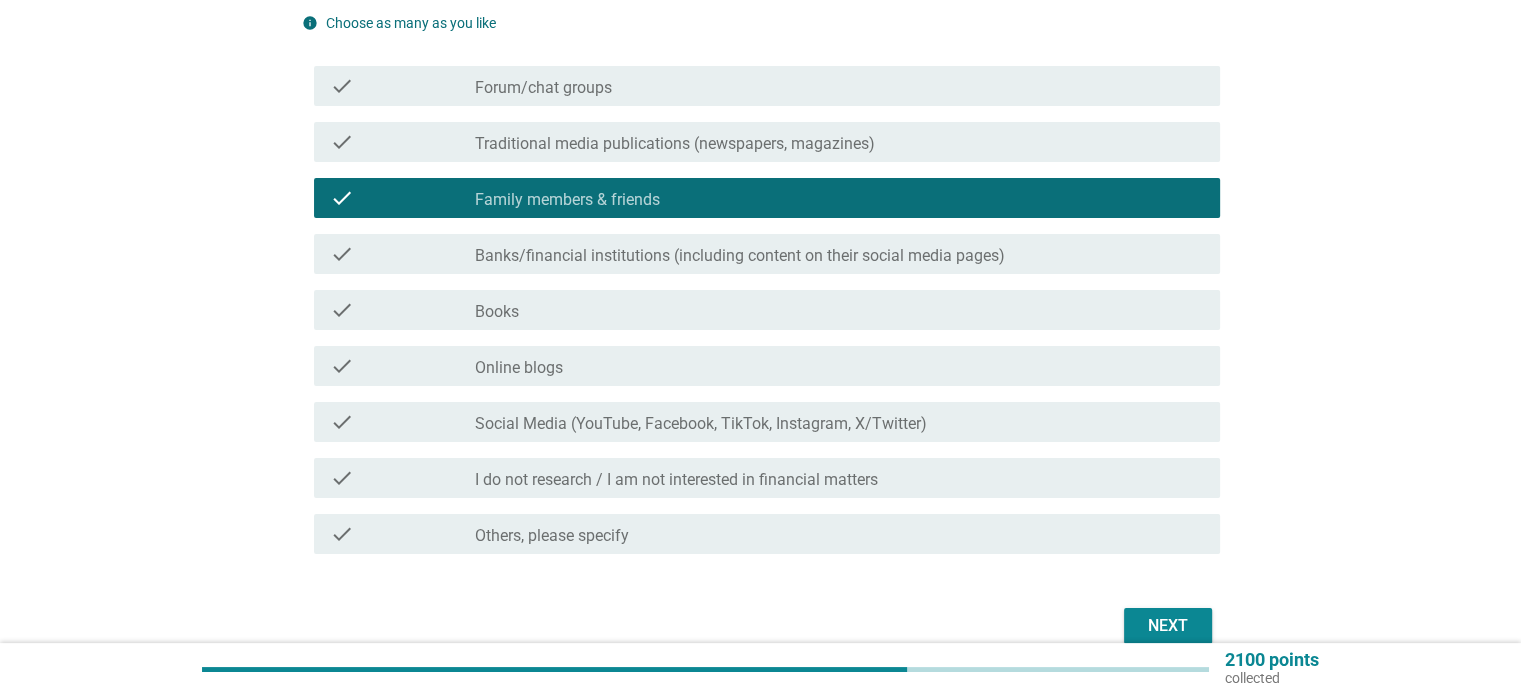 scroll, scrollTop: 305, scrollLeft: 0, axis: vertical 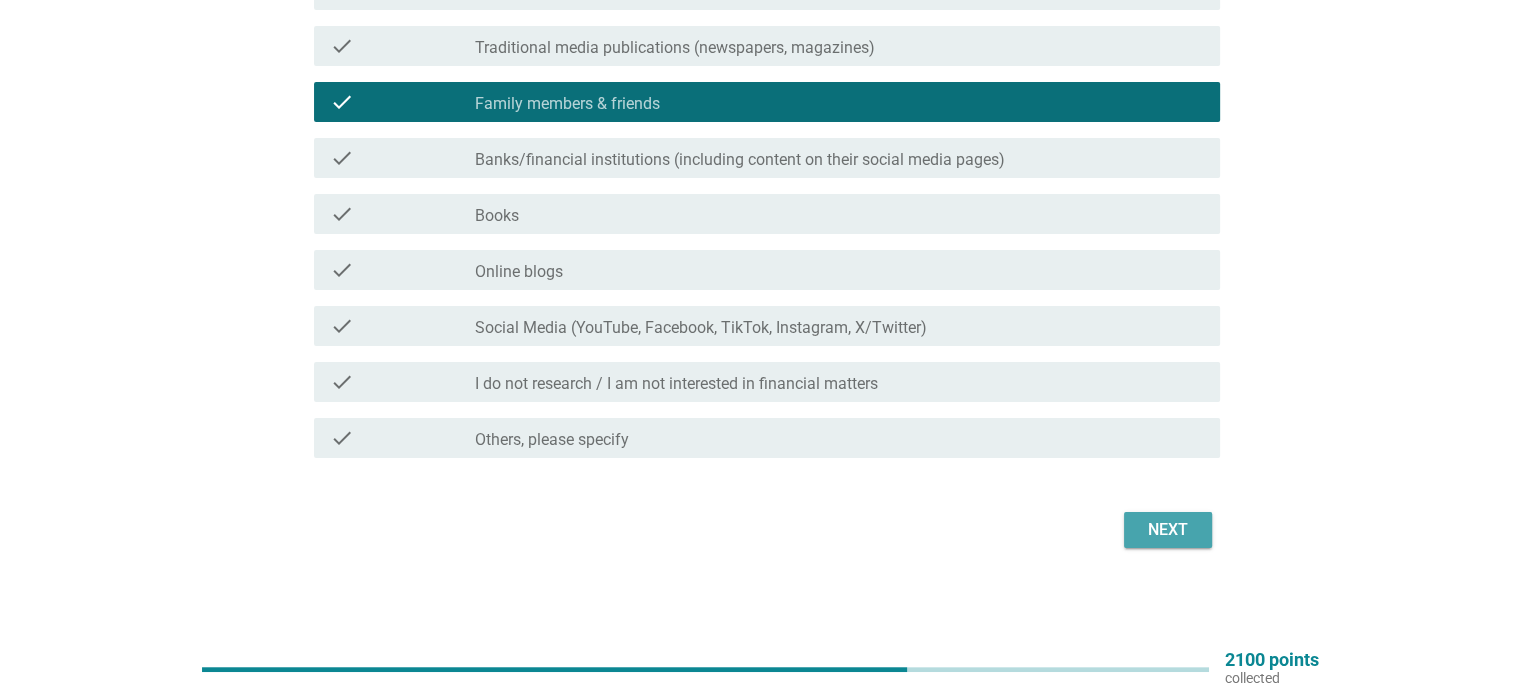 click on "Next" at bounding box center [1168, 530] 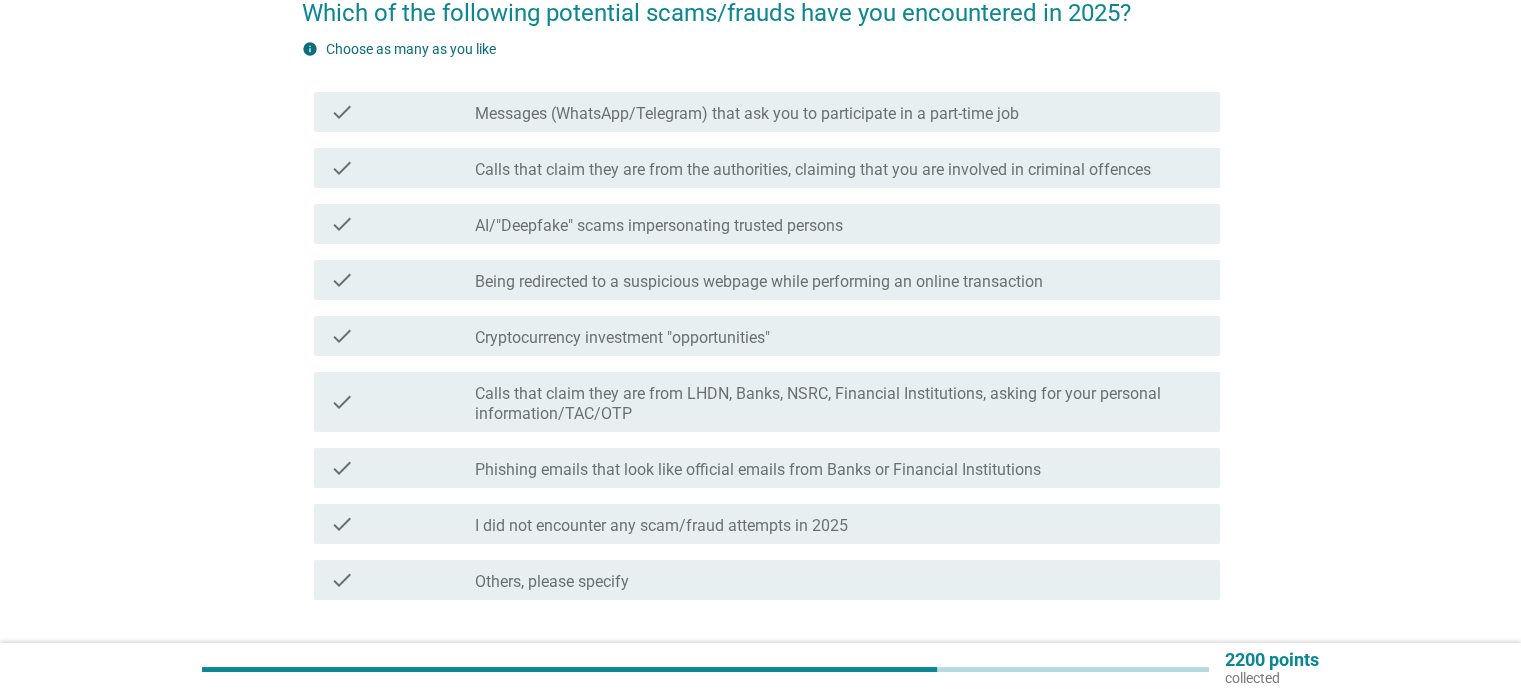 scroll, scrollTop: 184, scrollLeft: 0, axis: vertical 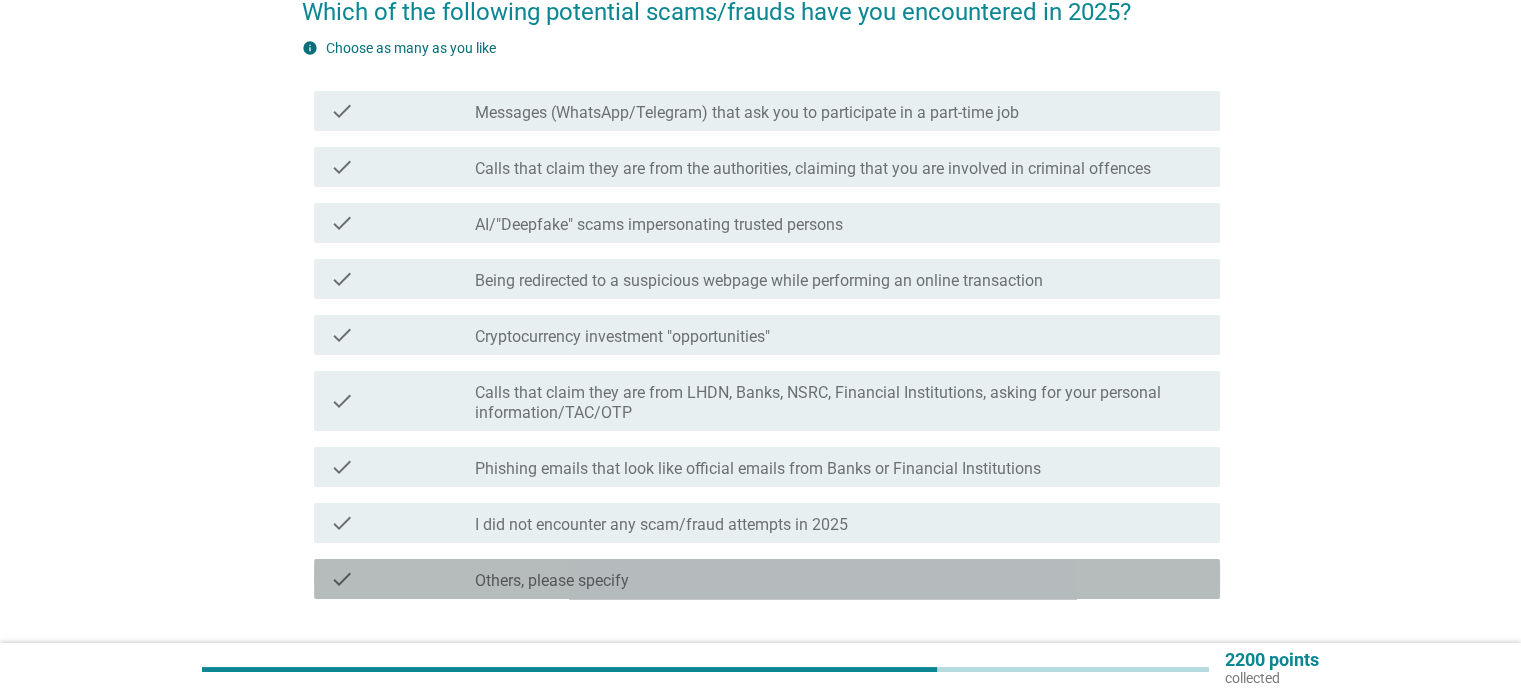 click on "check_box_outline_blank Others, please specify" at bounding box center [839, 579] 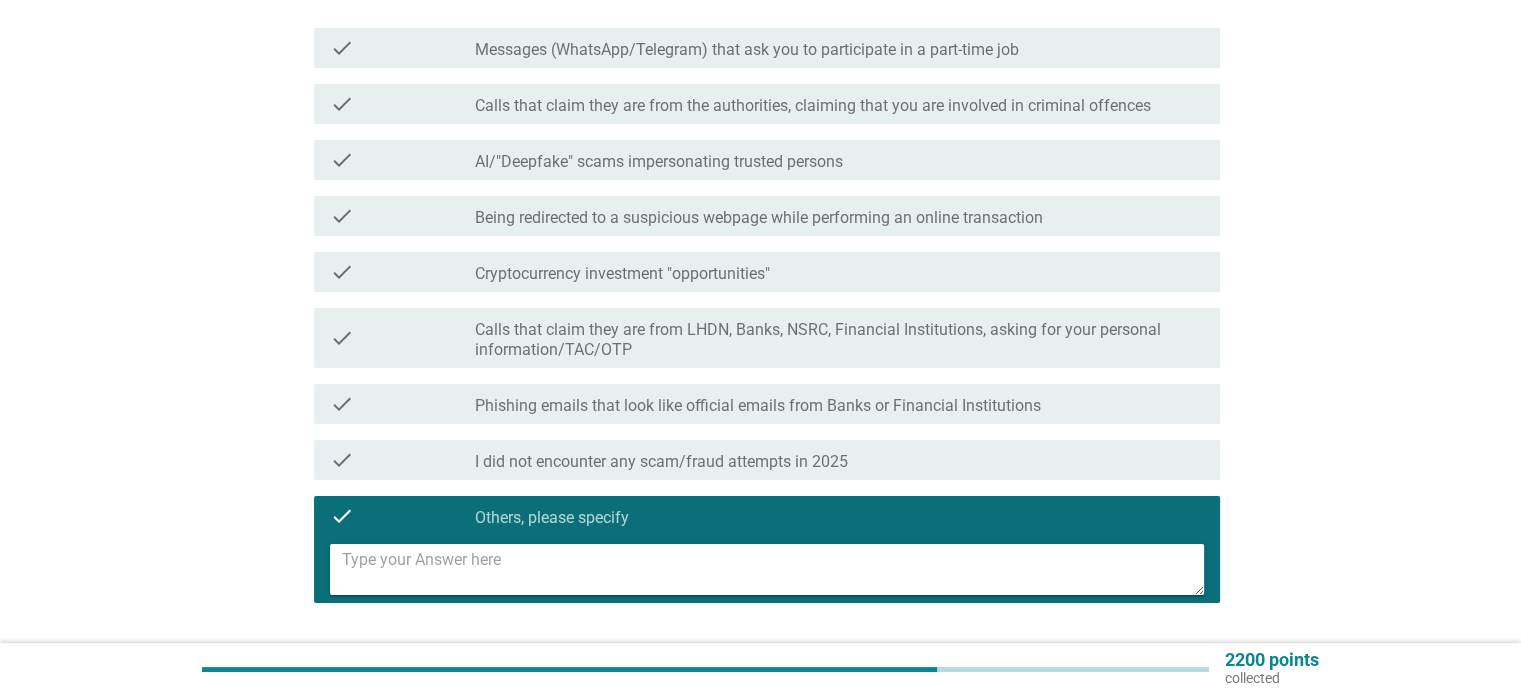 scroll, scrollTop: 248, scrollLeft: 0, axis: vertical 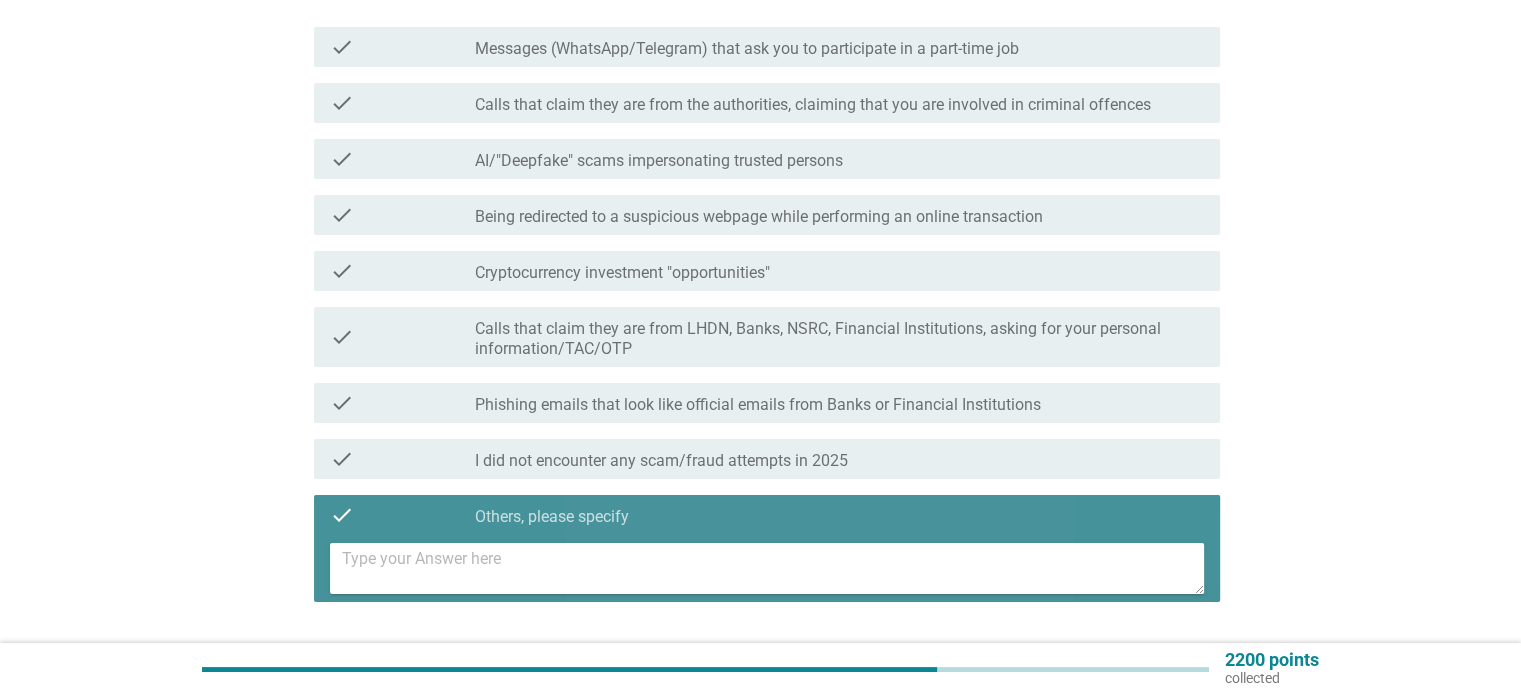 click at bounding box center [773, 568] 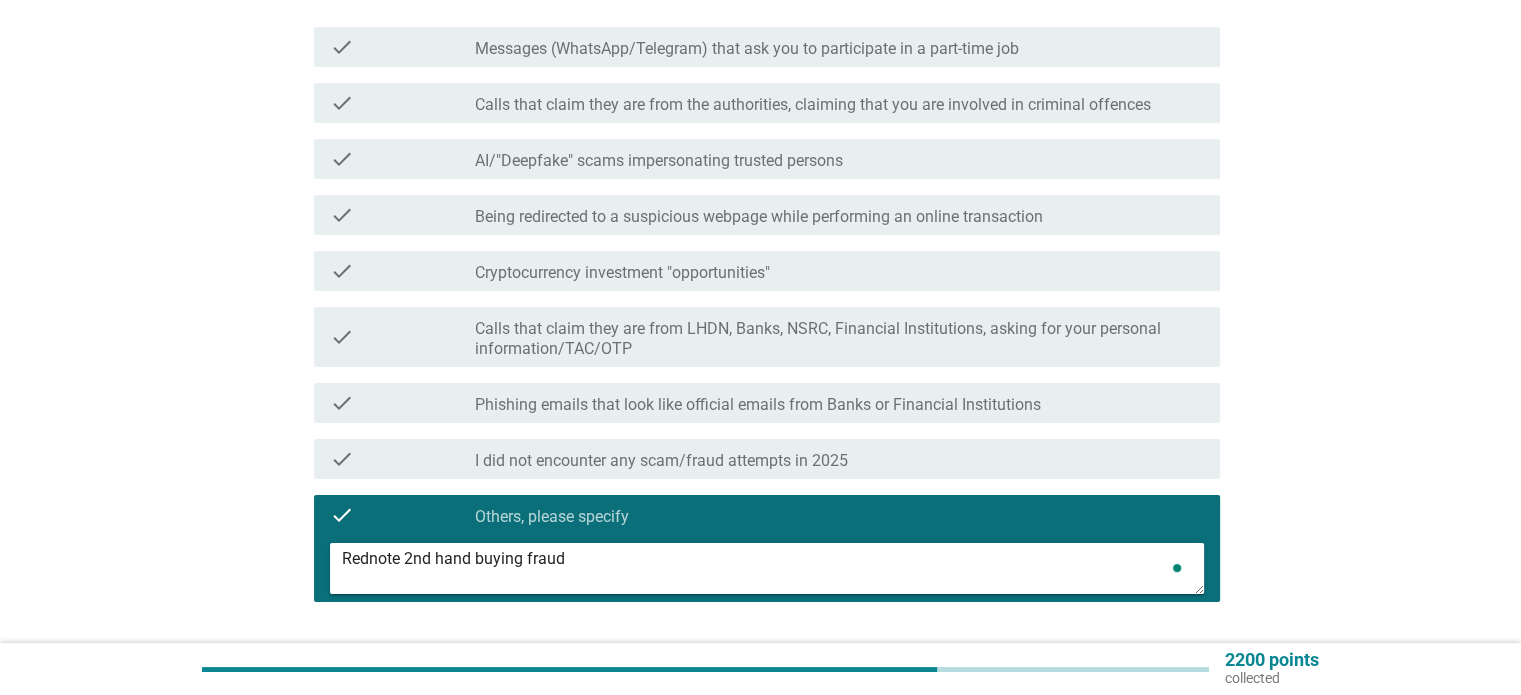 scroll, scrollTop: 392, scrollLeft: 0, axis: vertical 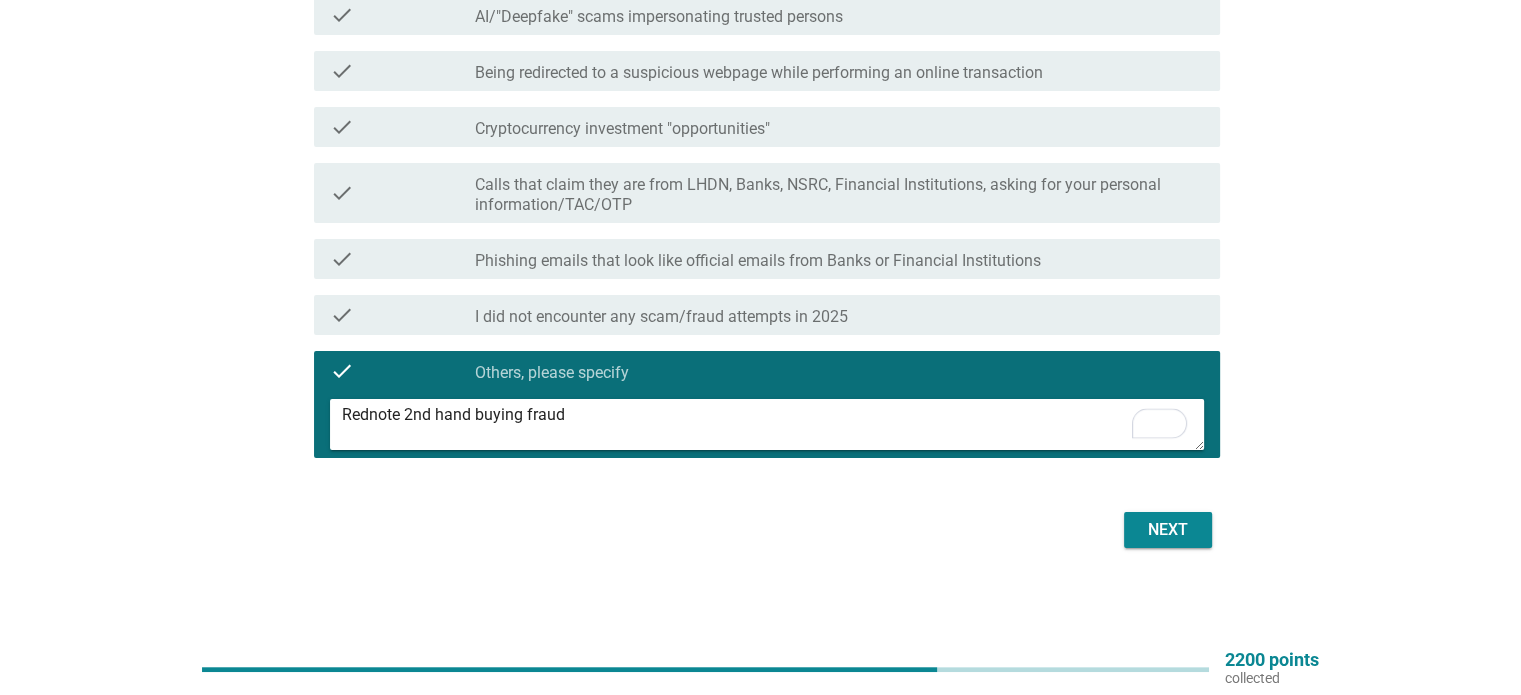 type on "Rednote 2nd hand buying fraud" 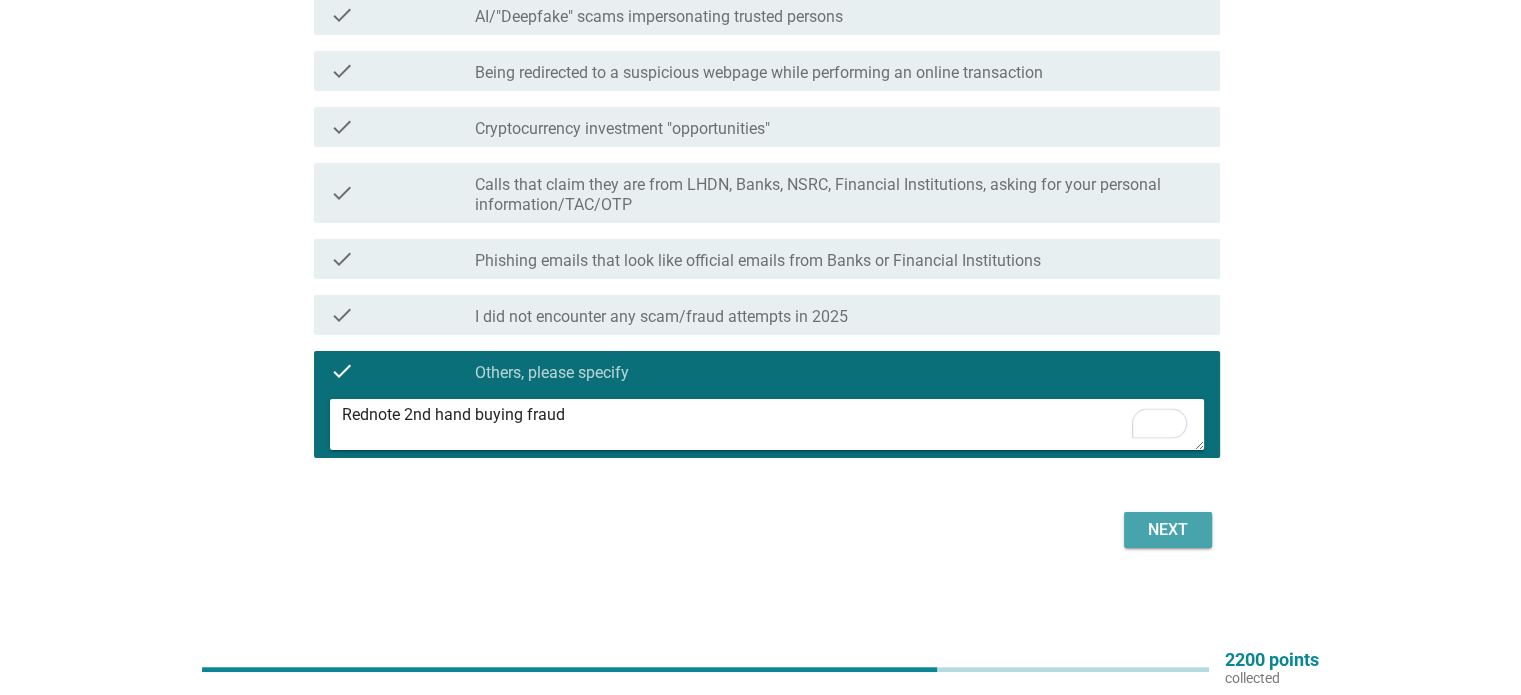 click on "Next" at bounding box center [1168, 530] 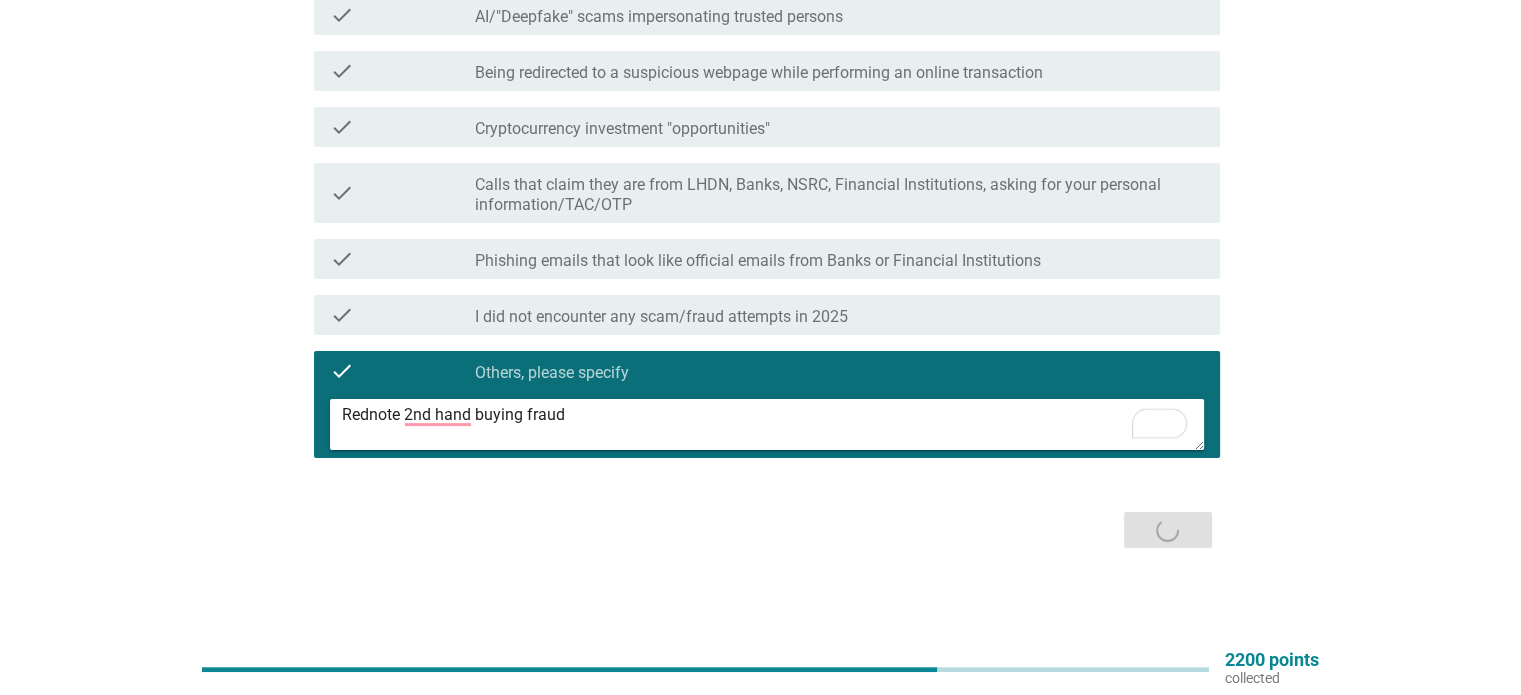 scroll, scrollTop: 0, scrollLeft: 0, axis: both 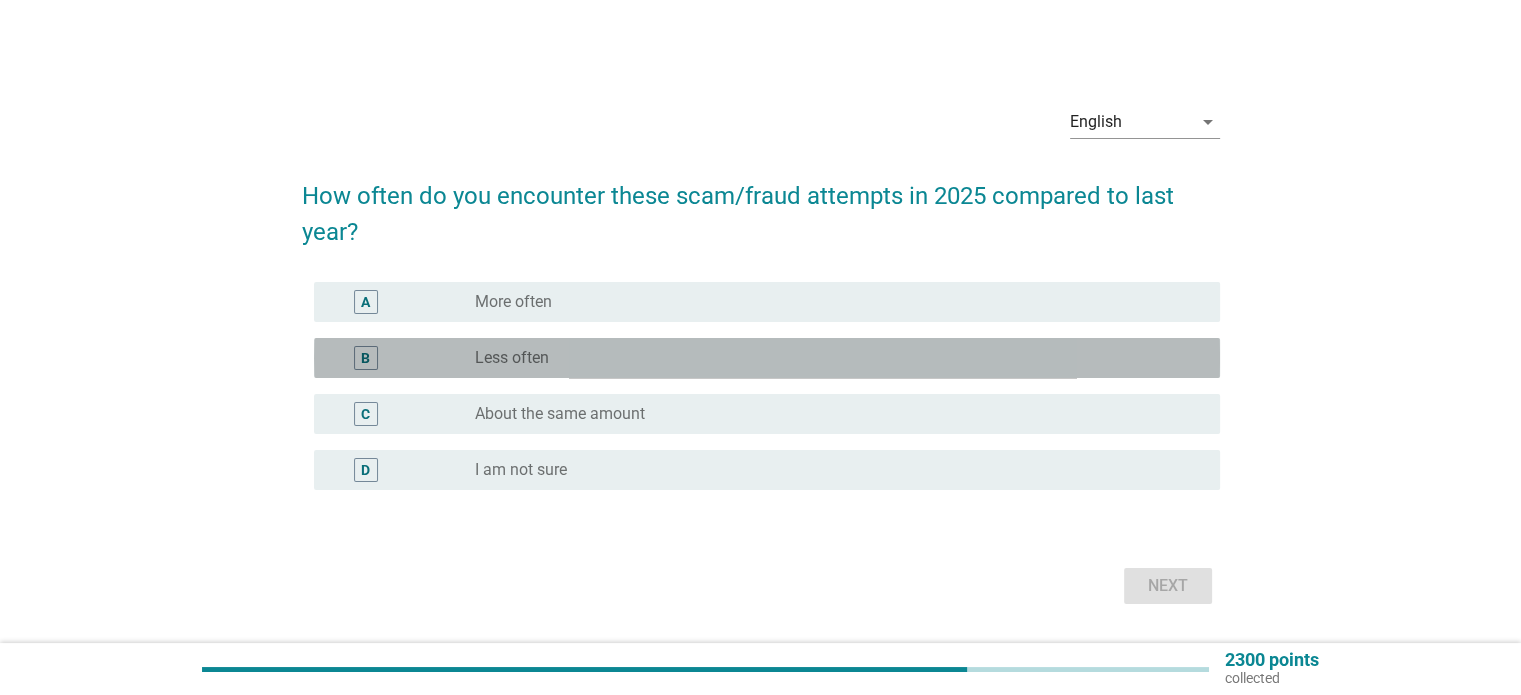 click on "radio_button_unchecked Less often" at bounding box center (831, 358) 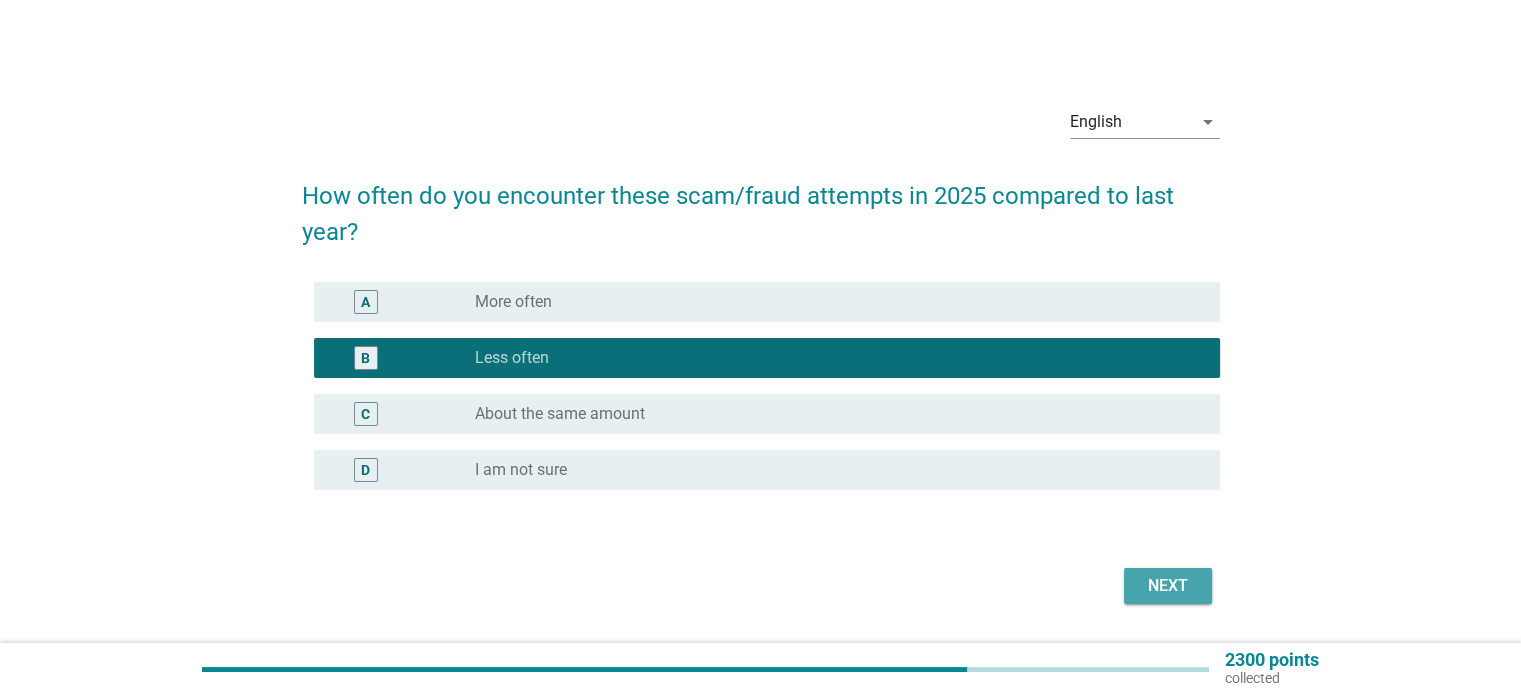 click on "Next" at bounding box center [1168, 586] 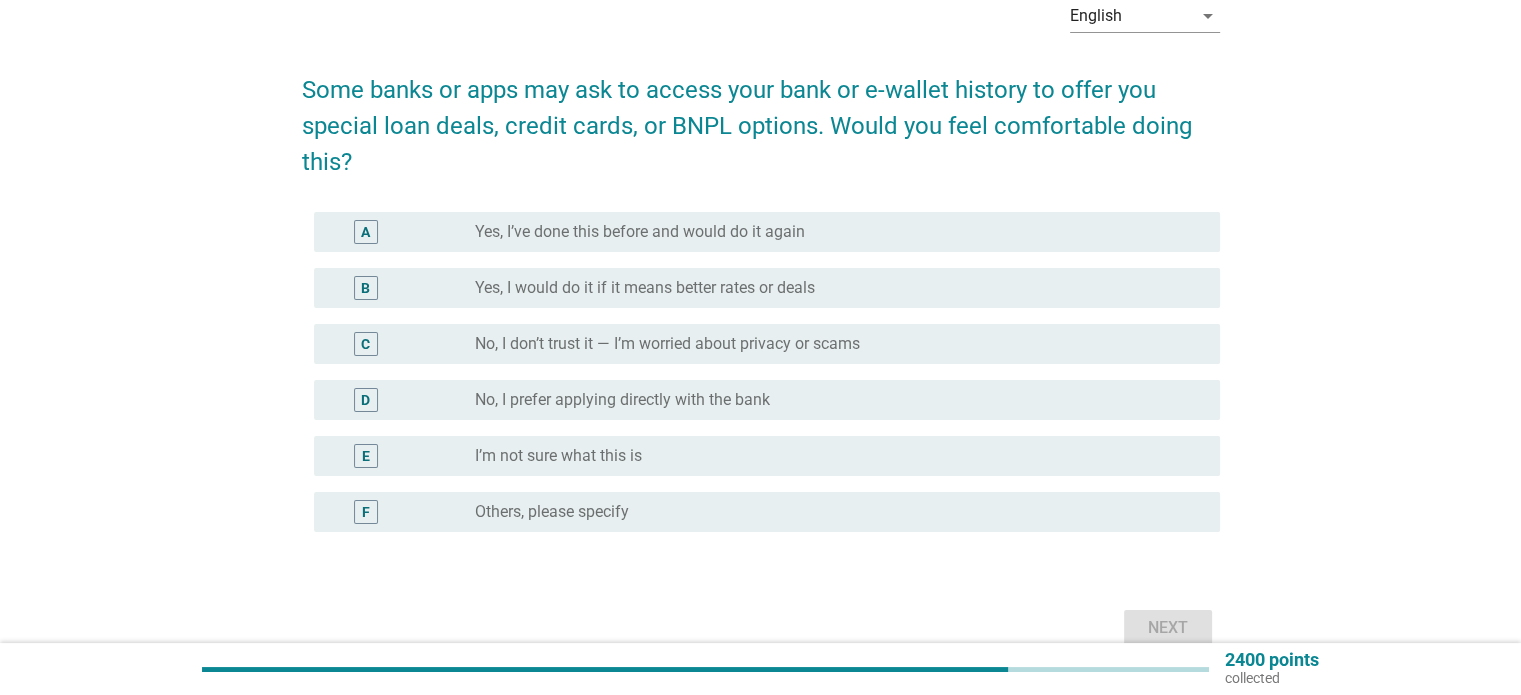 scroll, scrollTop: 107, scrollLeft: 0, axis: vertical 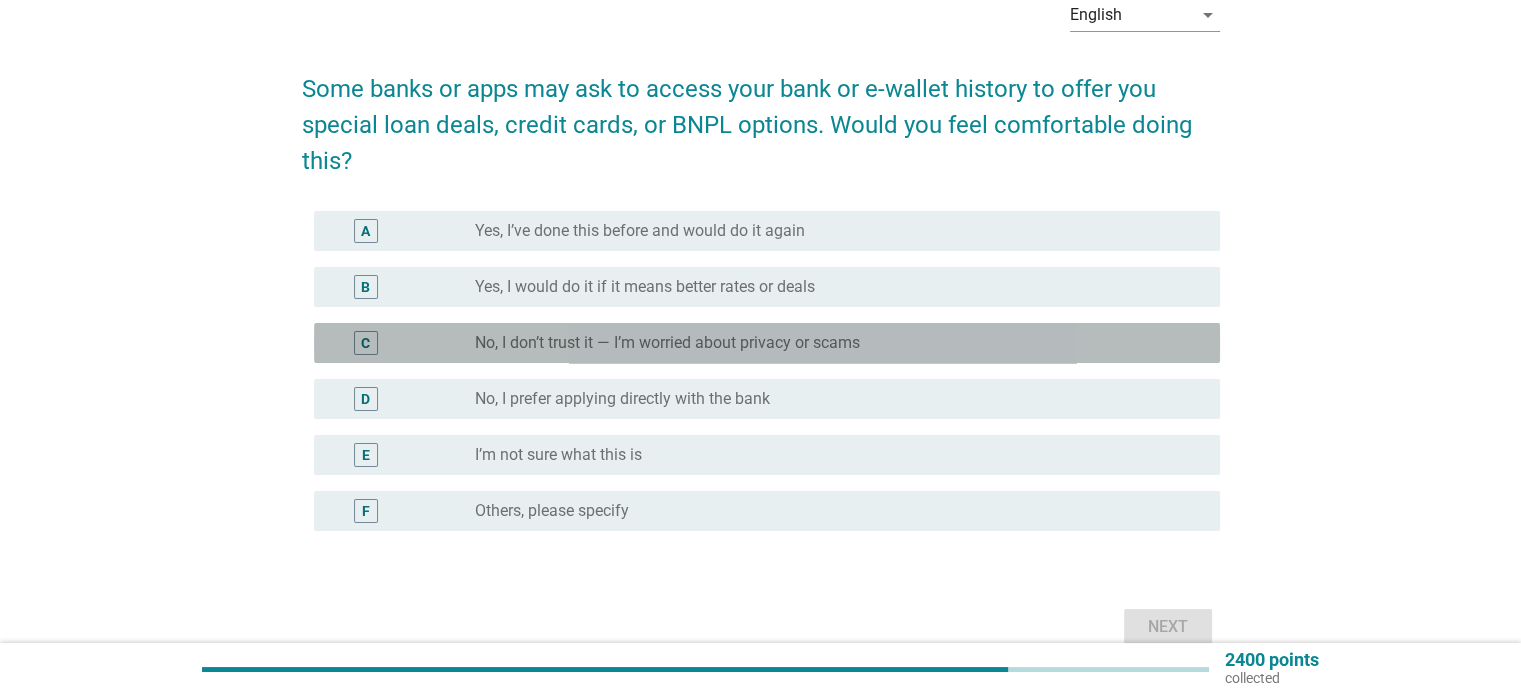 click on "radio_button_unchecked No, I don’t trust it — I’m worried about privacy or scams" at bounding box center [831, 343] 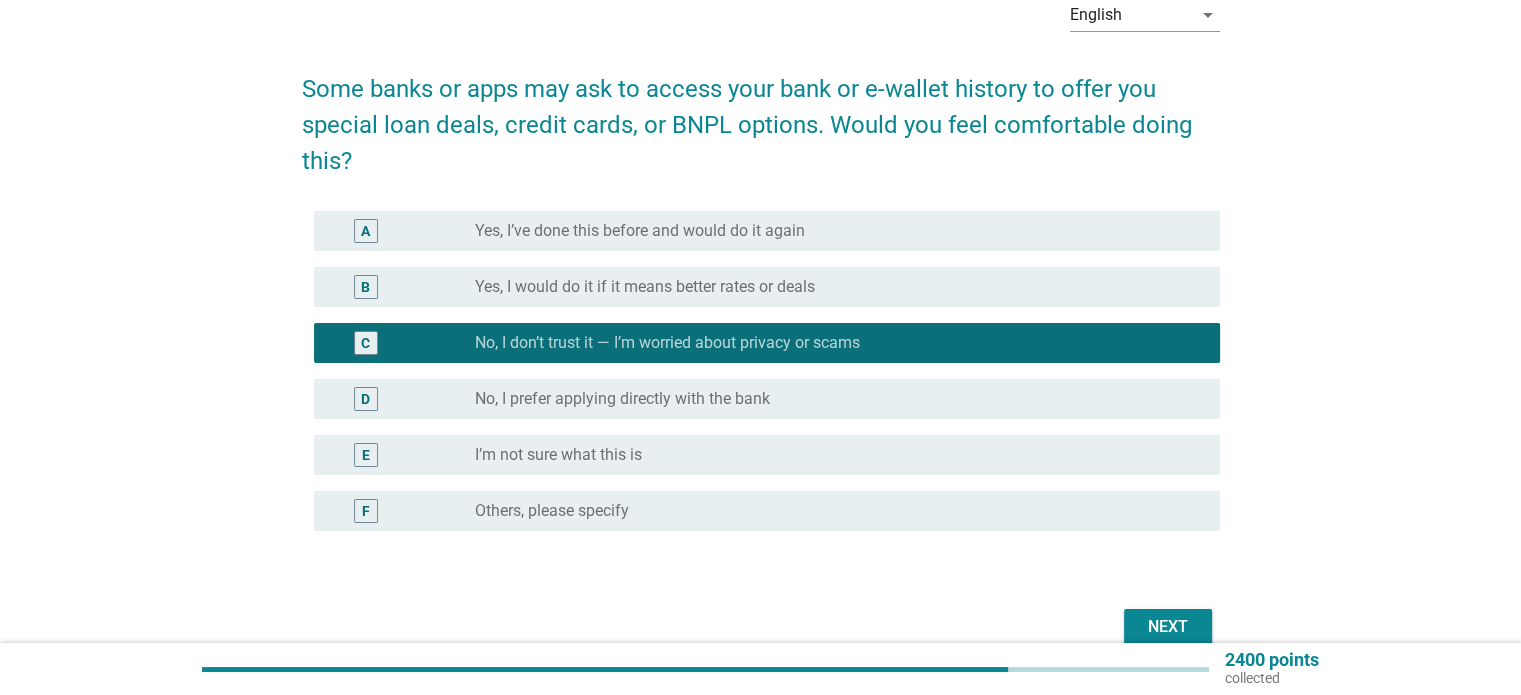 click on "radio_button_unchecked No, I prefer applying directly with the bank" at bounding box center (831, 399) 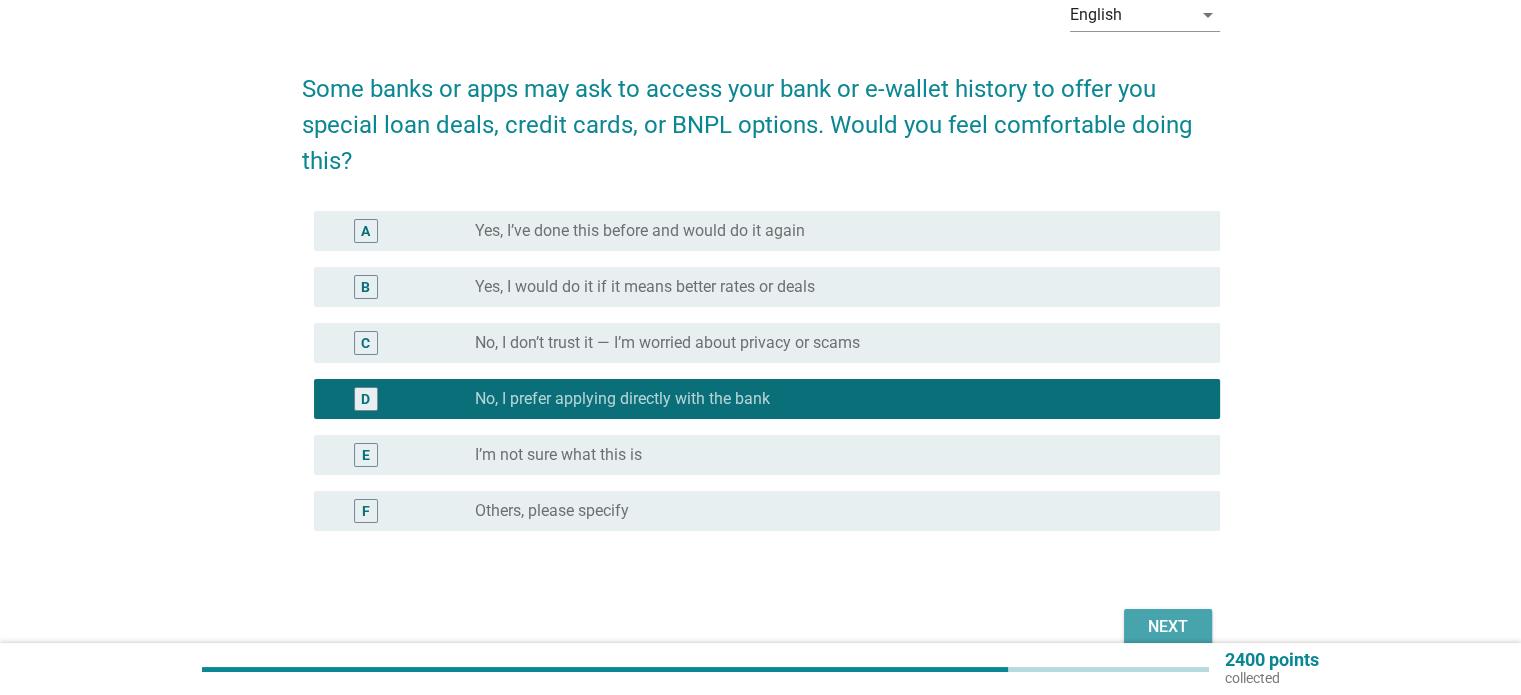 click on "Next" at bounding box center [1168, 627] 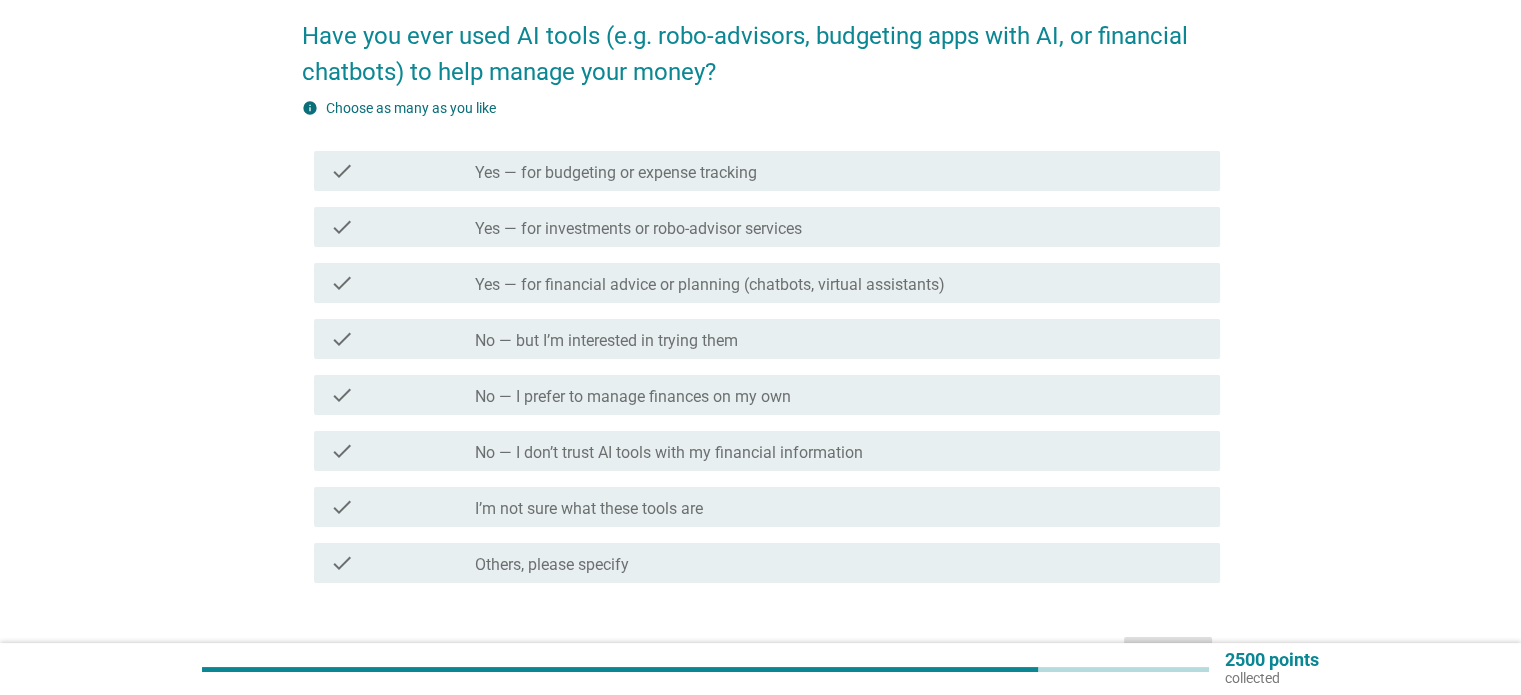 scroll, scrollTop: 163, scrollLeft: 0, axis: vertical 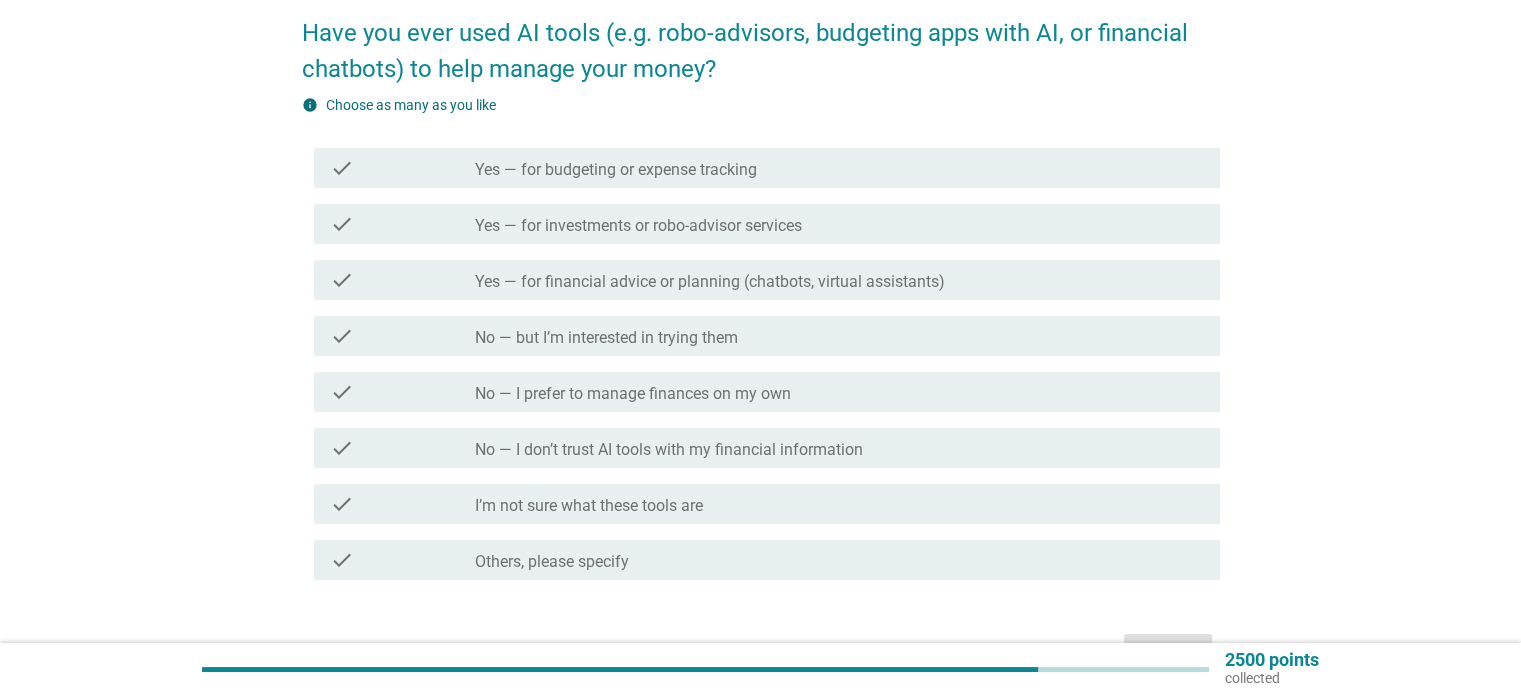 click on "check     check_box_outline_blank No — but I’m interested in trying them" at bounding box center [761, 336] 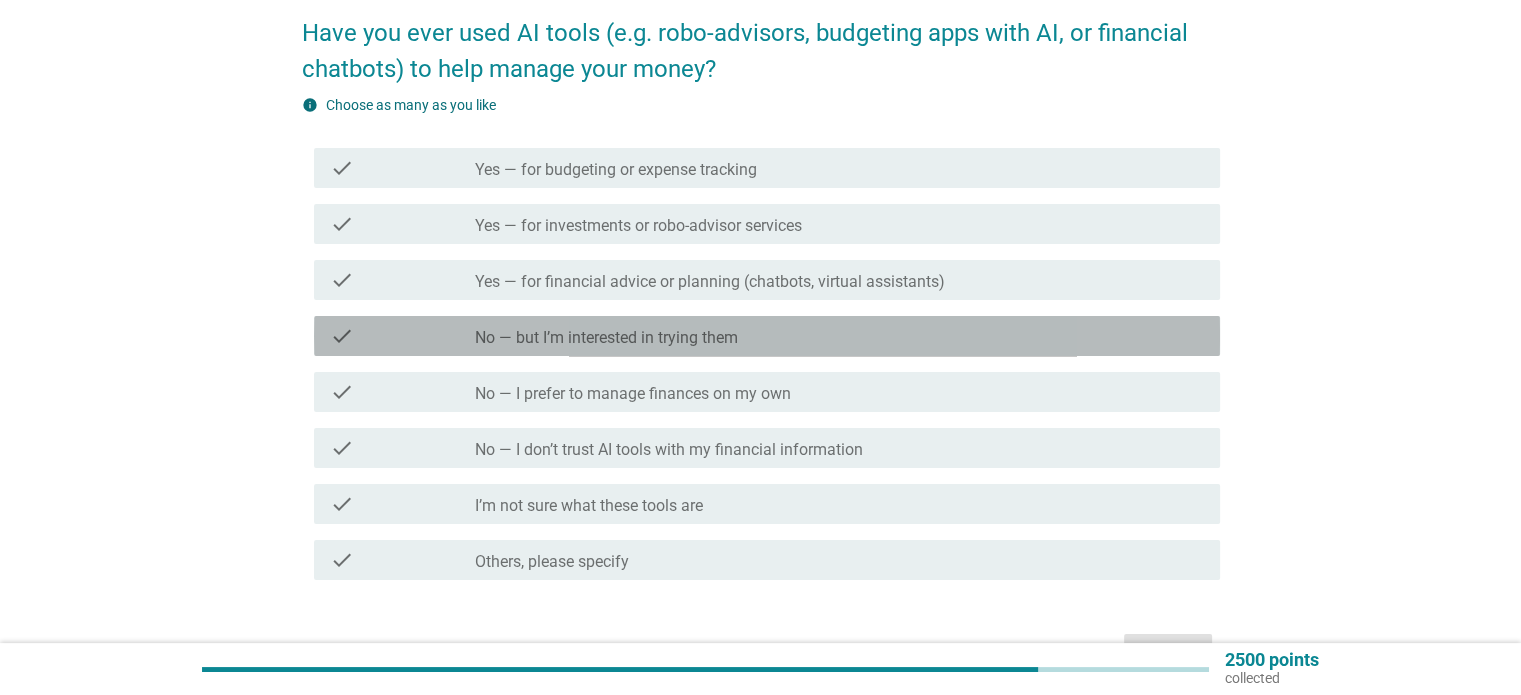 click on "check_box_outline_blank No — but I’m interested in trying them" at bounding box center [839, 336] 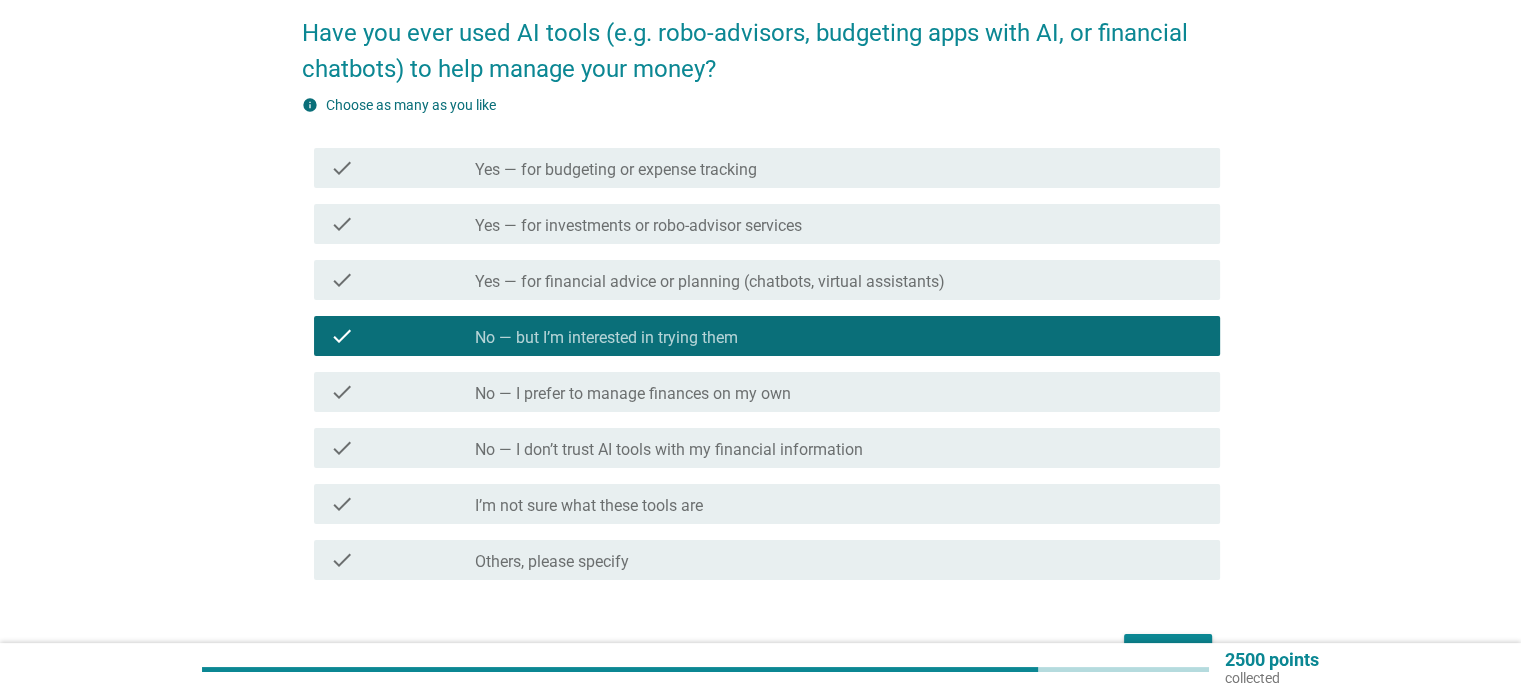 scroll, scrollTop: 285, scrollLeft: 0, axis: vertical 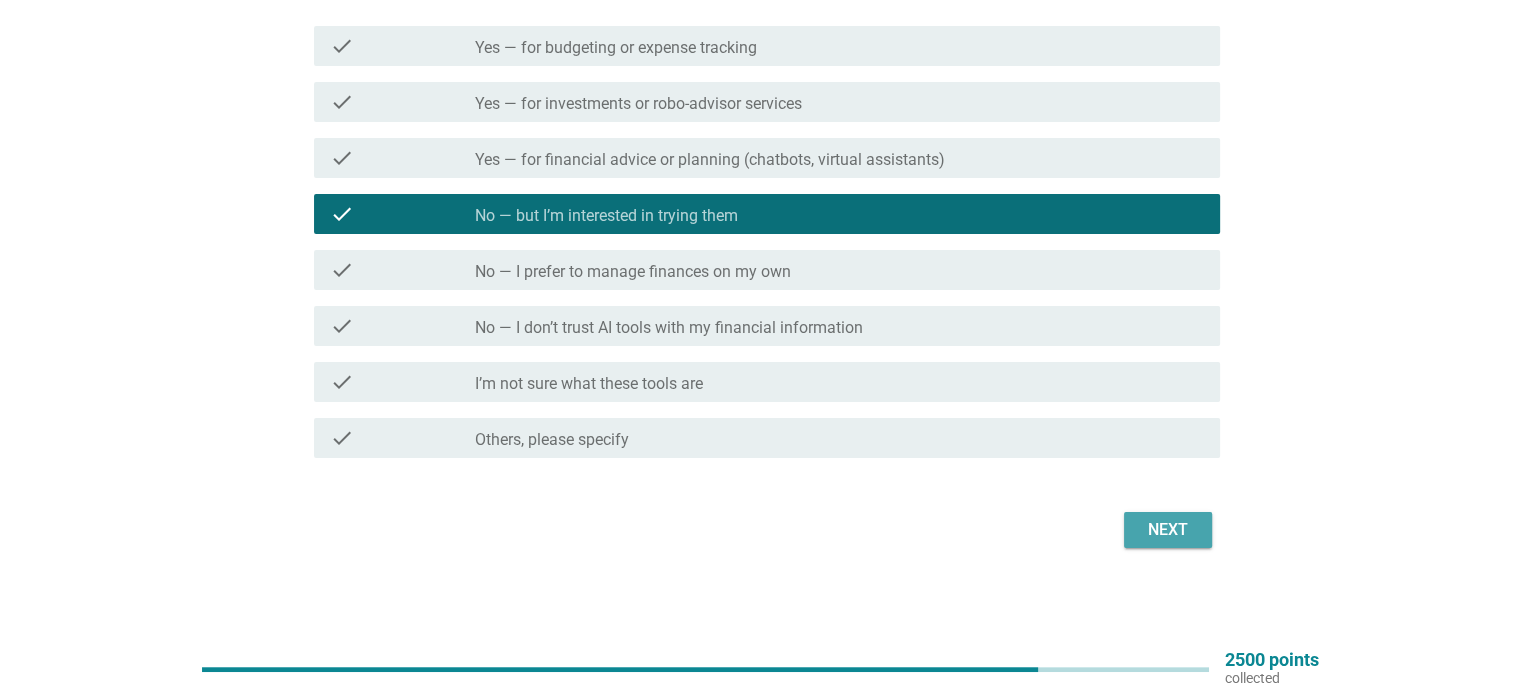click on "Next" at bounding box center (1168, 530) 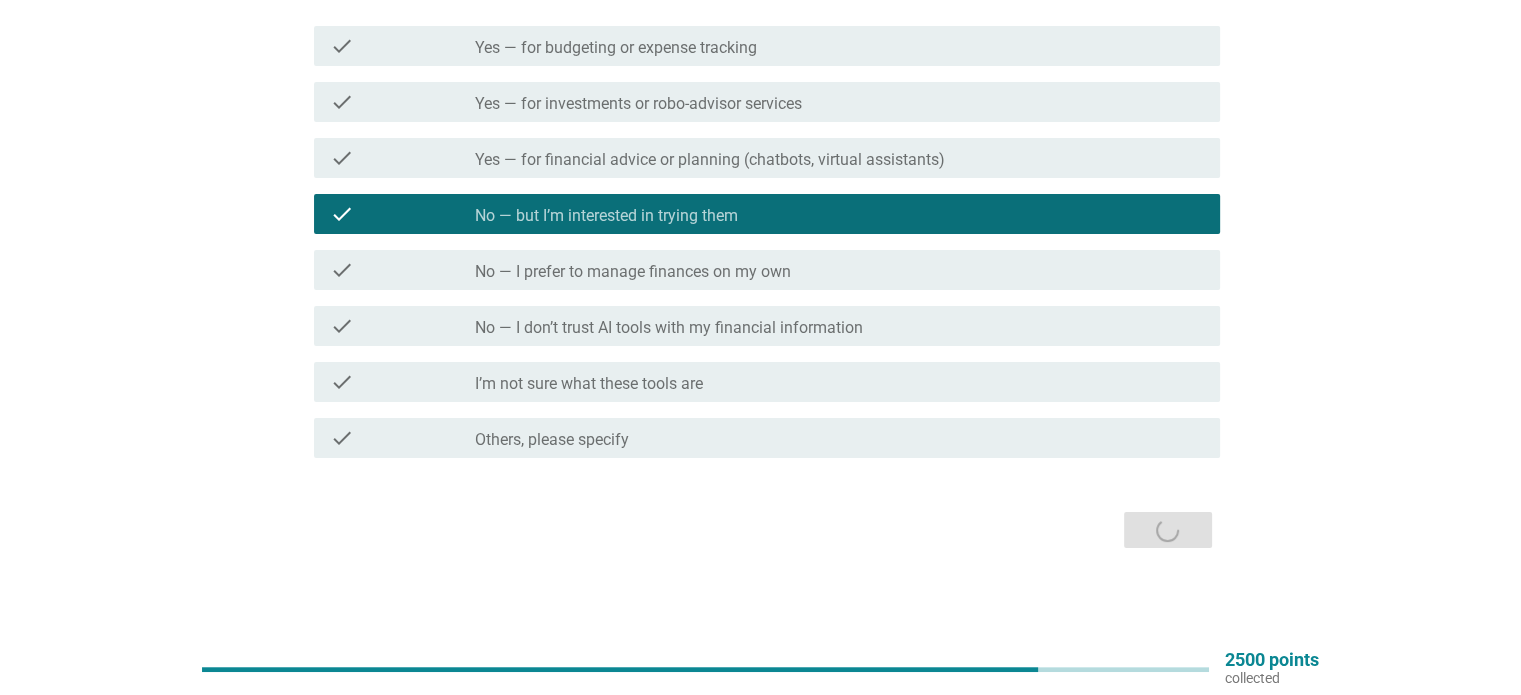 scroll, scrollTop: 0, scrollLeft: 0, axis: both 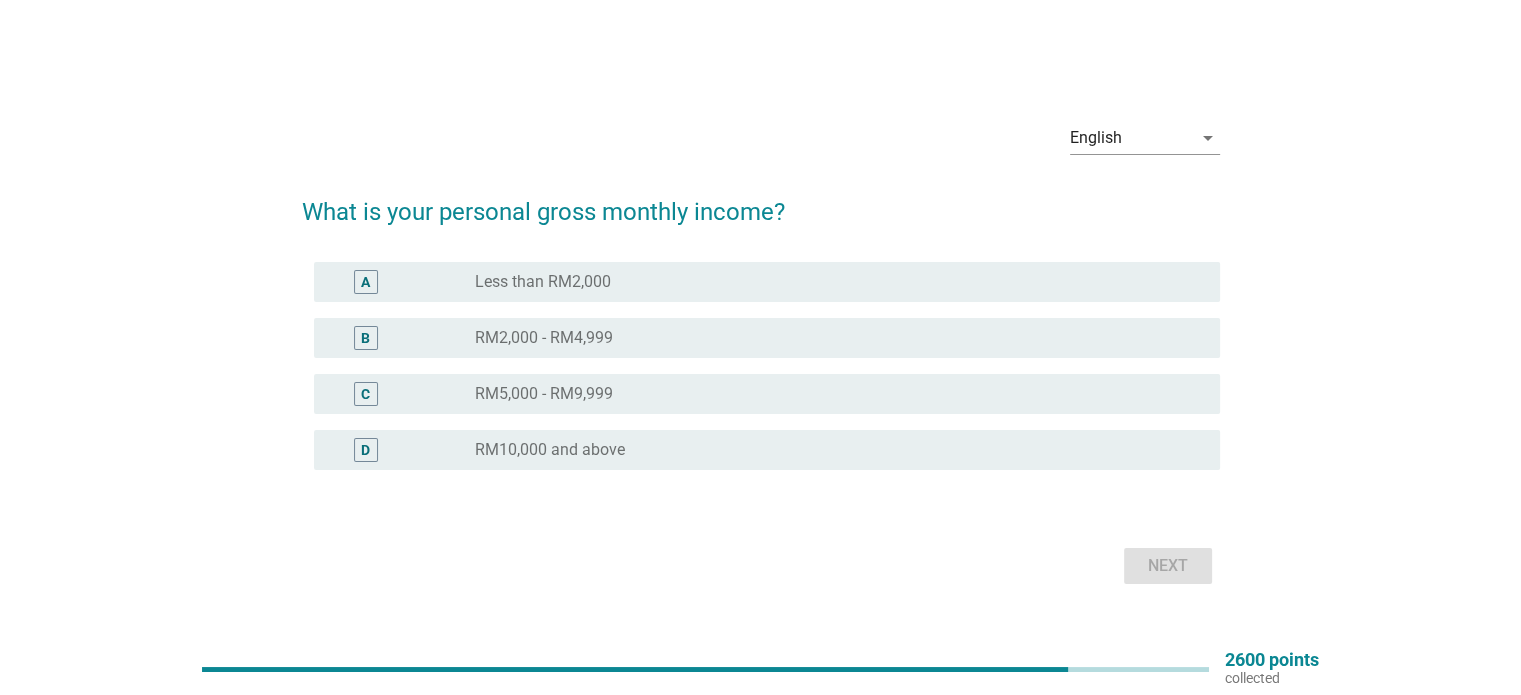 click on "B     radio_button_unchecked RM2,000 - RM4,999" at bounding box center [761, 338] 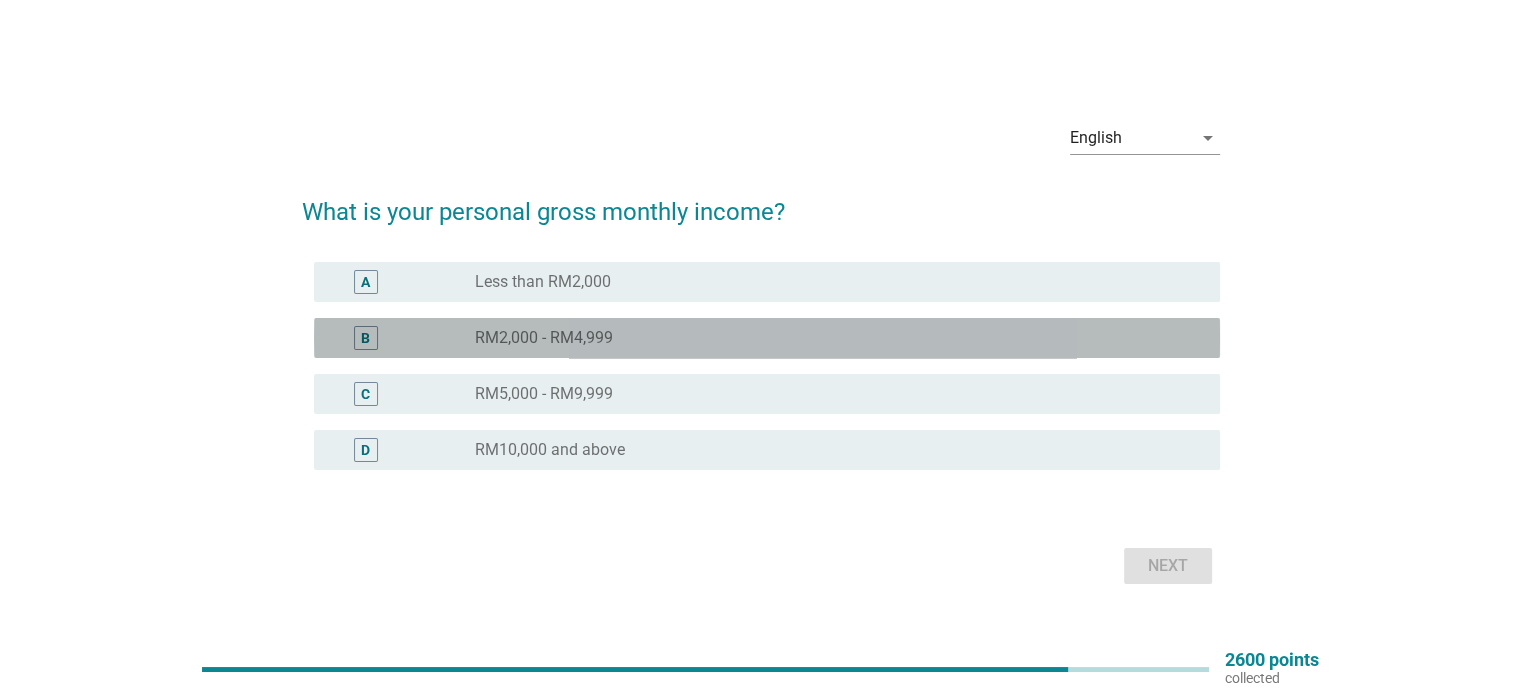 click on "B     radio_button_unchecked RM2,000 - RM4,999" at bounding box center (767, 338) 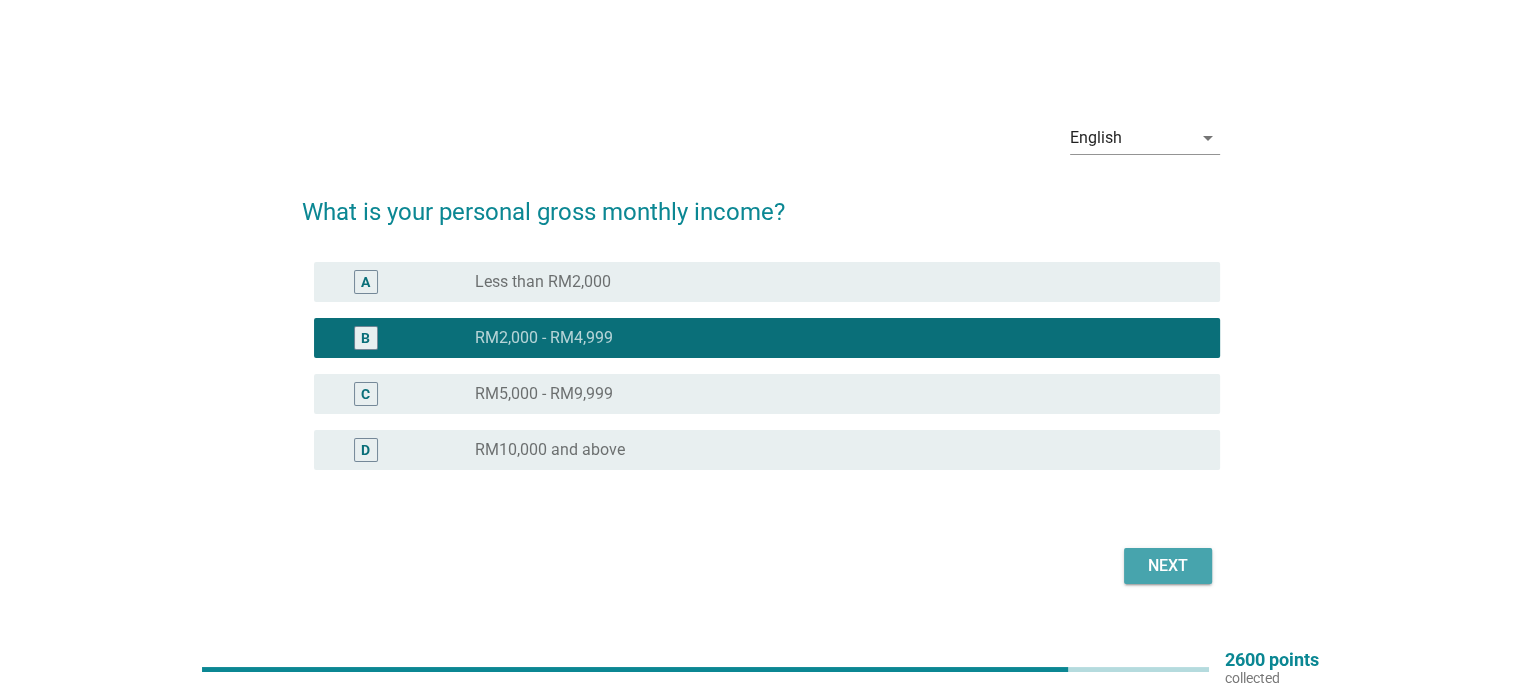 click on "Next" at bounding box center [1168, 566] 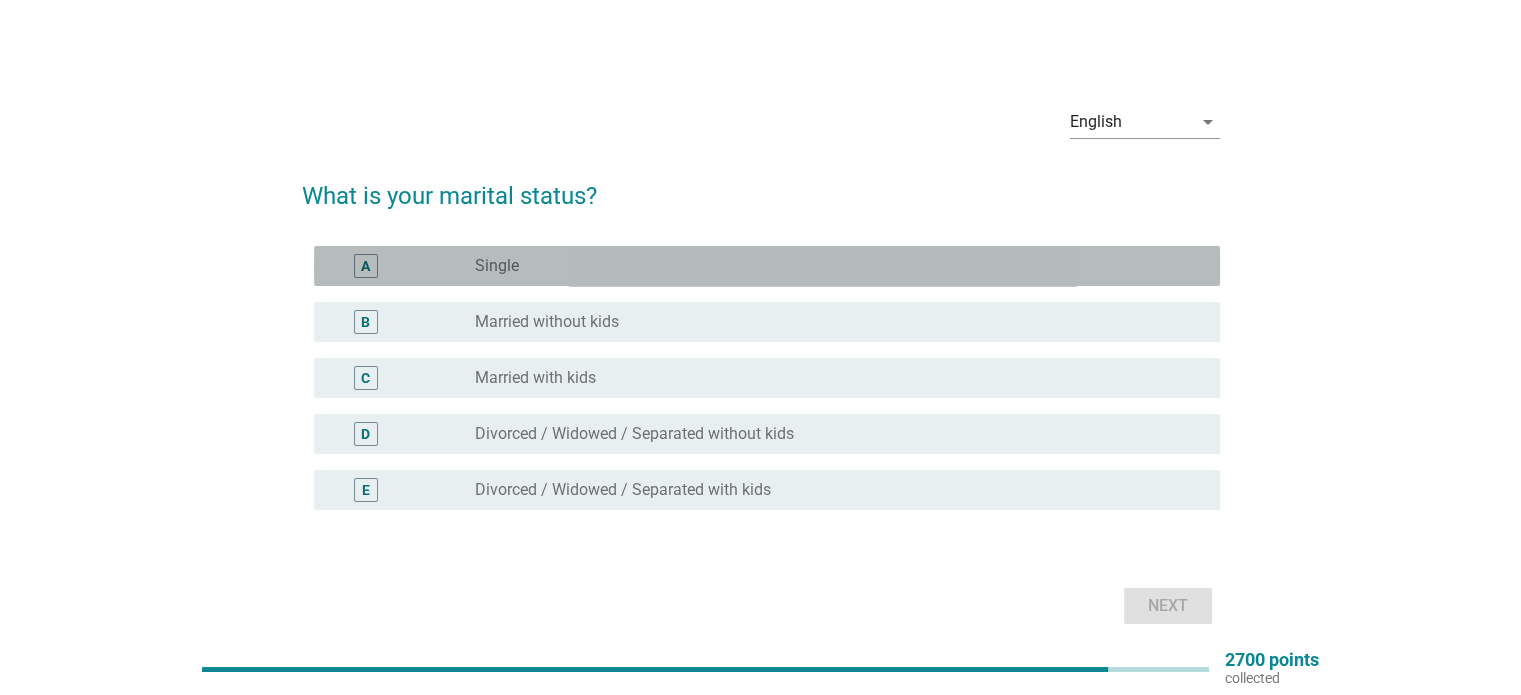 click on "radio_button_unchecked Single" at bounding box center [831, 266] 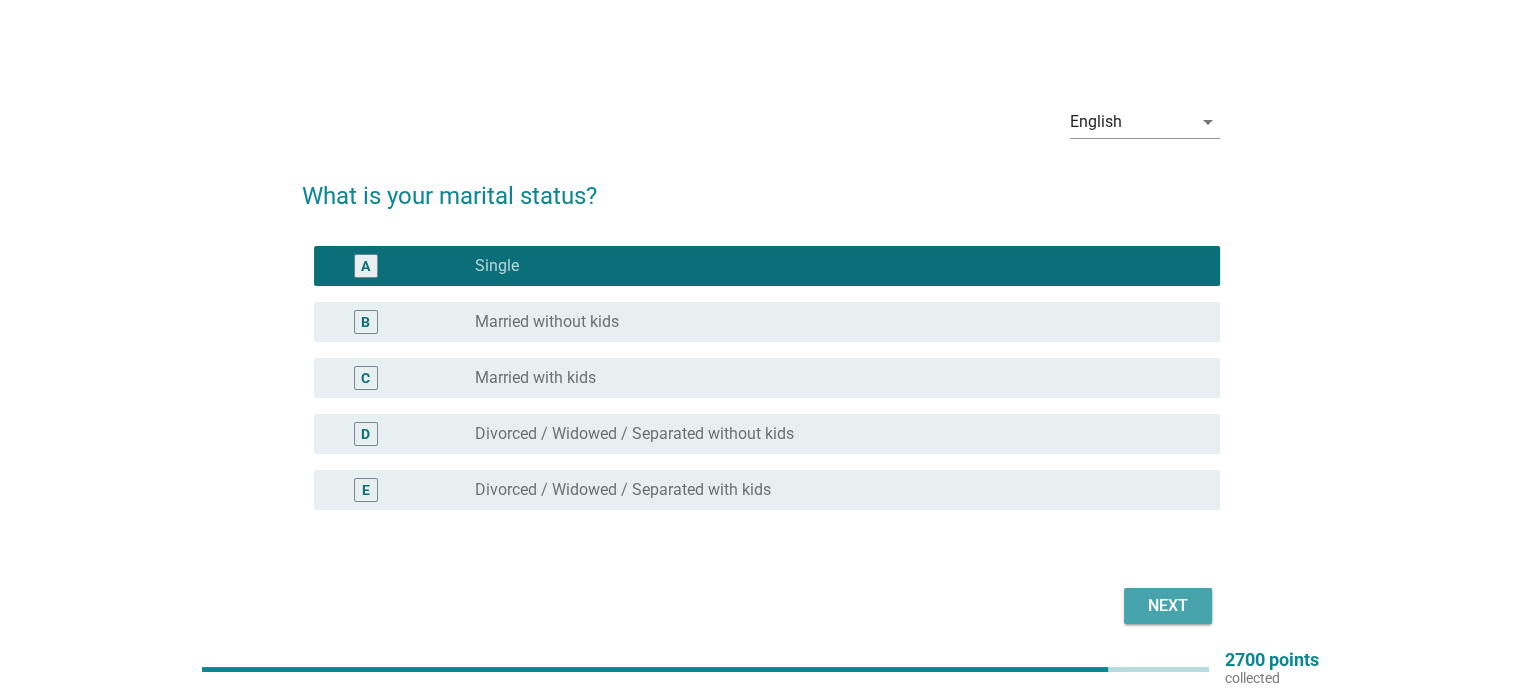 click on "Next" at bounding box center [1168, 606] 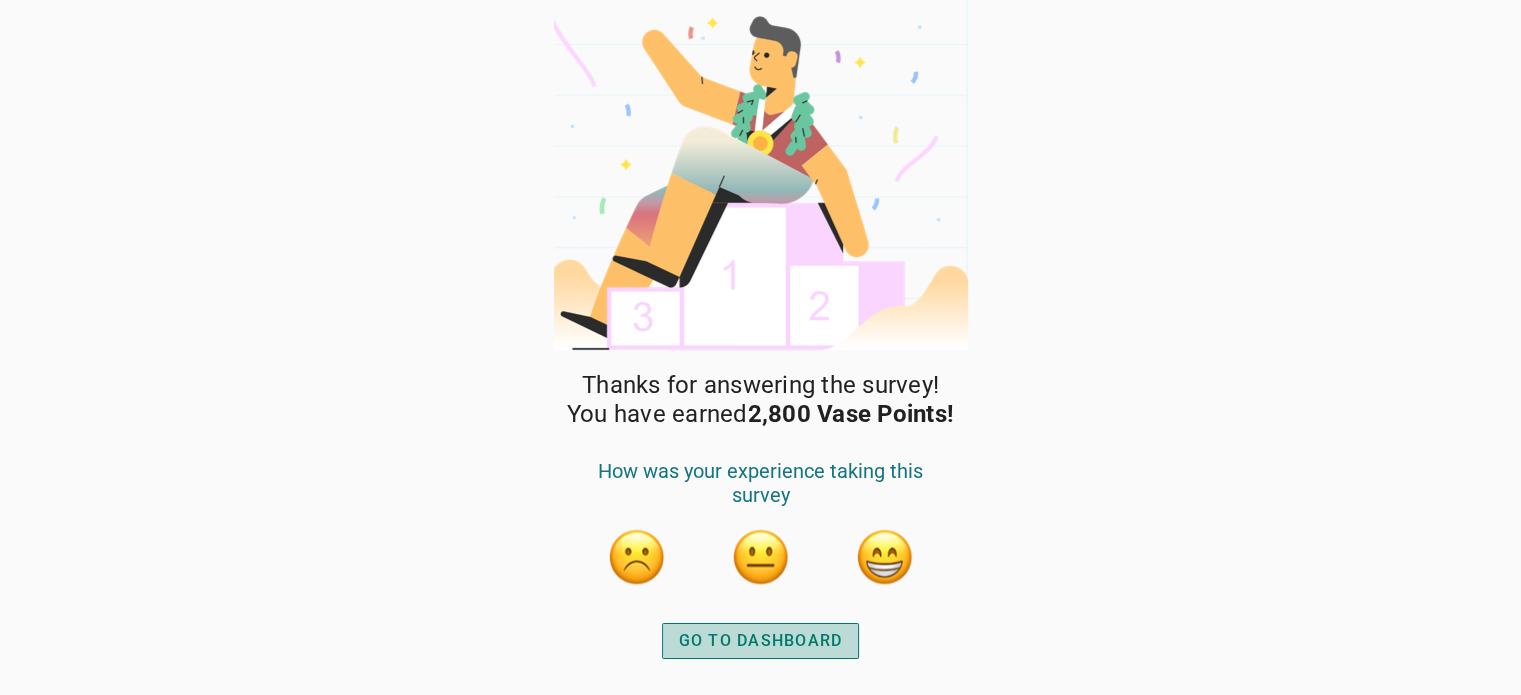 click on "GO TO DASHBOARD" at bounding box center (761, 641) 